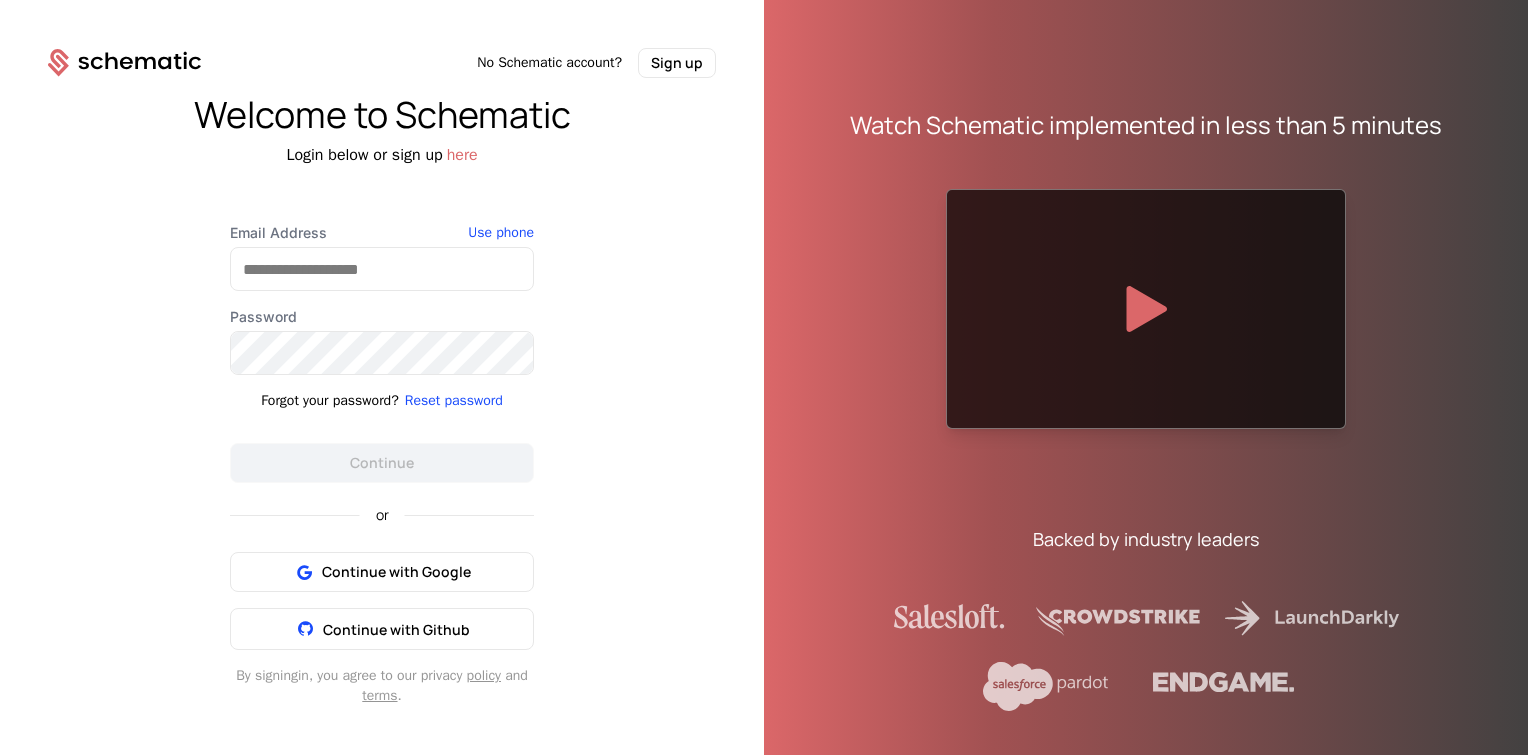 scroll, scrollTop: 0, scrollLeft: 0, axis: both 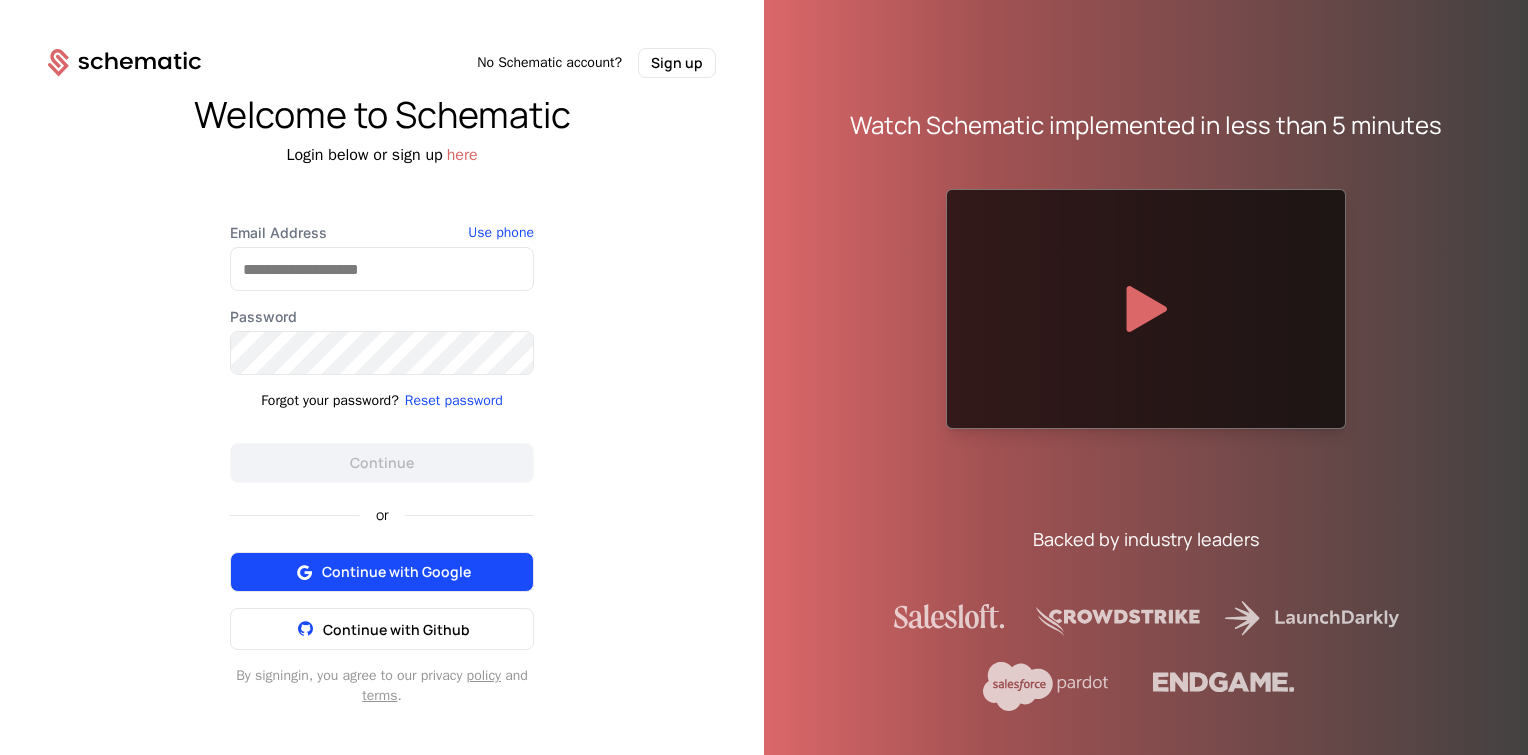 click on "Continue with Google" at bounding box center (396, 572) 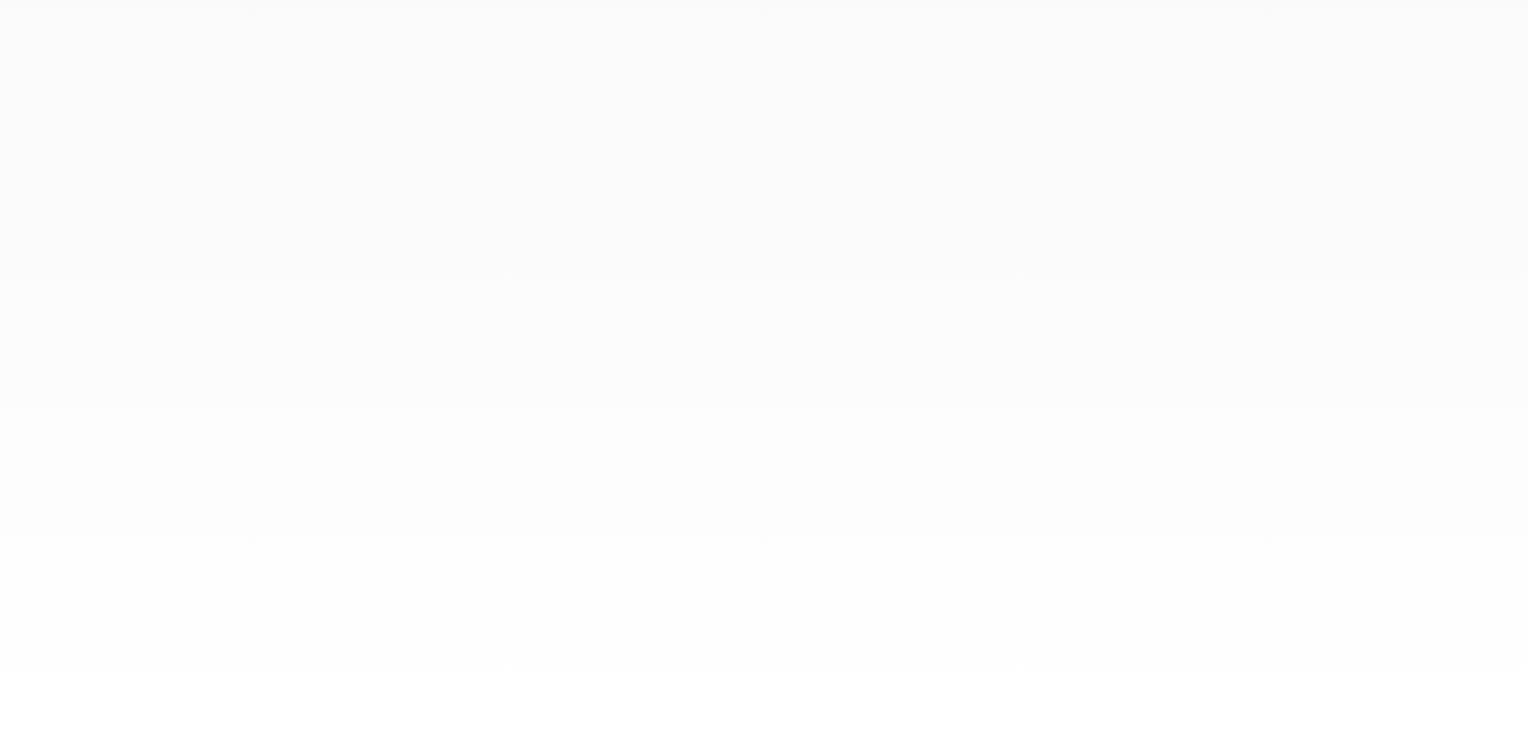 scroll, scrollTop: 0, scrollLeft: 0, axis: both 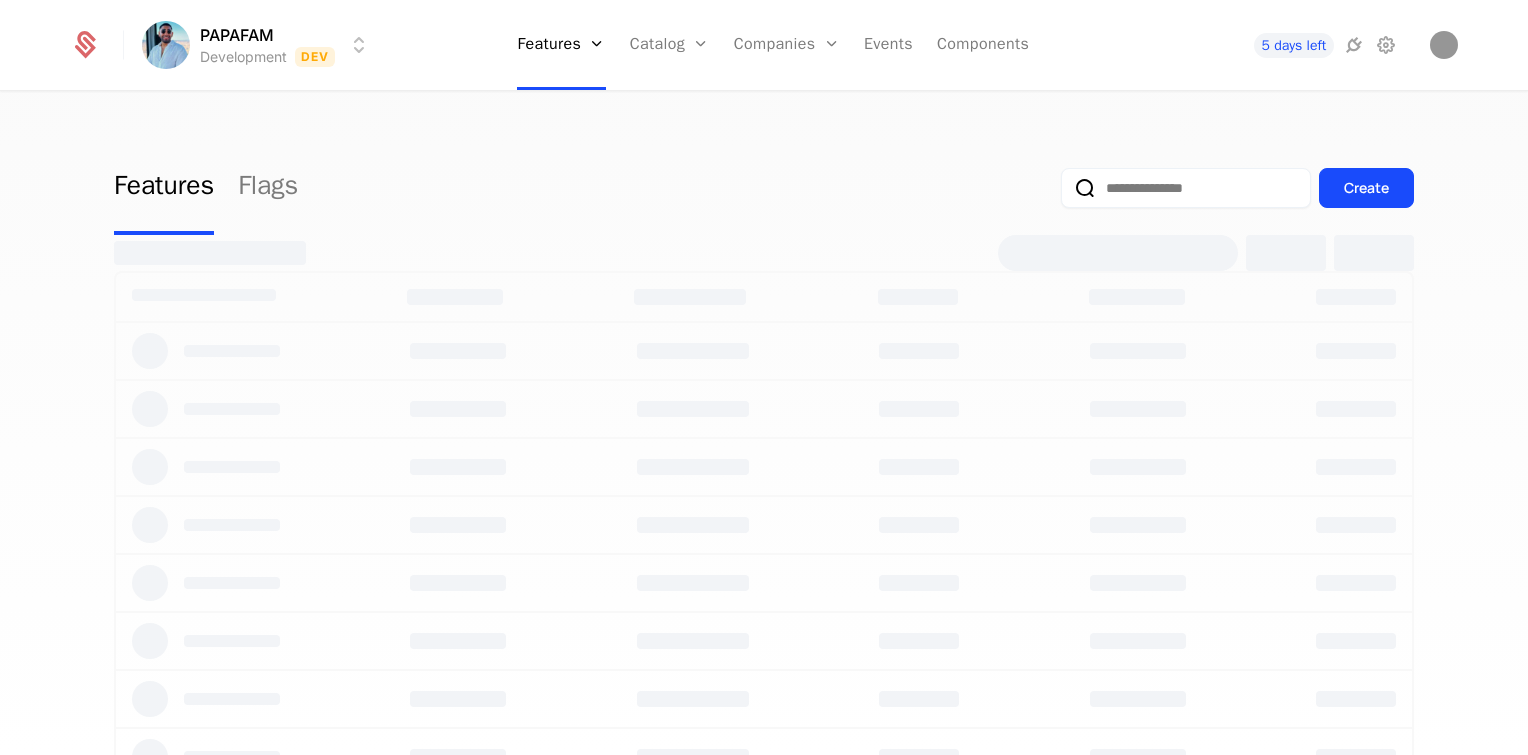 select on "**" 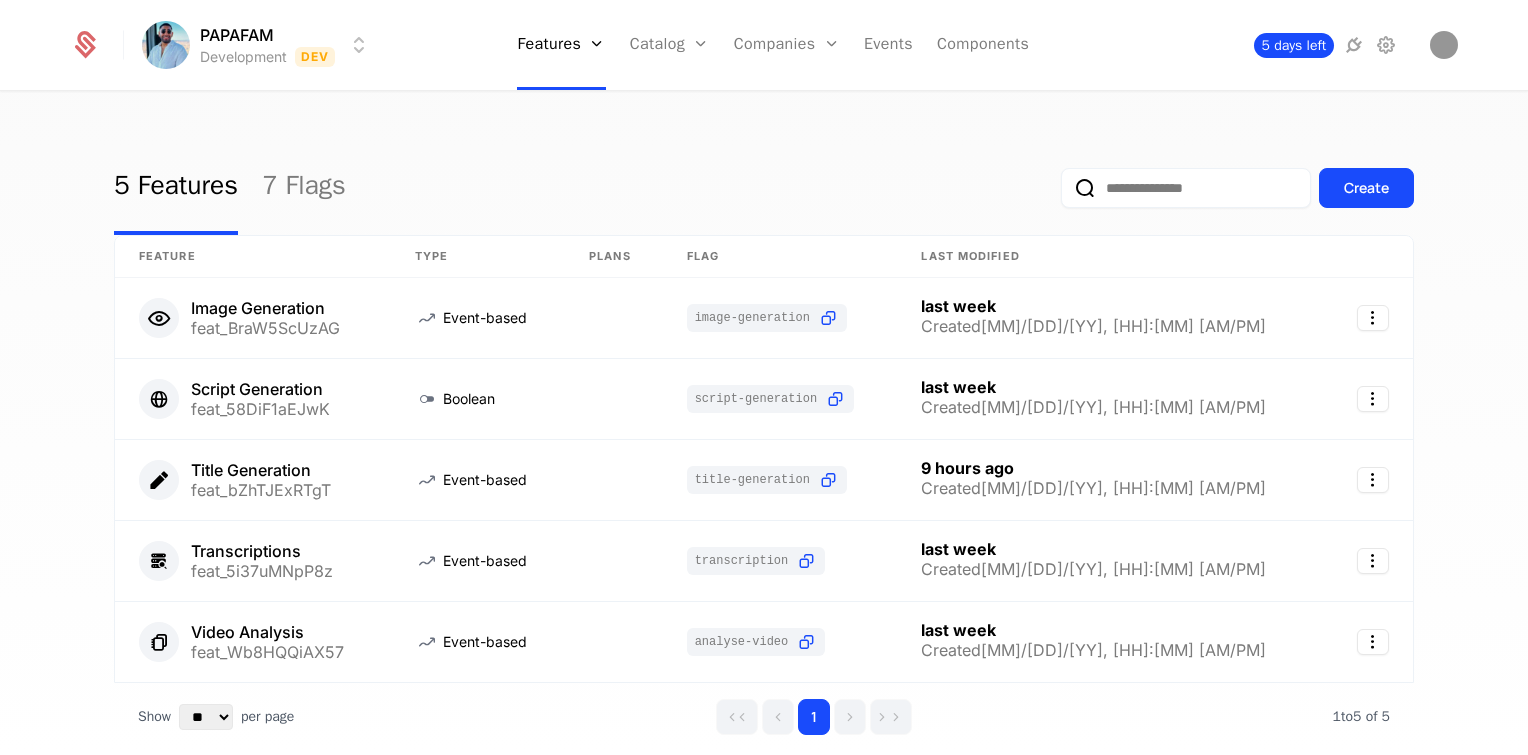 click on "5 days left" at bounding box center [1294, 45] 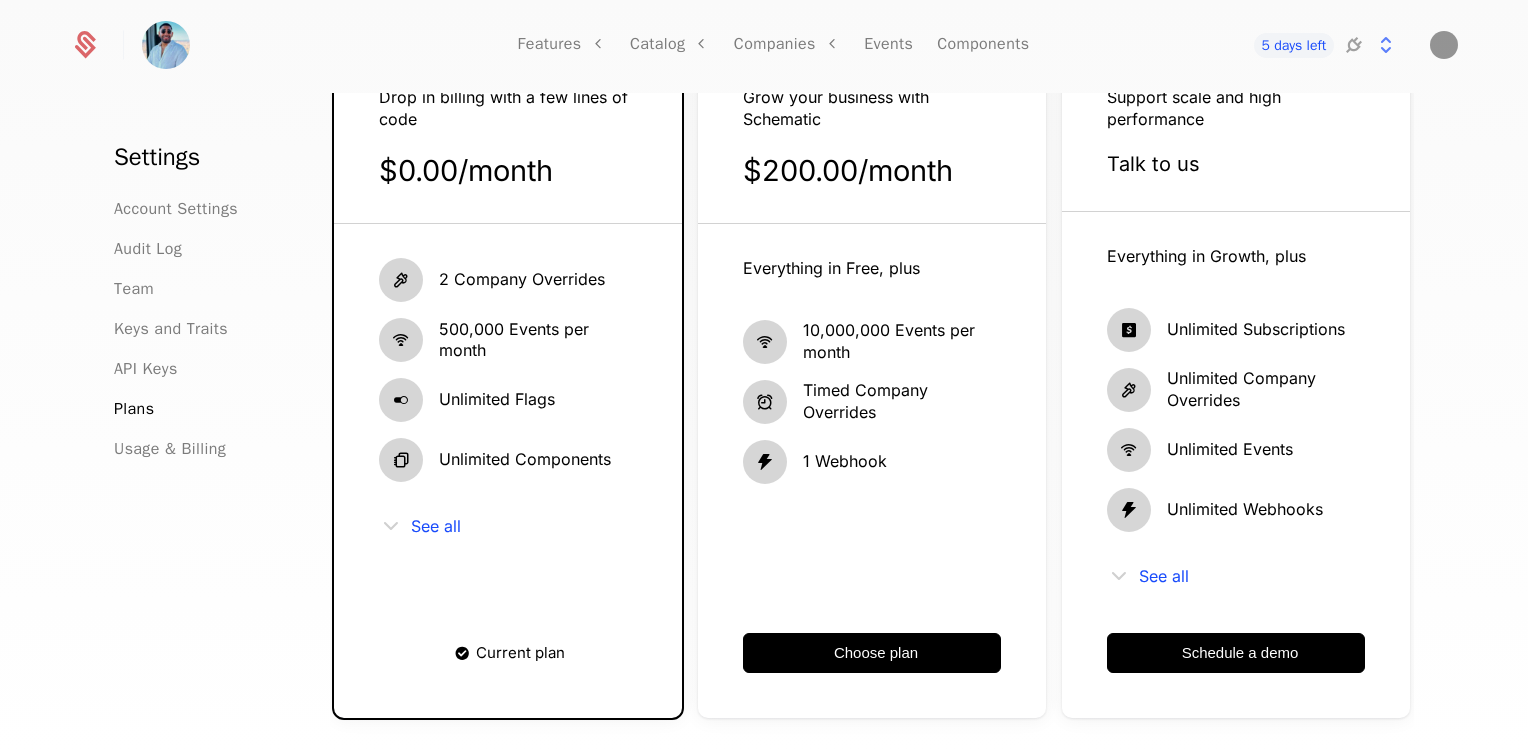 scroll, scrollTop: 211, scrollLeft: 0, axis: vertical 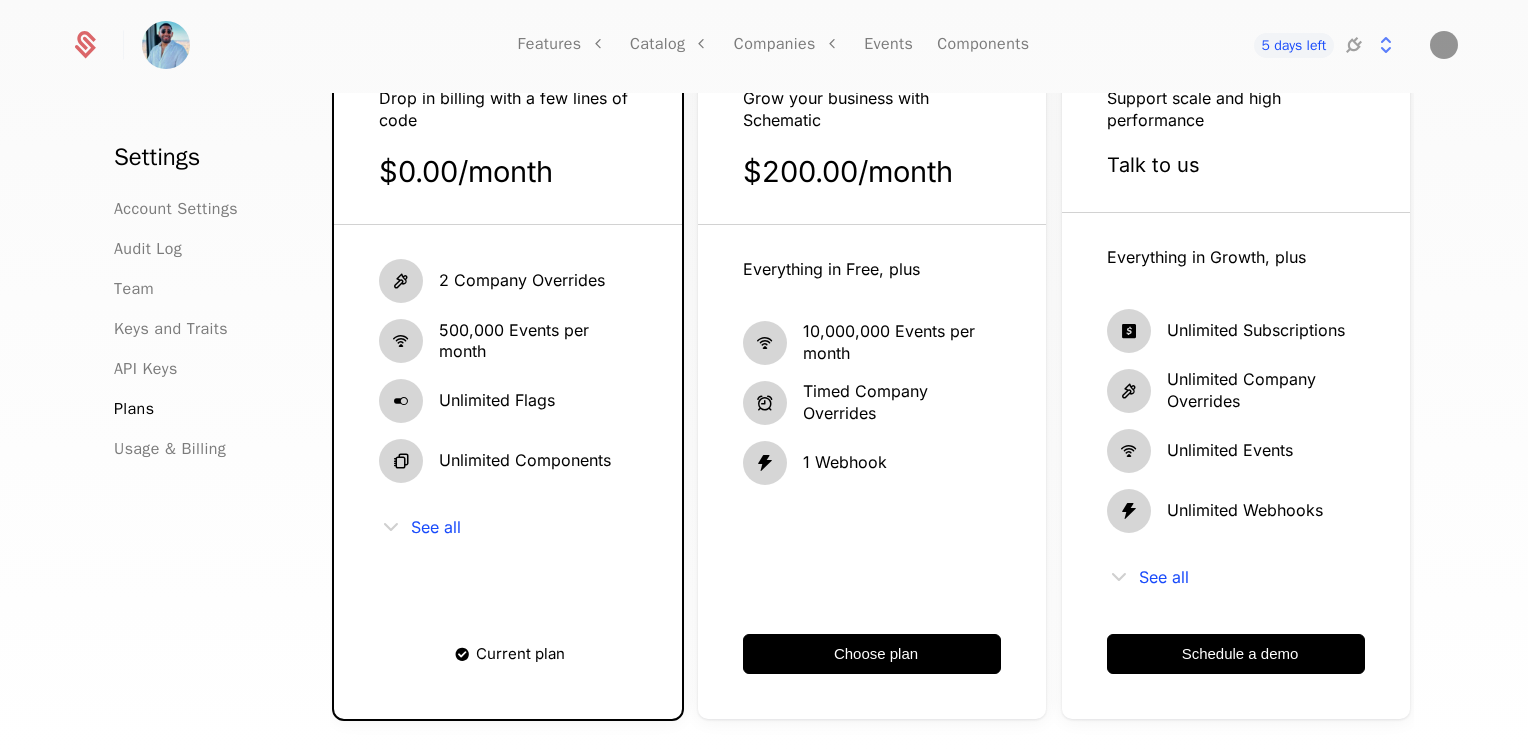 click on "2   Company Overrides 500,000   Events   per   month Unlimited Flags Unlimited Components See all" at bounding box center [508, 423] 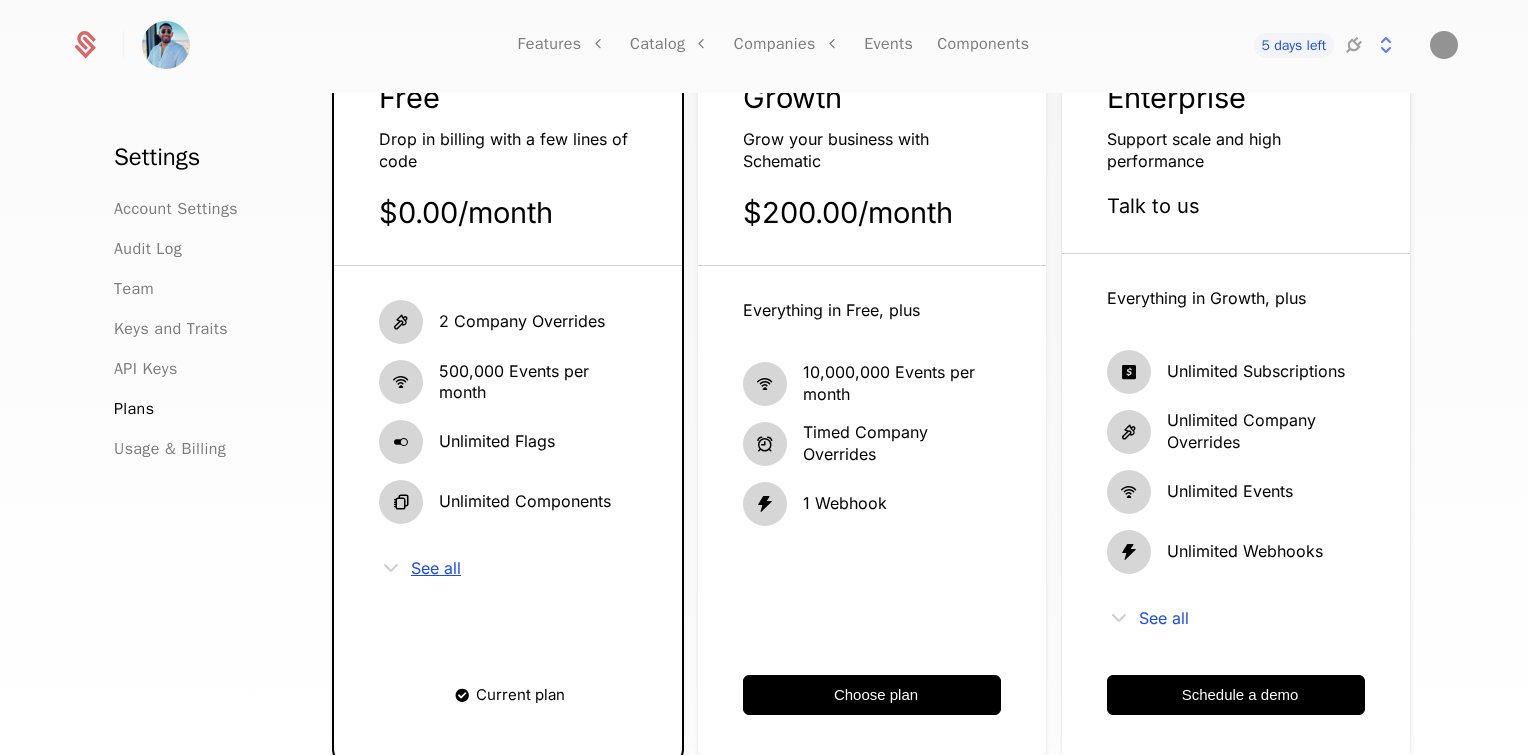 scroll, scrollTop: 171, scrollLeft: 0, axis: vertical 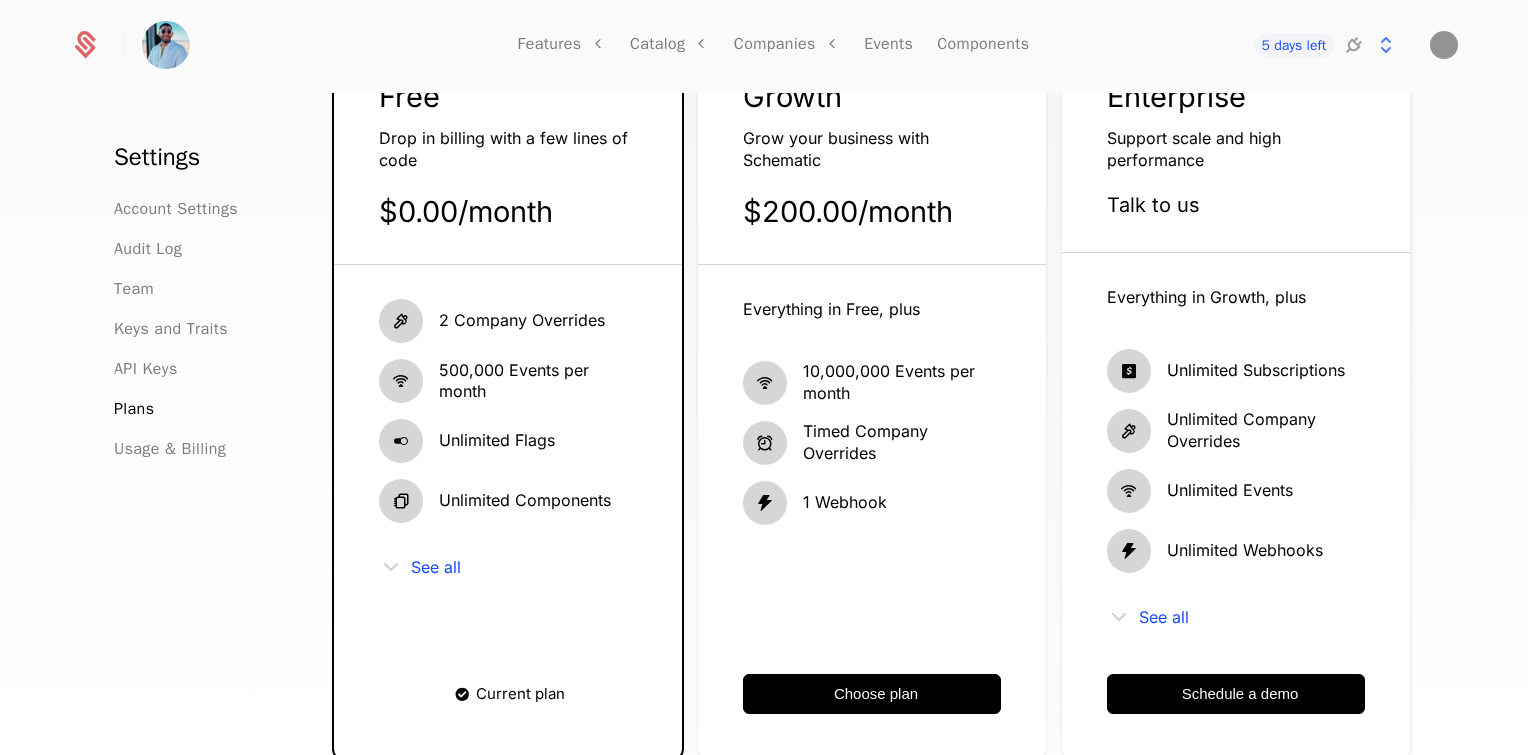click on "2   Company Overrides 500,000   Events   per   month Unlimited Flags Unlimited Components See all" at bounding box center (508, 463) 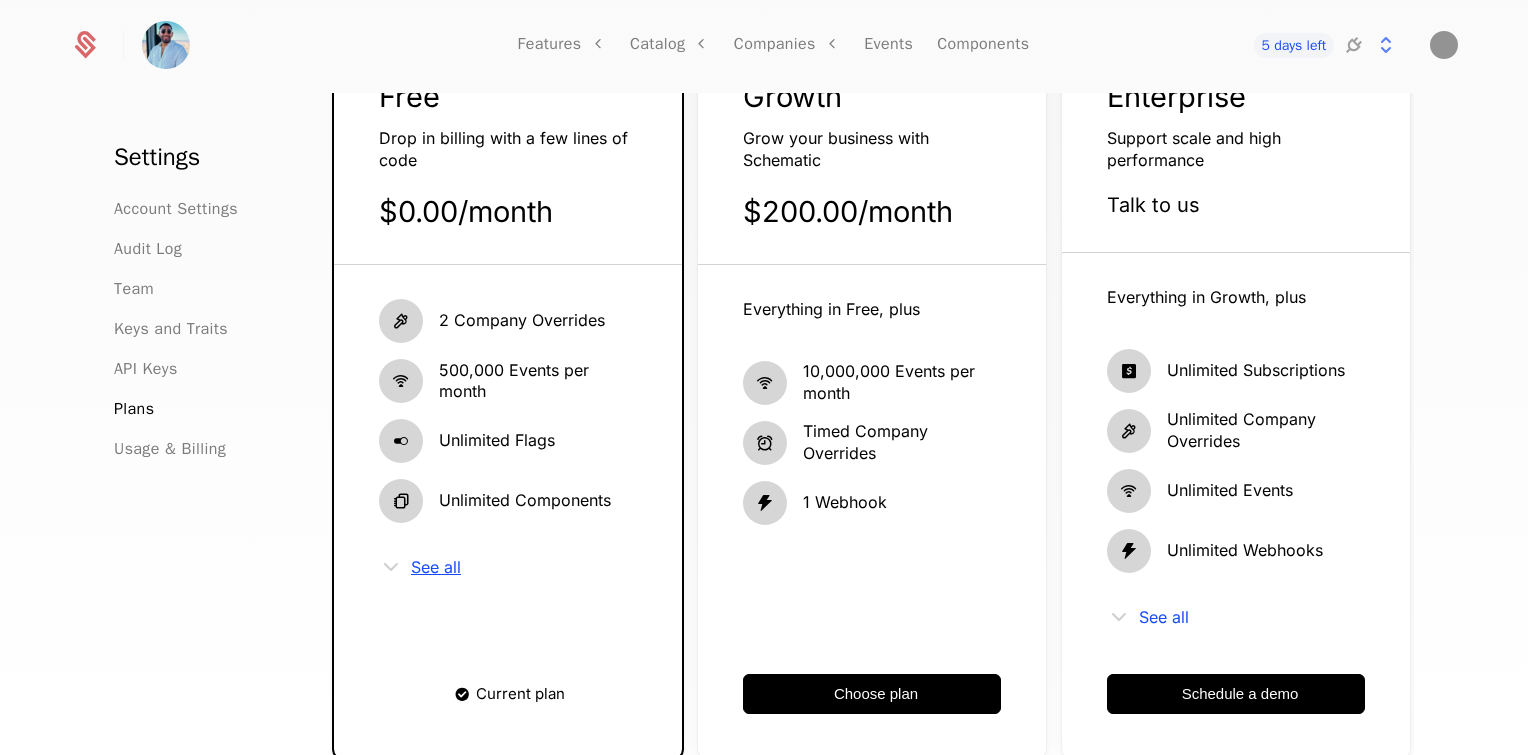 click on "See all" at bounding box center [436, 567] 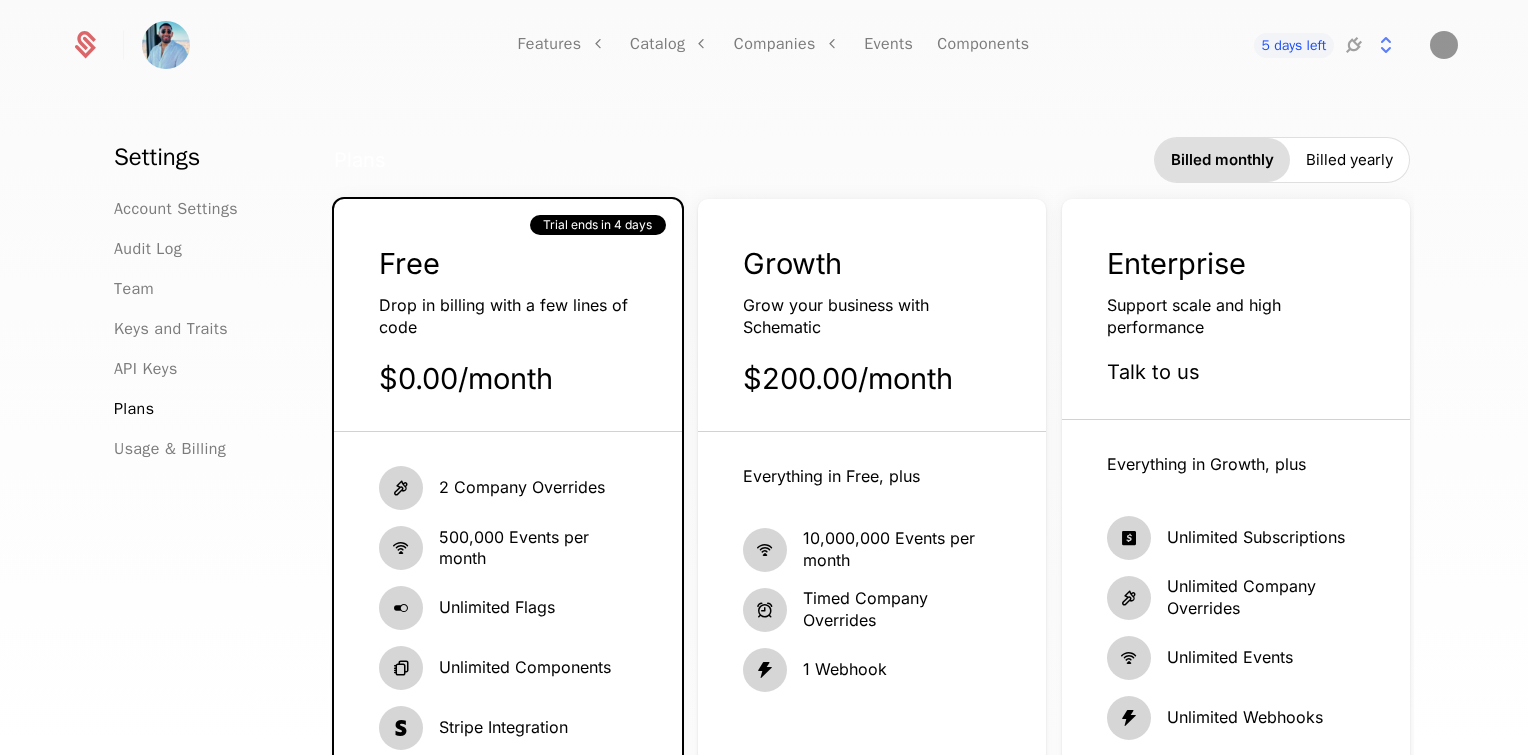scroll, scrollTop: 0, scrollLeft: 0, axis: both 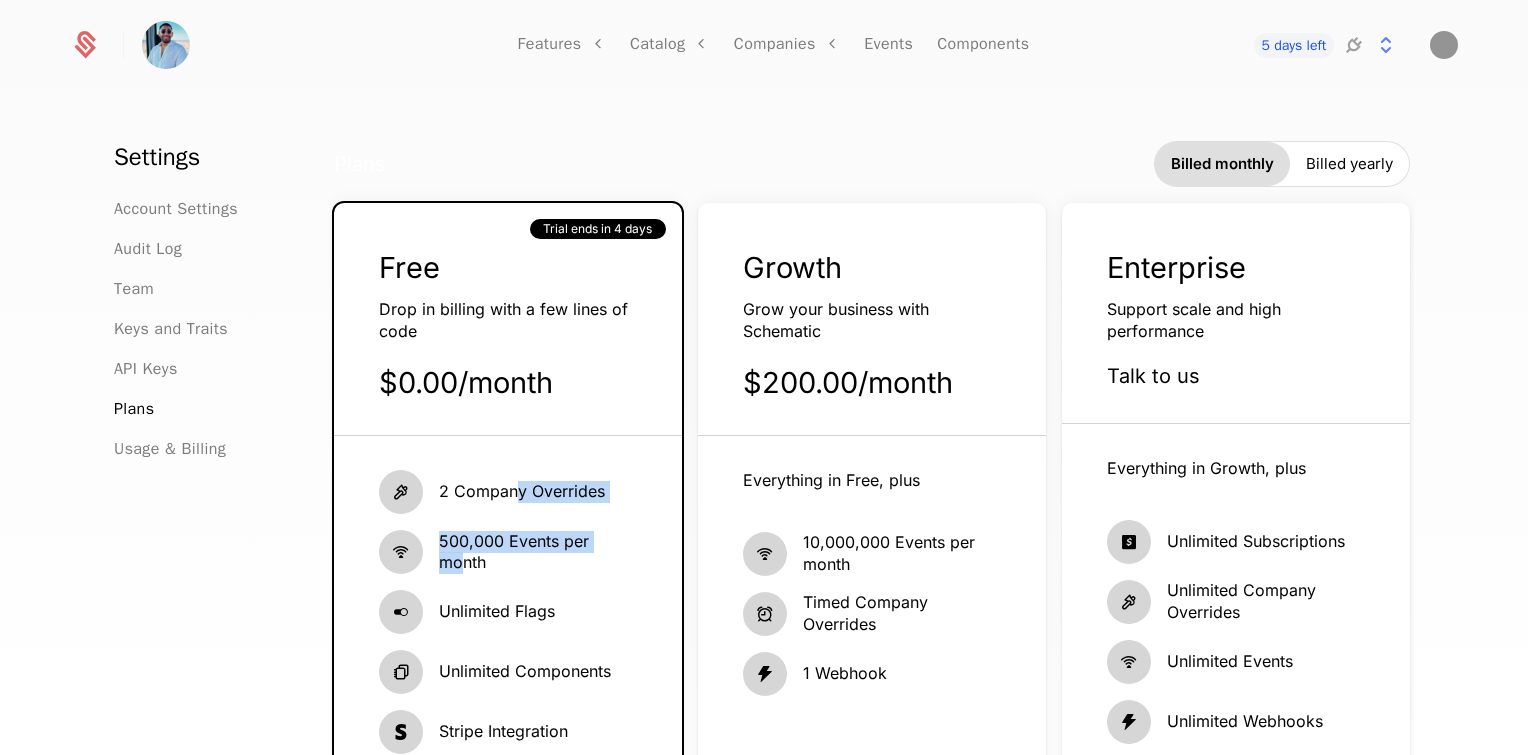 drag, startPoint x: 455, startPoint y: 555, endPoint x: 506, endPoint y: 488, distance: 84.20214 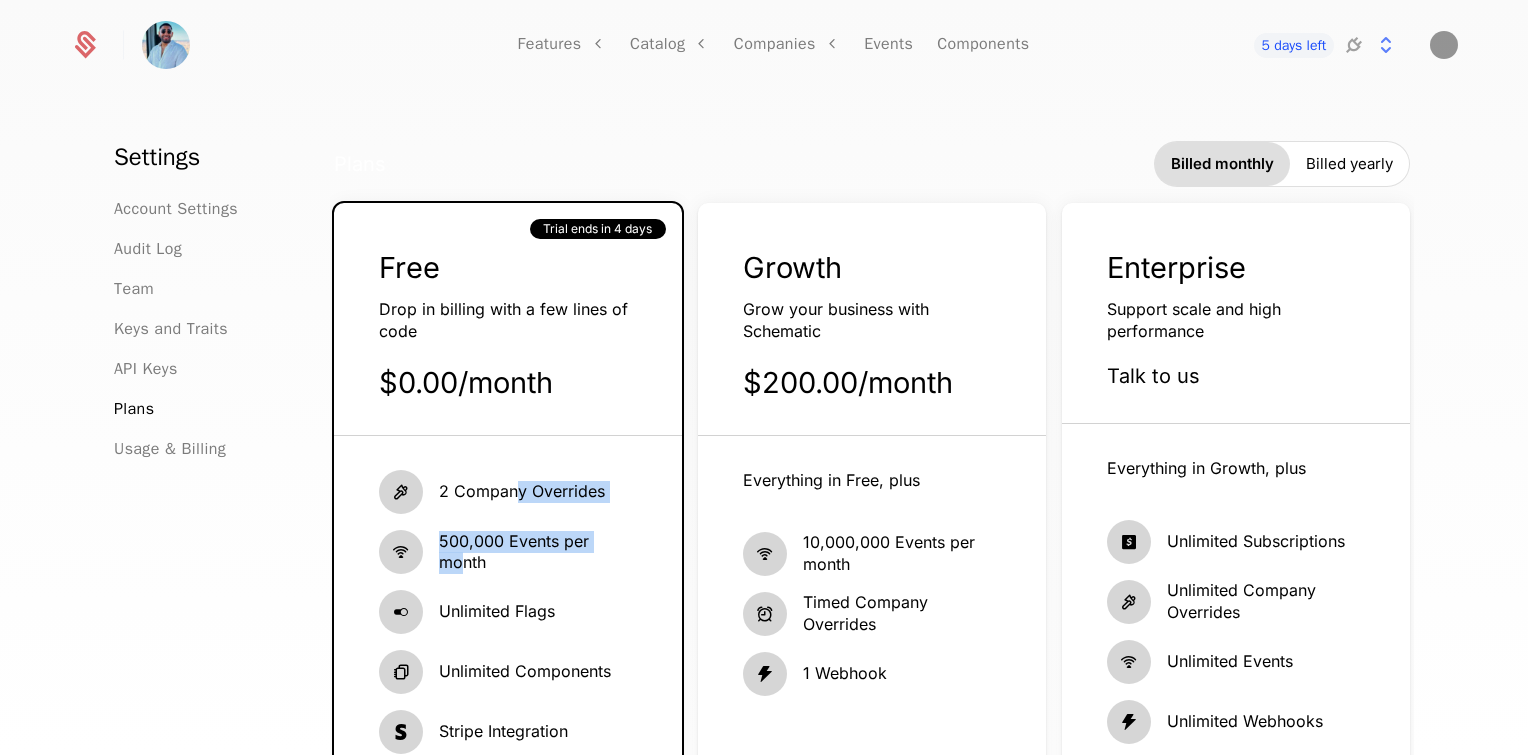 click on "2   Company Overrides 500,000   Events   per   month Unlimited Flags Unlimited Components Stripe Integration Clerk Integration Hide all" at bounding box center (508, 670) 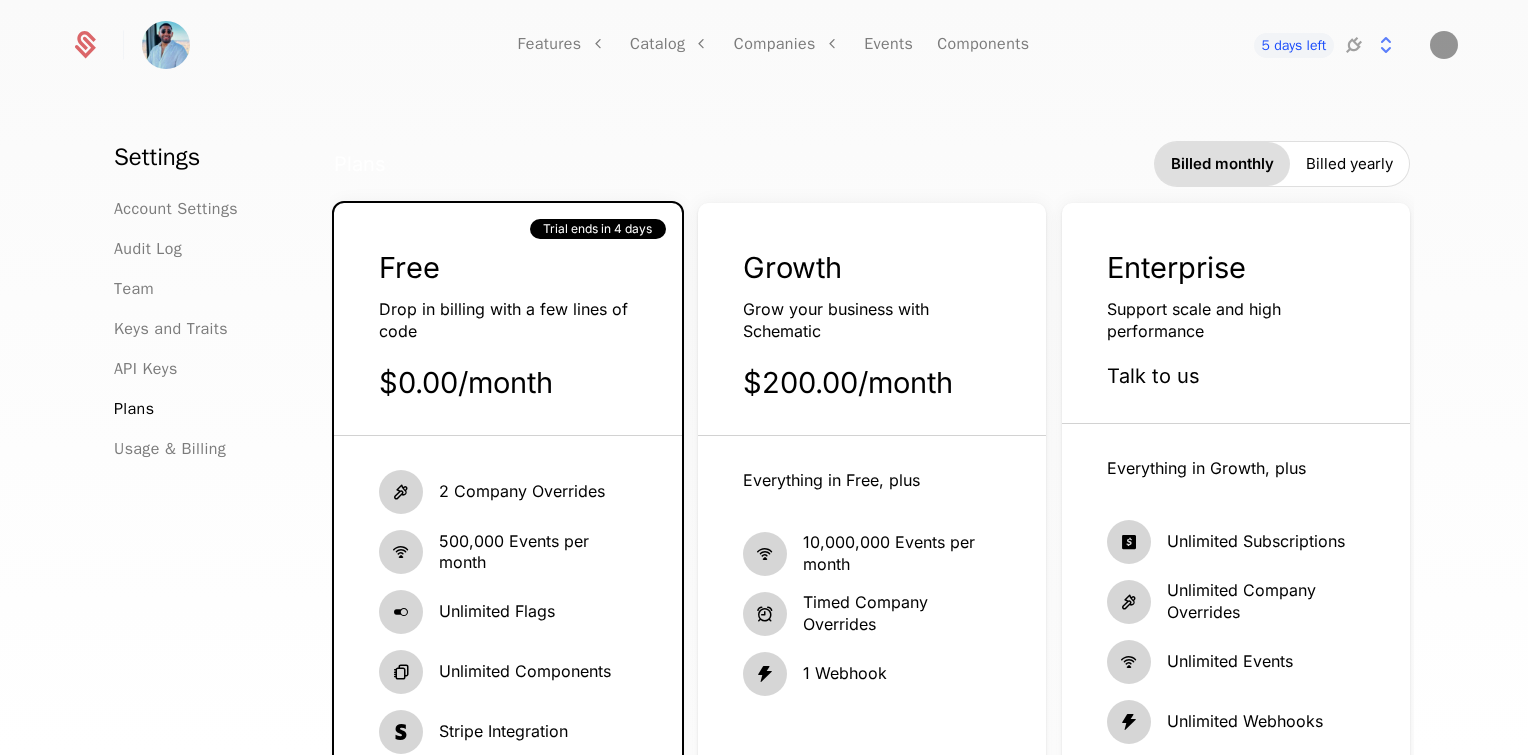 drag, startPoint x: 506, startPoint y: 488, endPoint x: 436, endPoint y: 463, distance: 74.330345 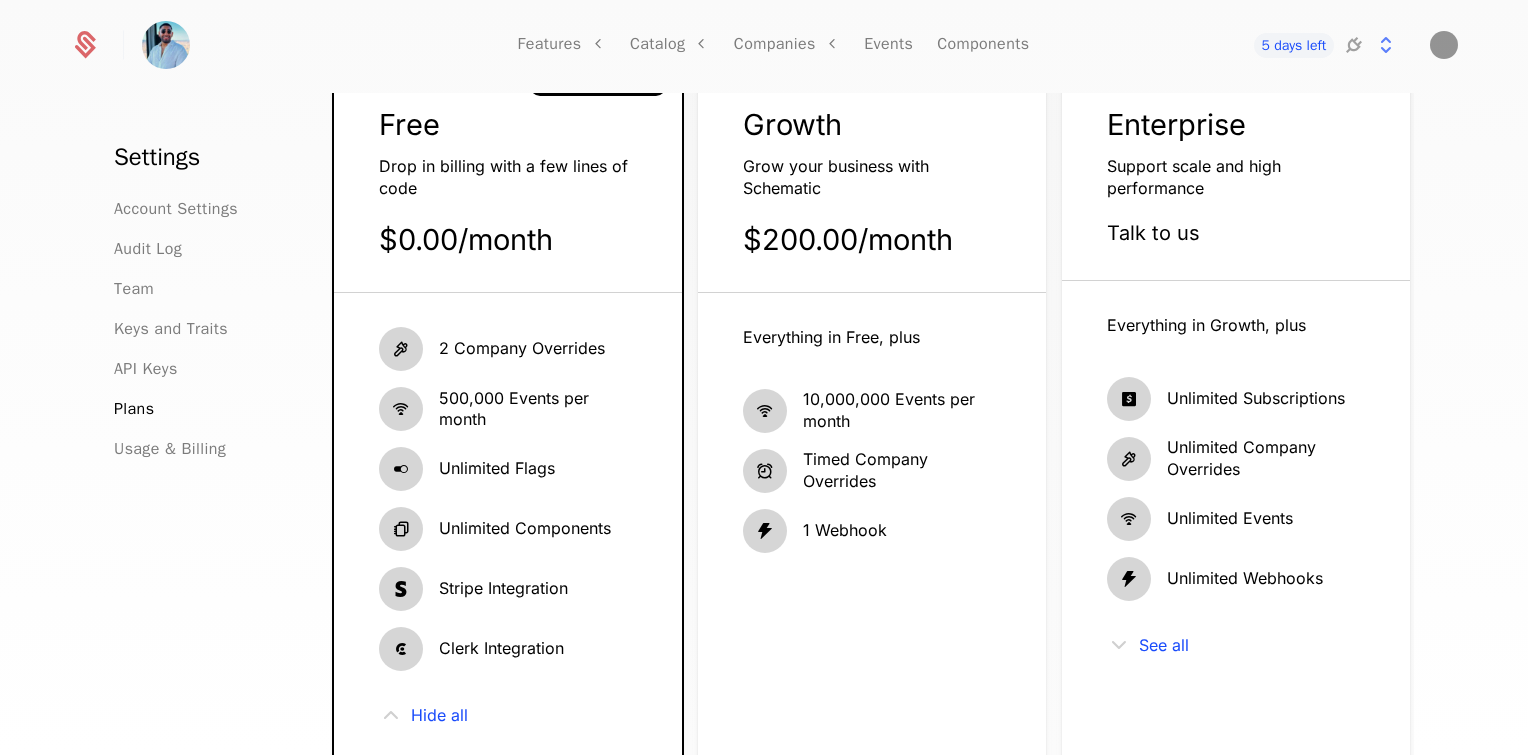 scroll, scrollTop: 0, scrollLeft: 0, axis: both 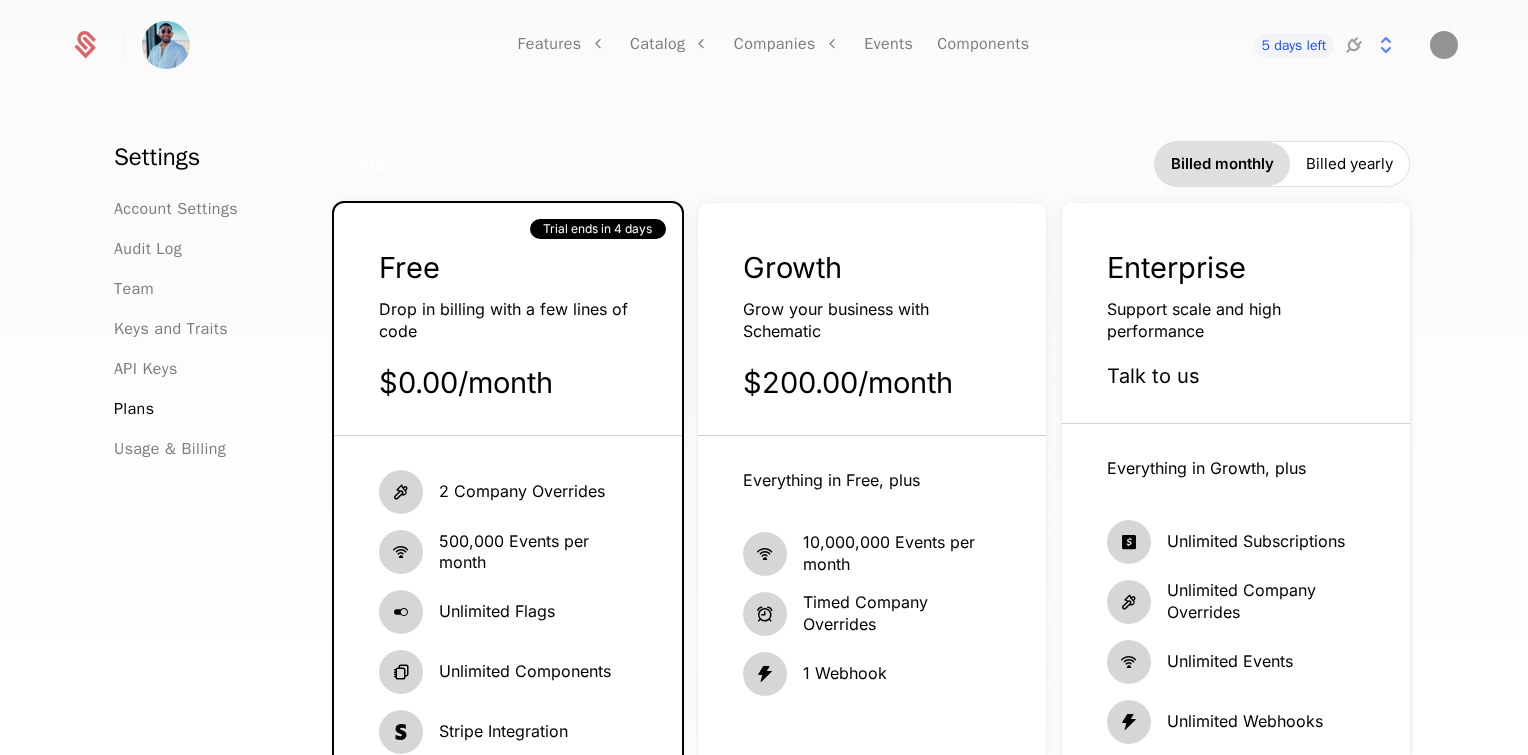 select on "**" 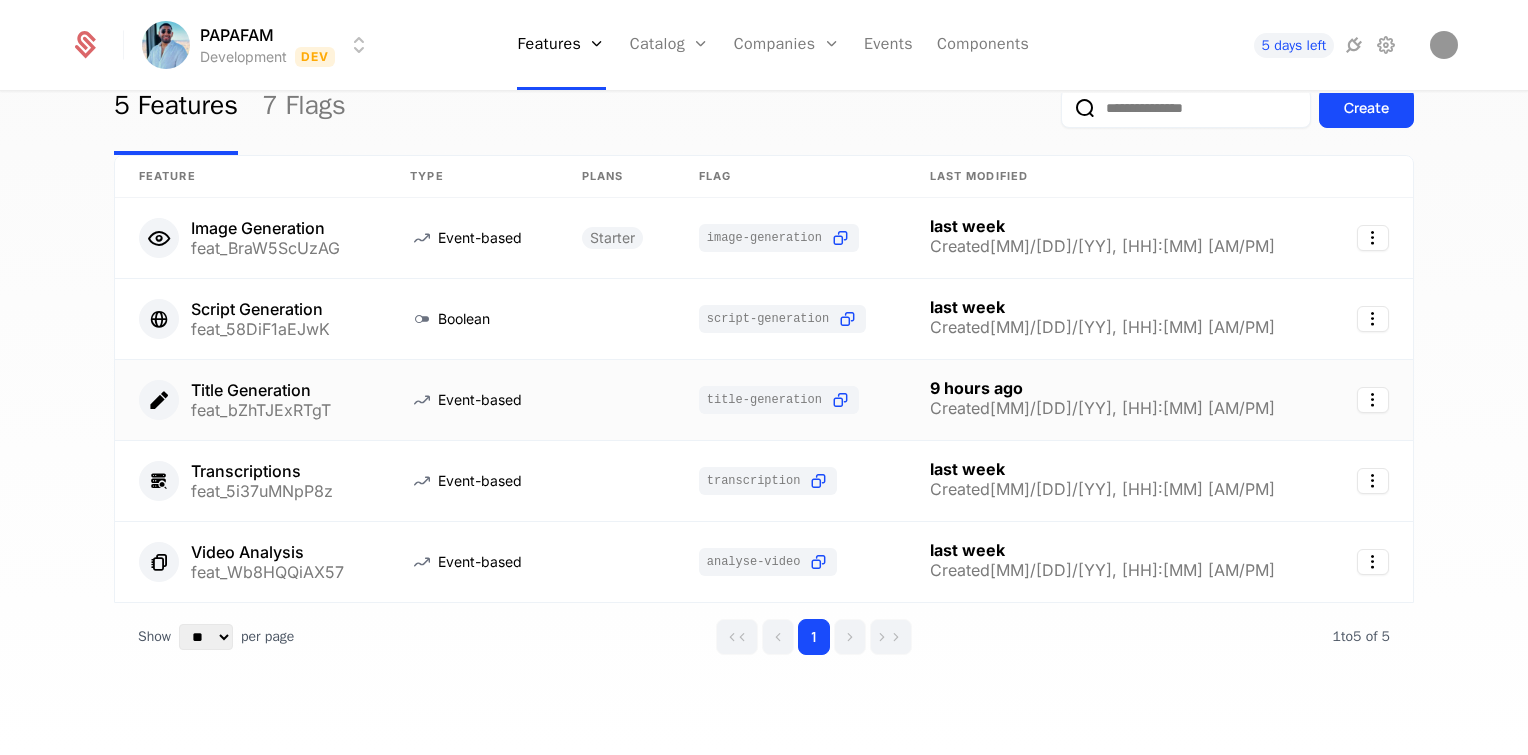 scroll, scrollTop: 0, scrollLeft: 0, axis: both 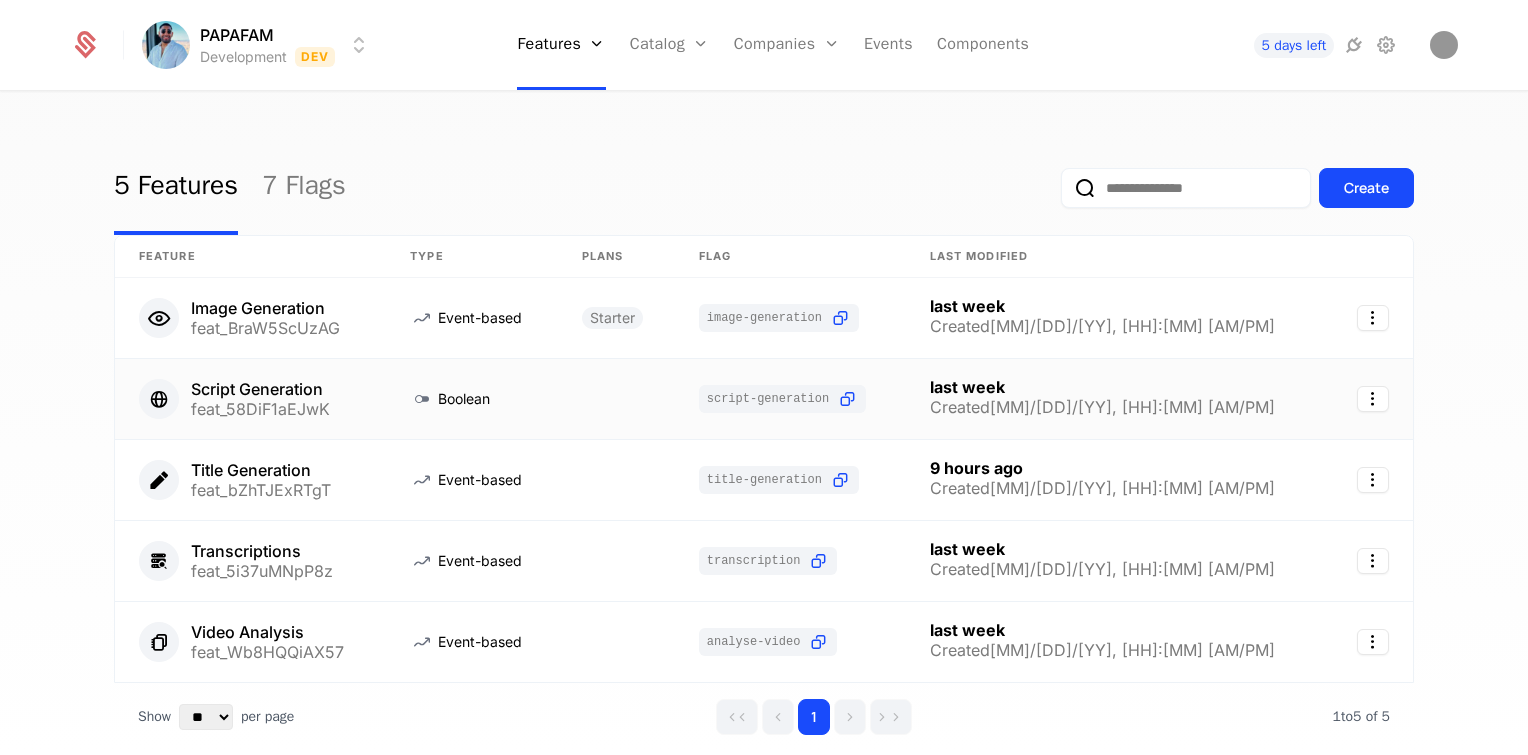 click on "Script Generation" at bounding box center [260, 389] 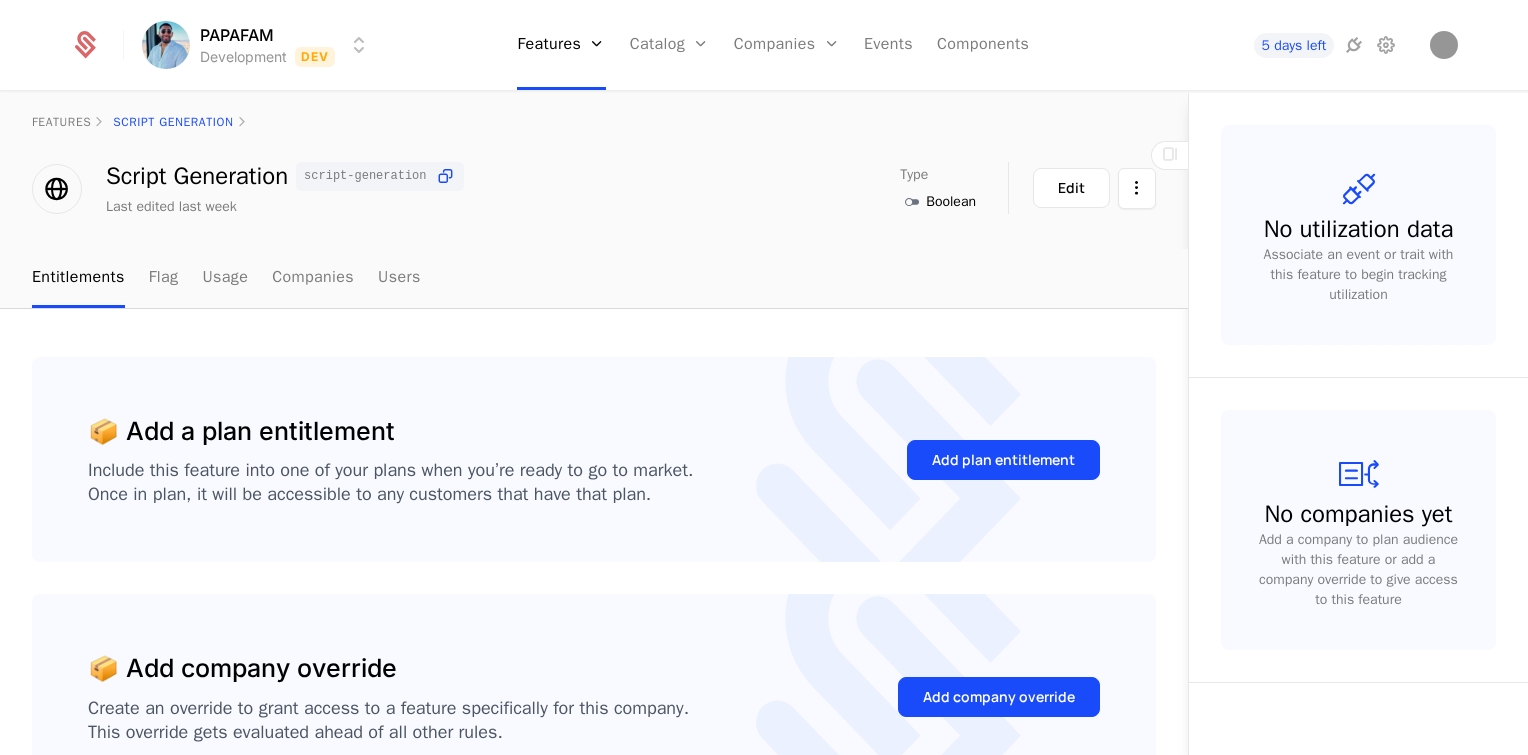 scroll, scrollTop: 0, scrollLeft: 0, axis: both 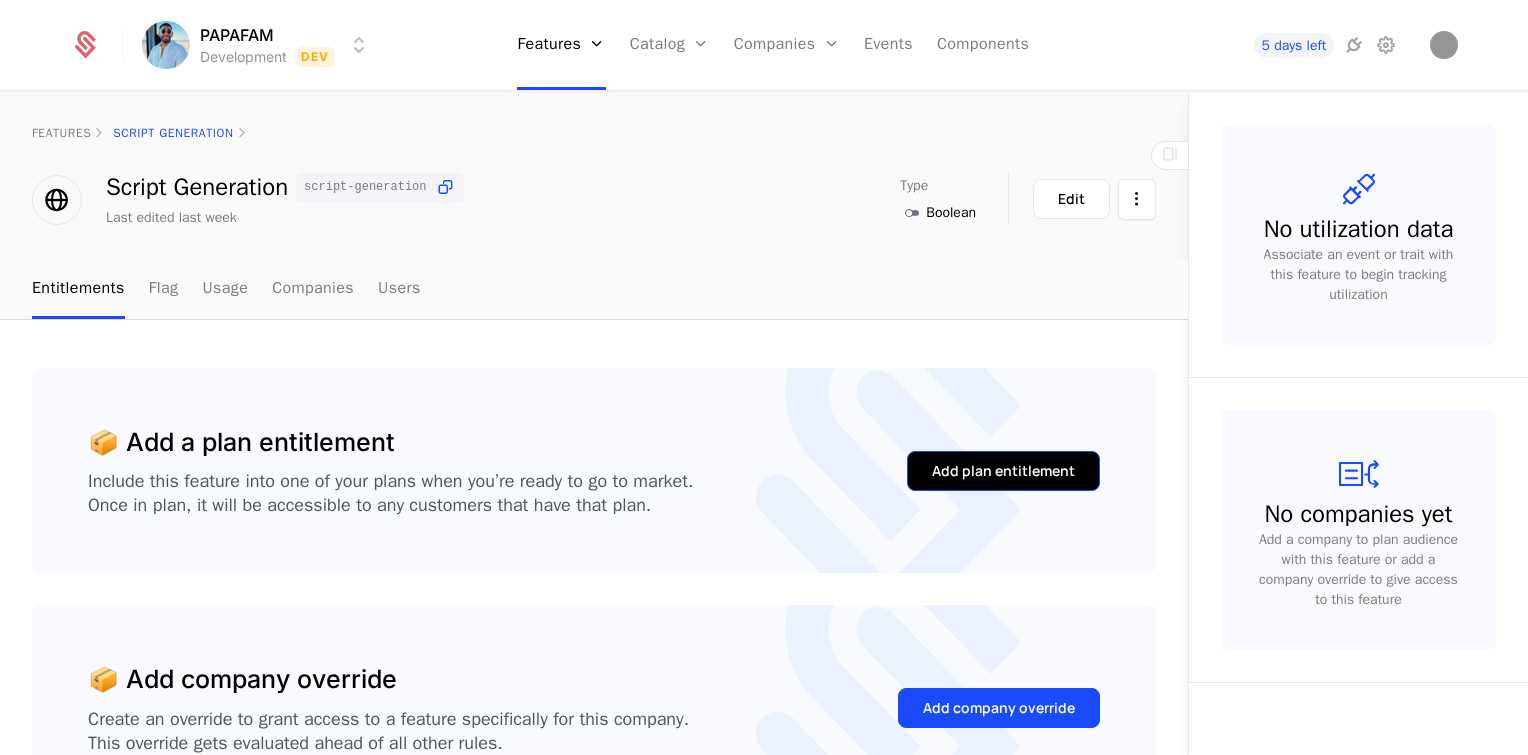 click on "Add plan entitlement" at bounding box center (1003, 471) 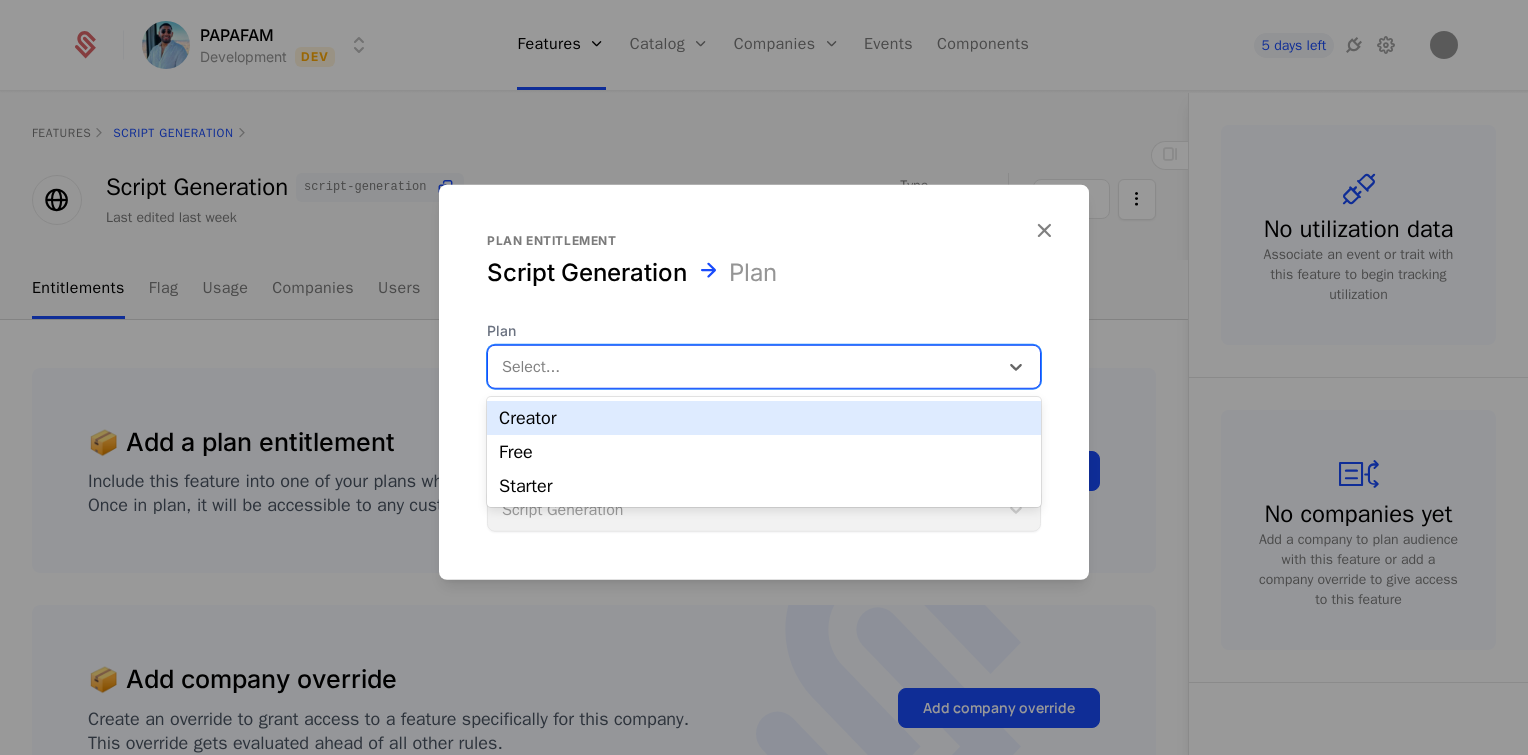 click at bounding box center [743, 366] 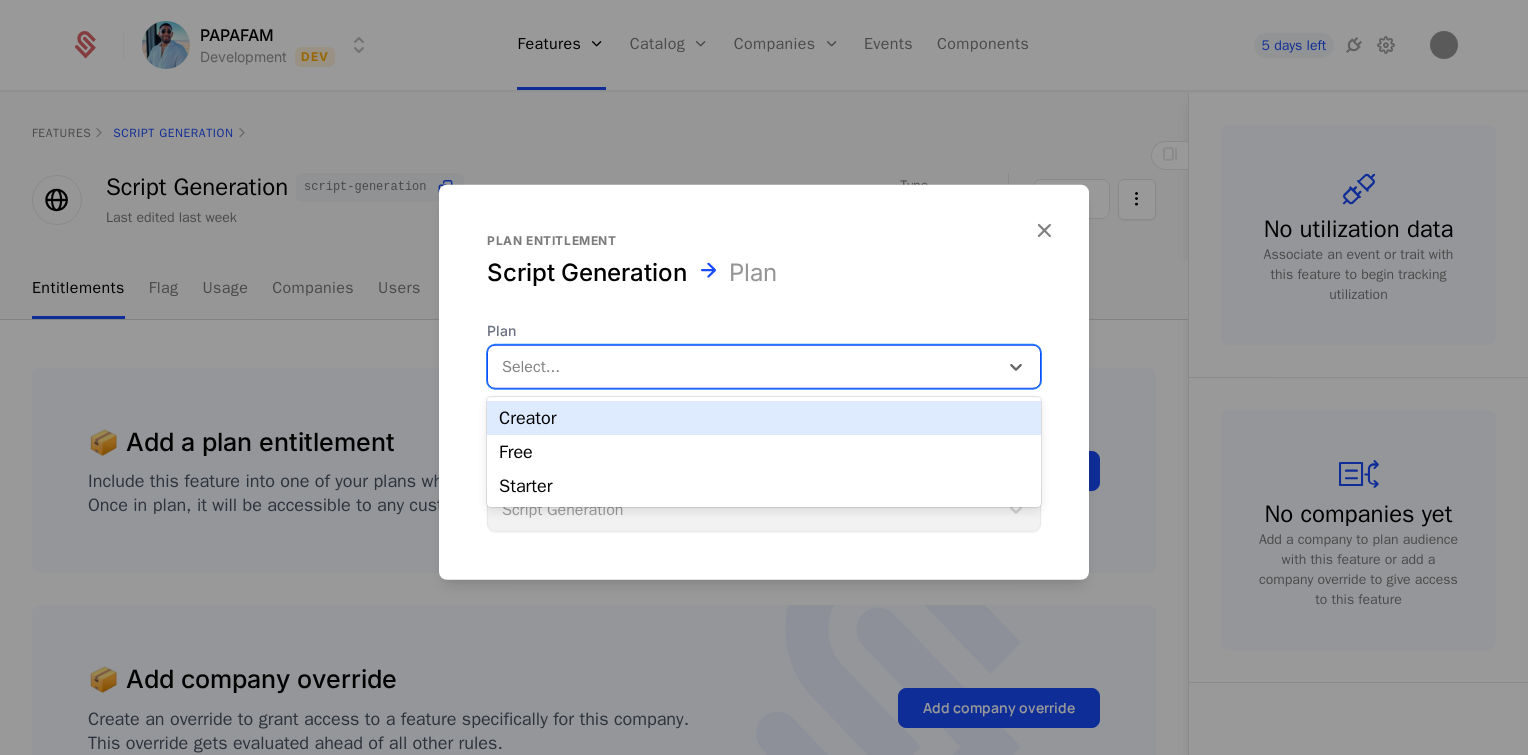 click on "Creator" at bounding box center [764, 418] 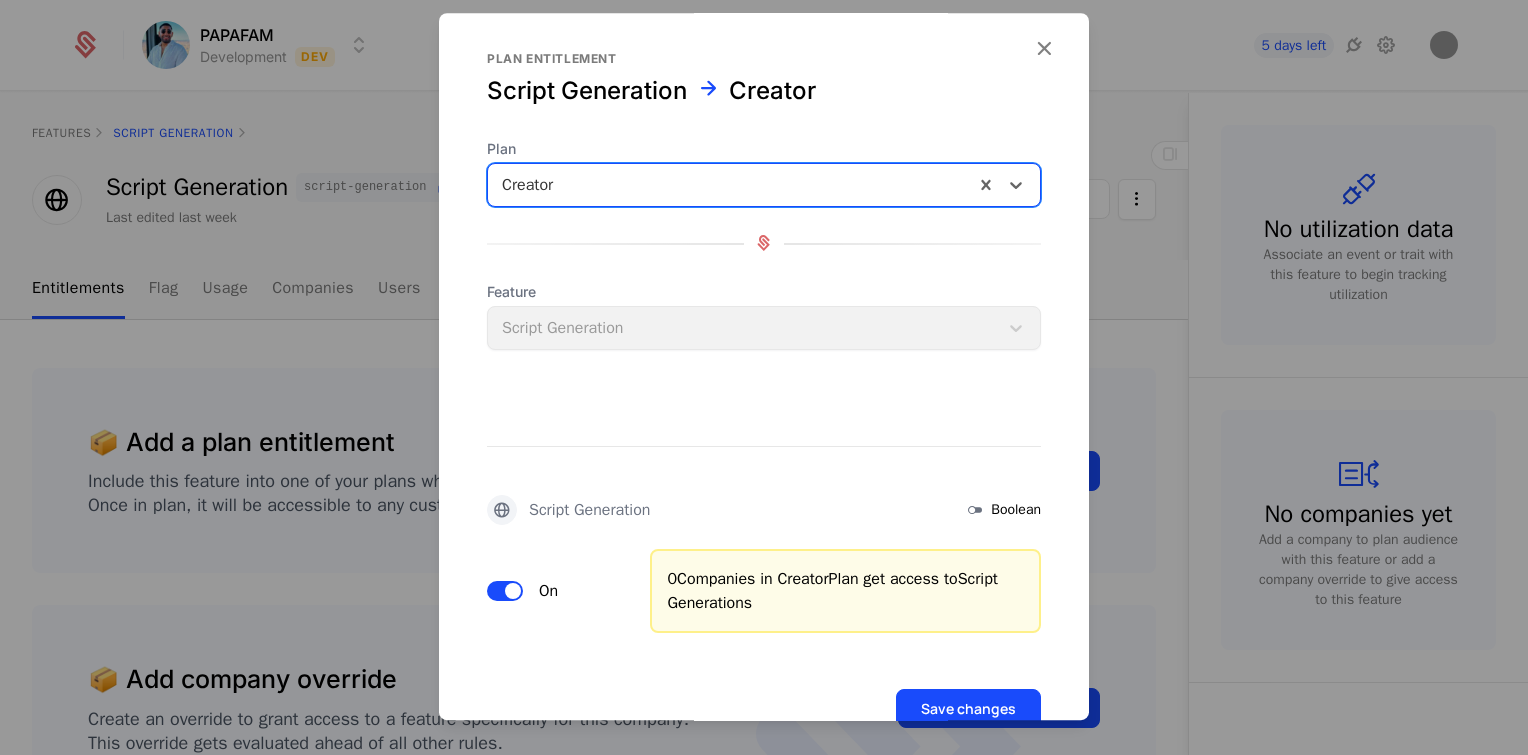 scroll, scrollTop: 64, scrollLeft: 0, axis: vertical 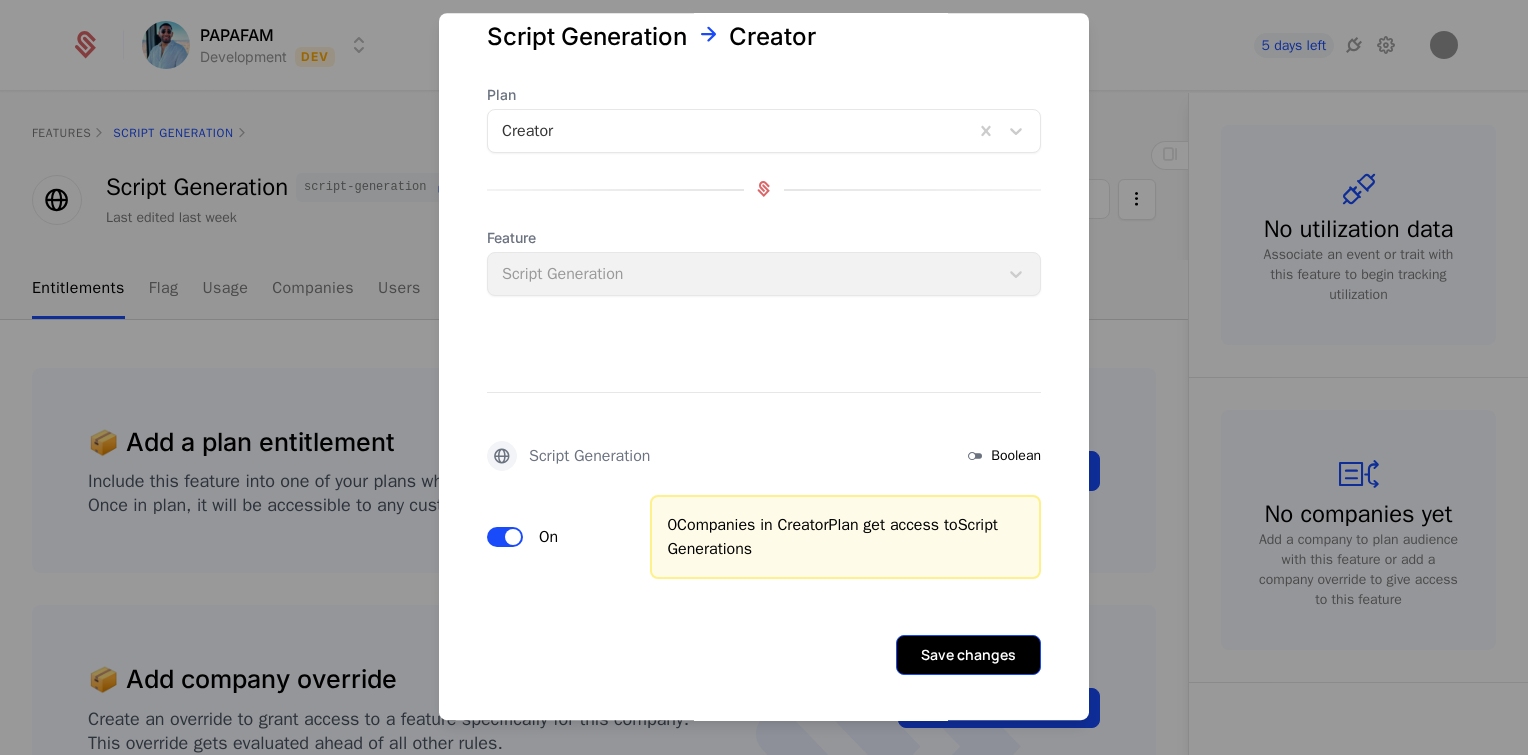click on "Save changes" at bounding box center (968, 655) 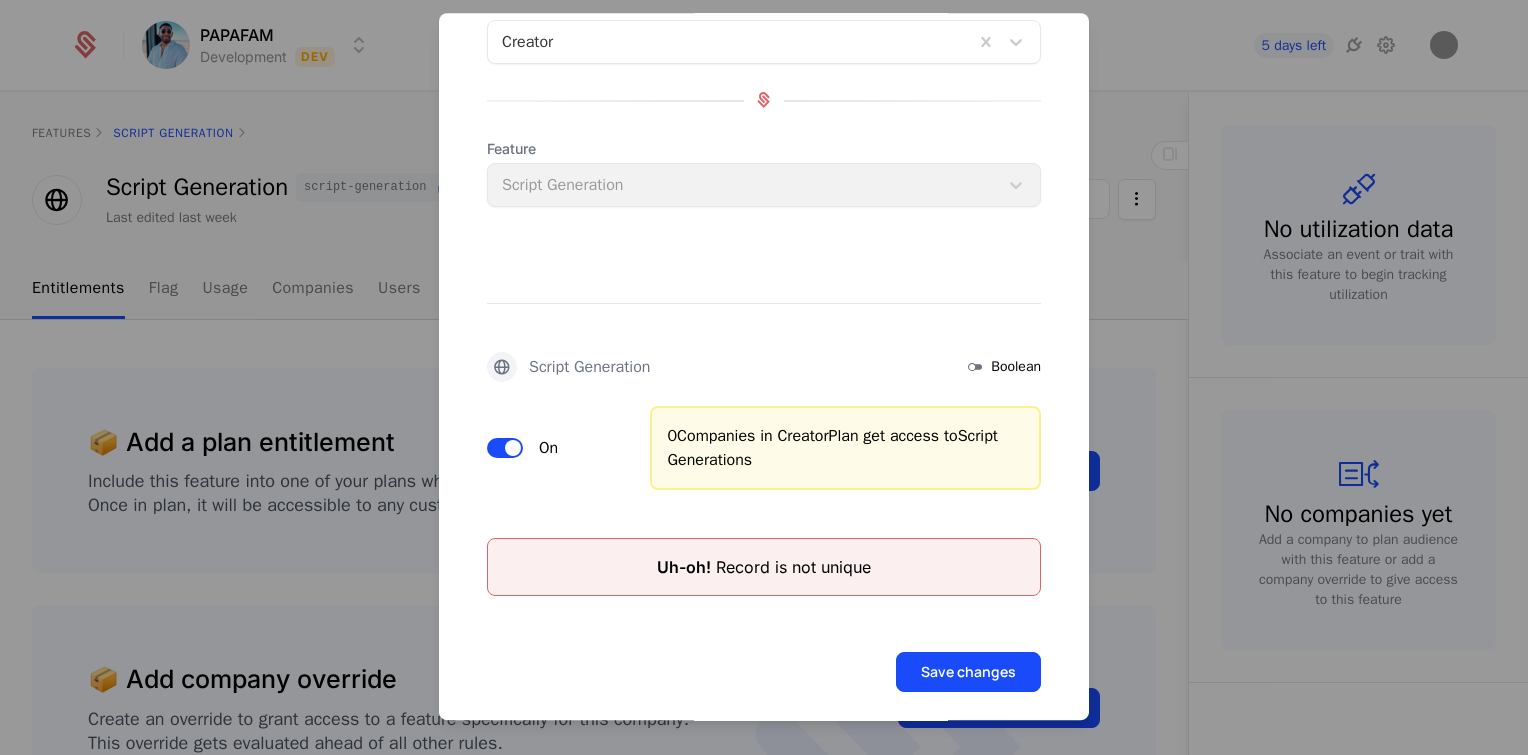 scroll, scrollTop: 0, scrollLeft: 0, axis: both 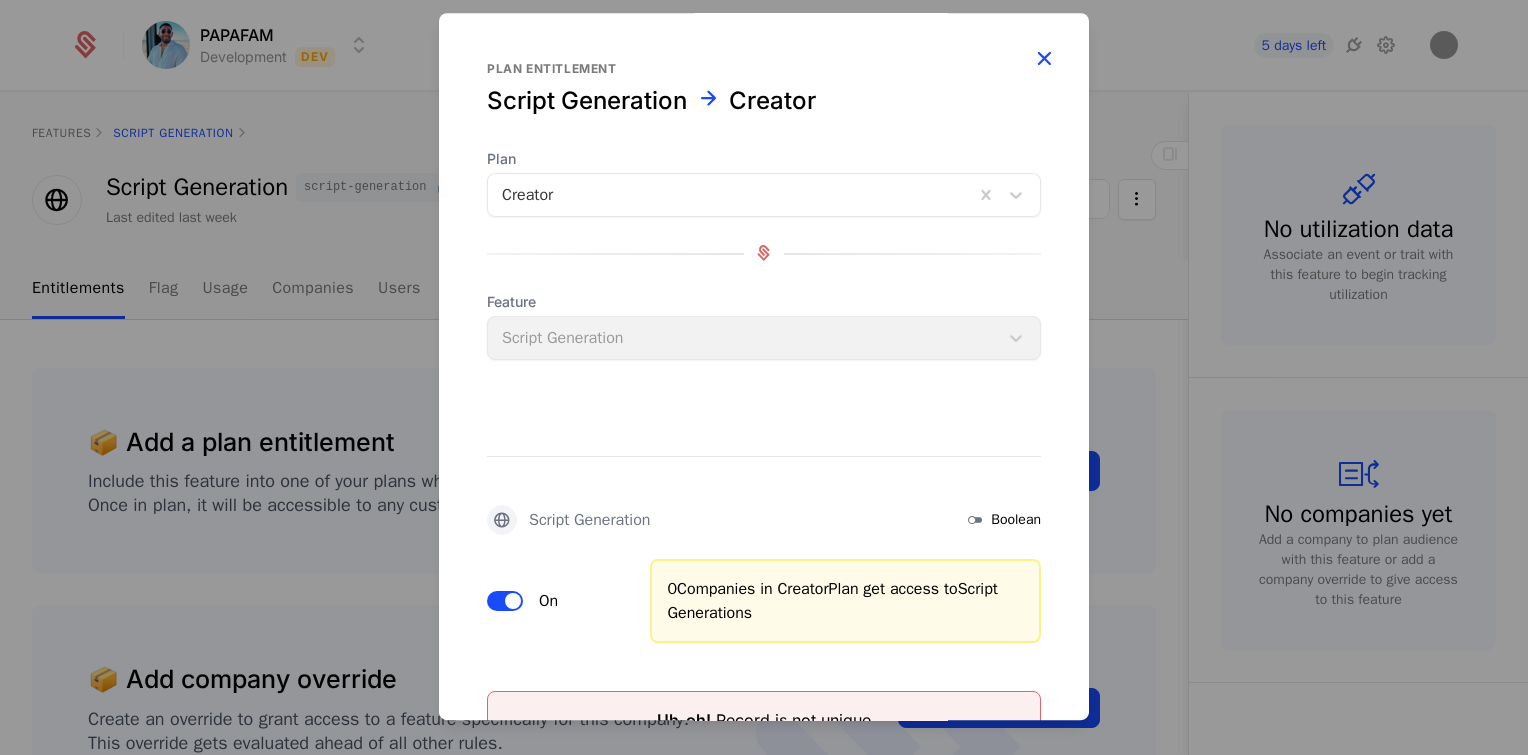 click at bounding box center (1044, 58) 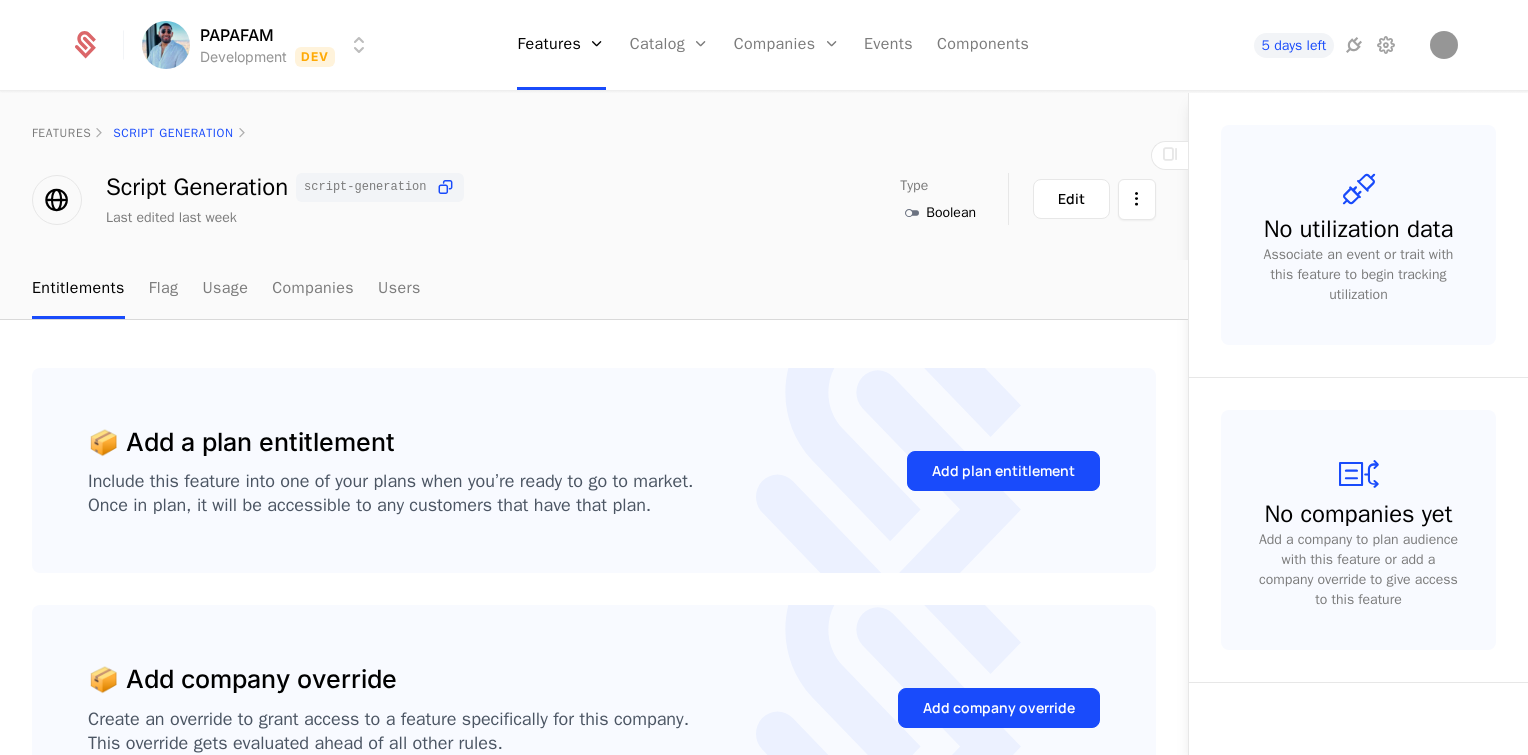 select on "**" 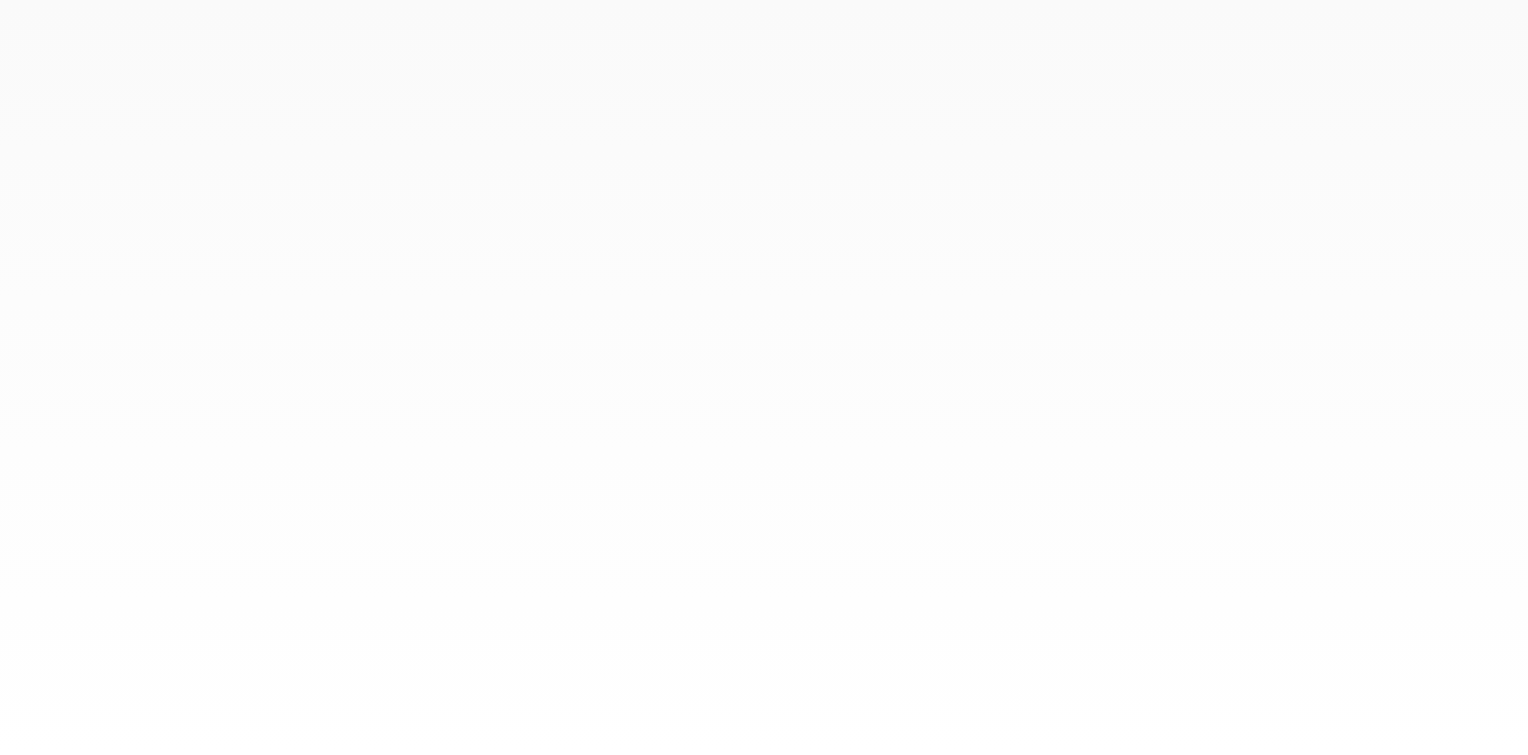 scroll, scrollTop: 0, scrollLeft: 0, axis: both 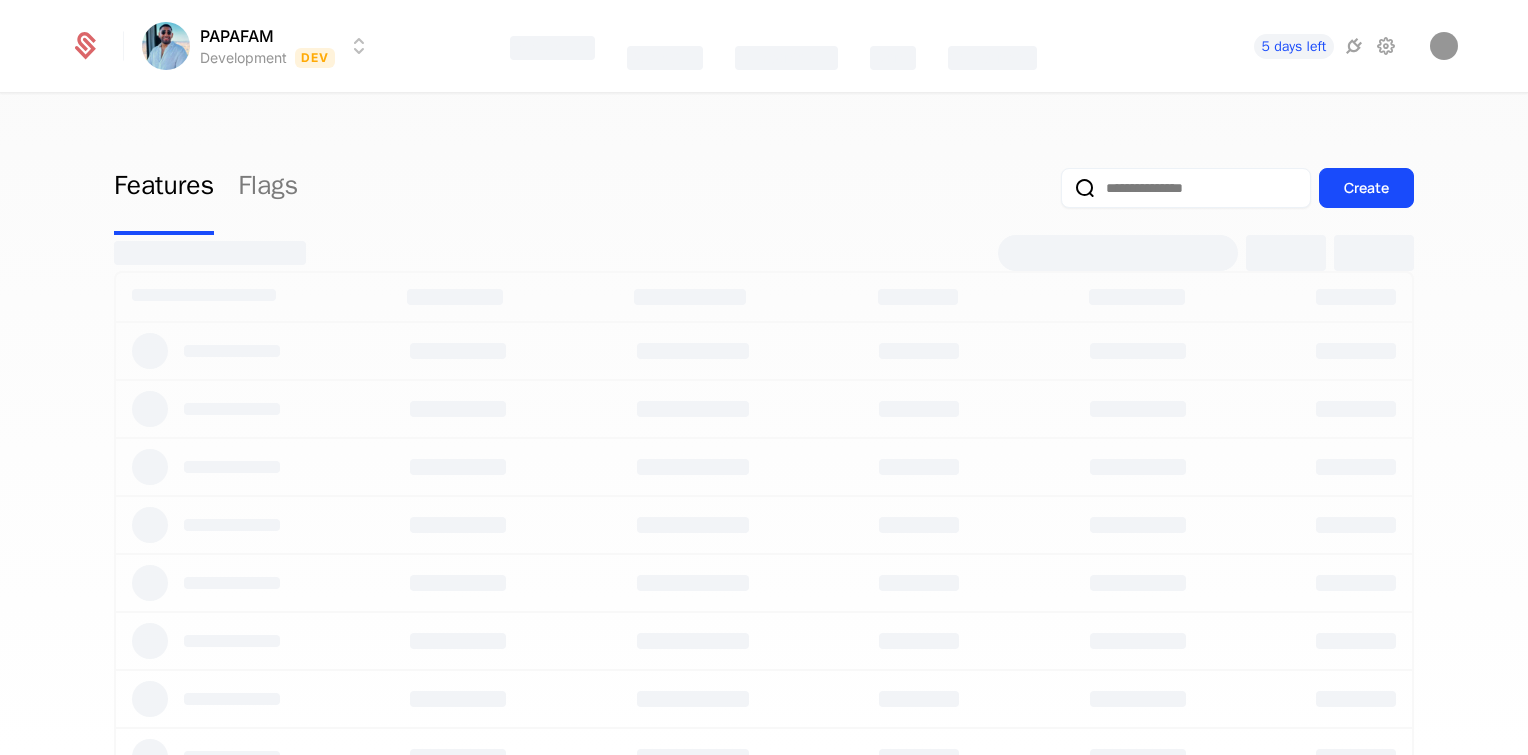 select on "**" 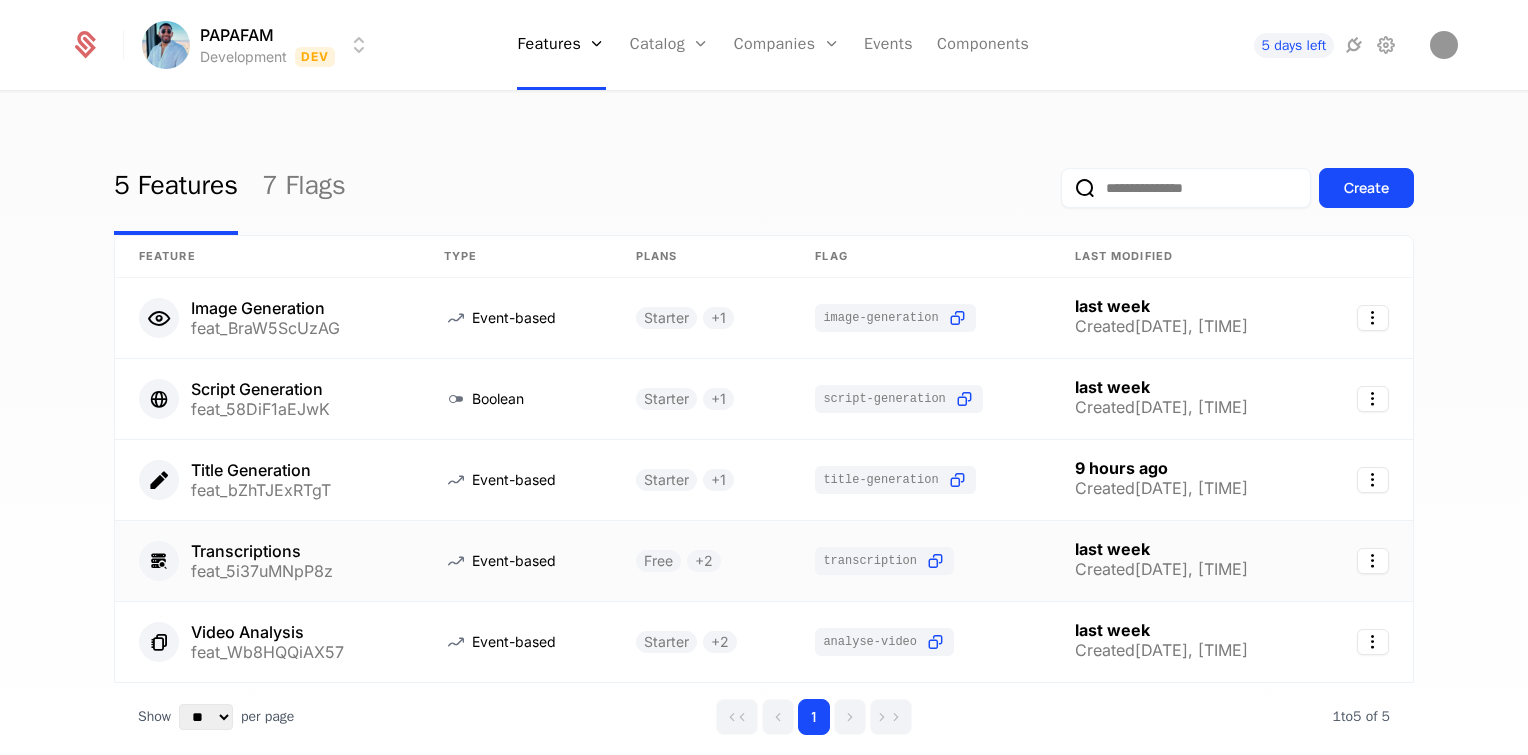 click on "Transcriptions feat_5i37uMNpP8z" at bounding box center [267, 561] 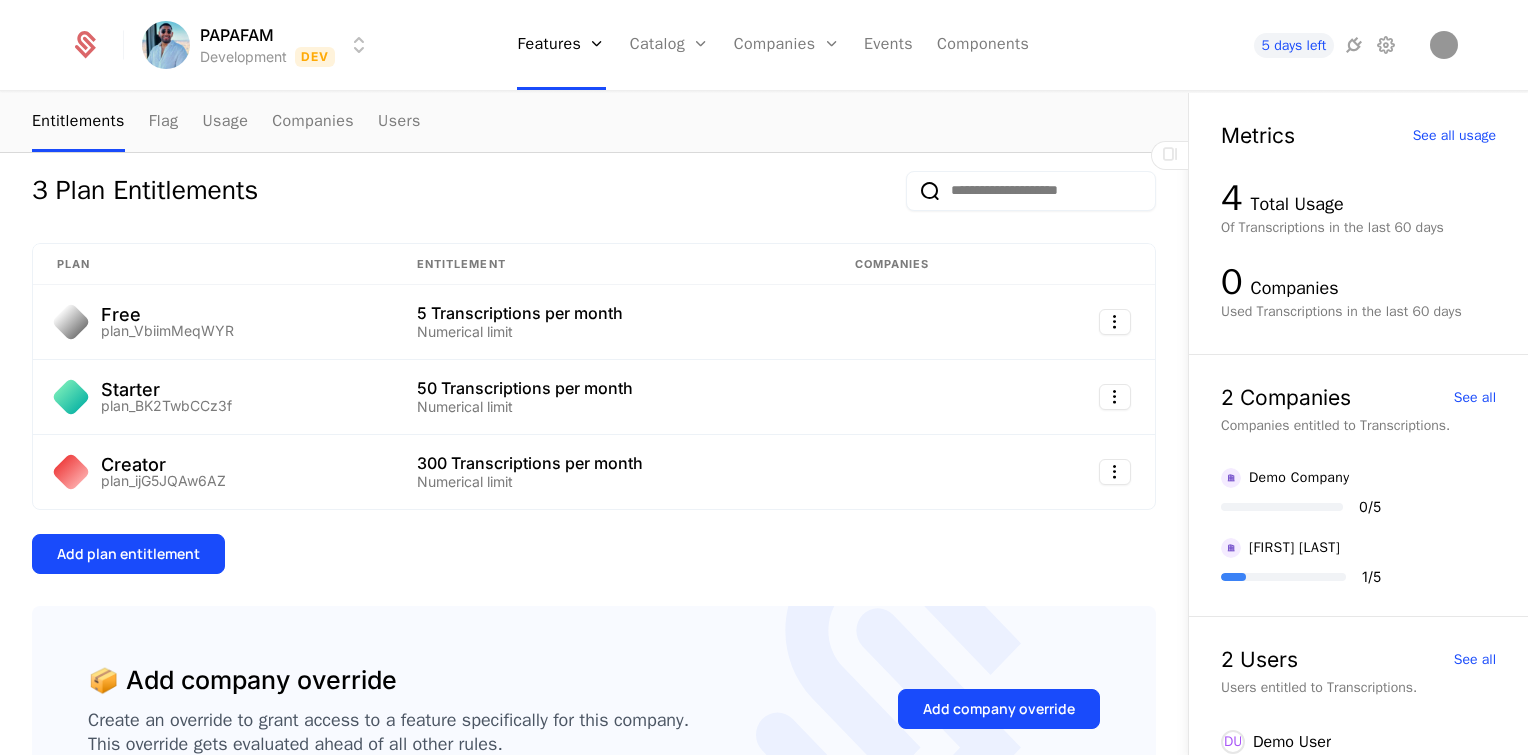 scroll, scrollTop: 0, scrollLeft: 0, axis: both 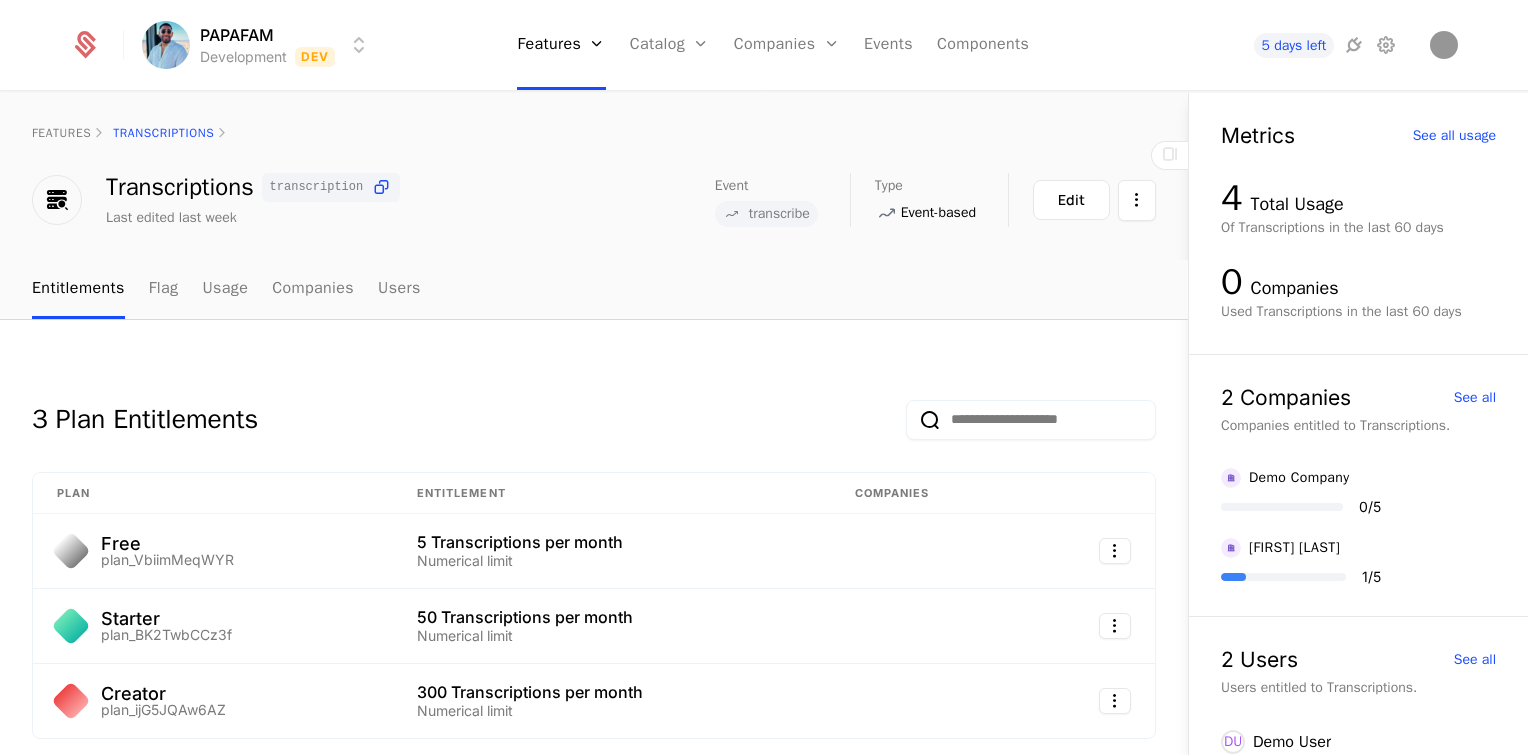 select on "**" 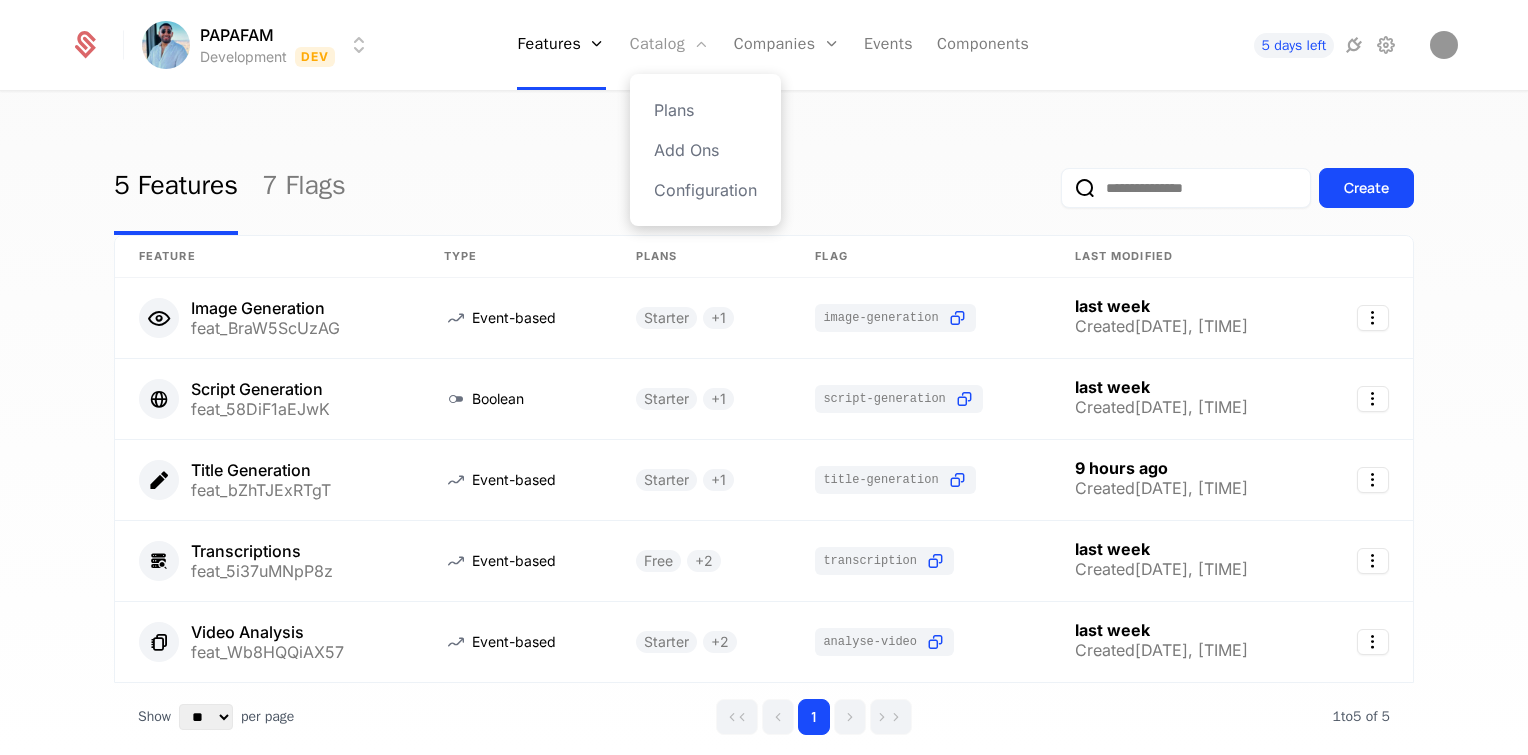 click on "Catalog" at bounding box center [670, 45] 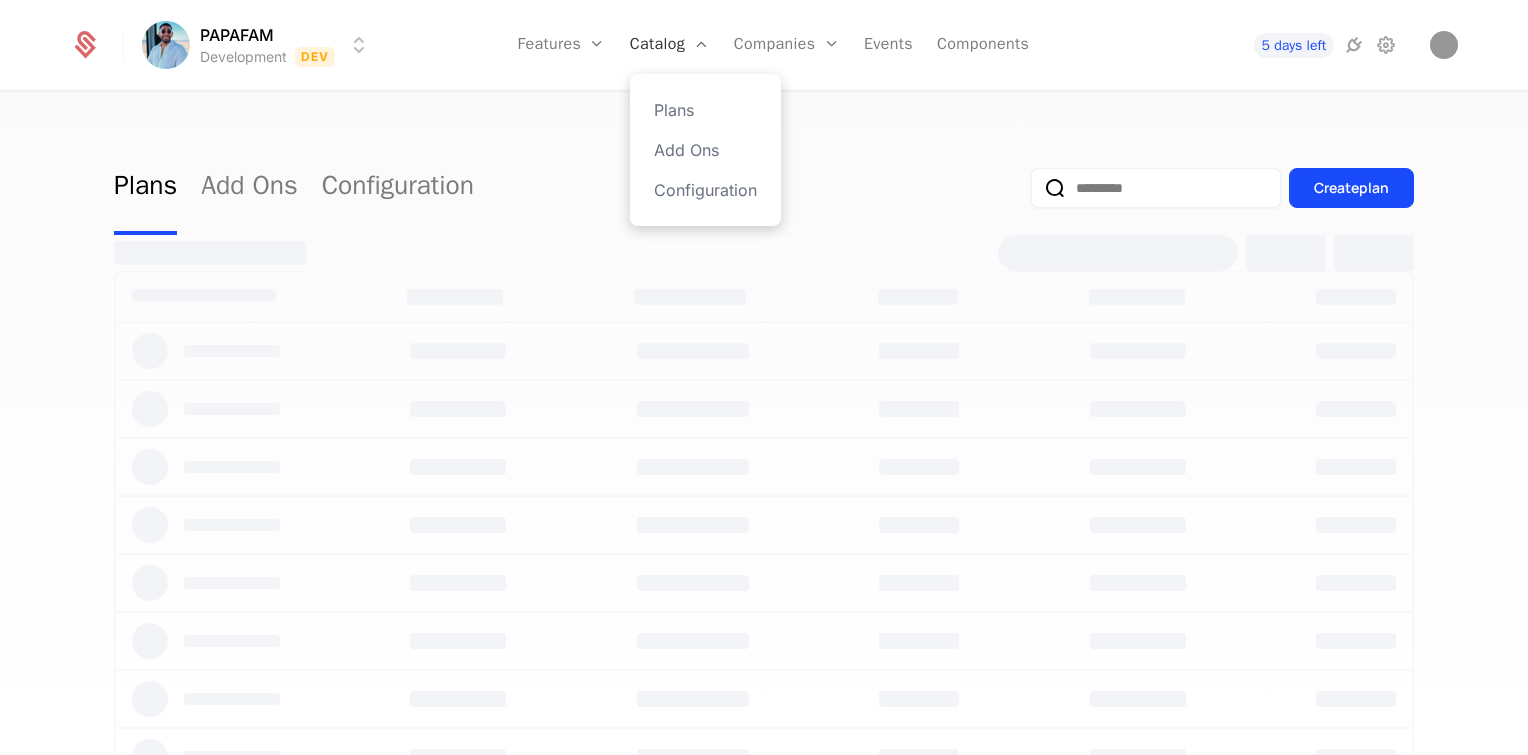 select on "**" 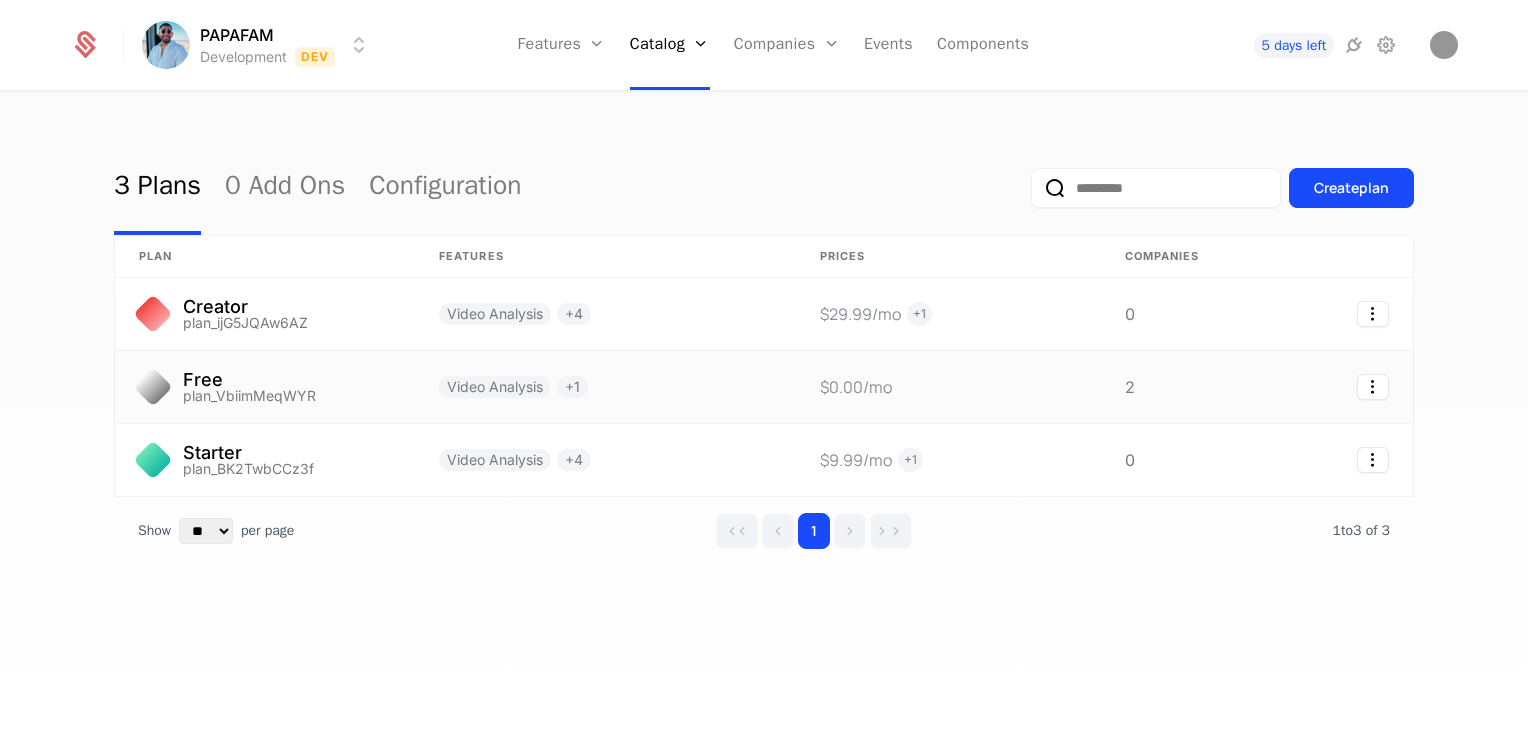 click on "Free" at bounding box center (249, 380) 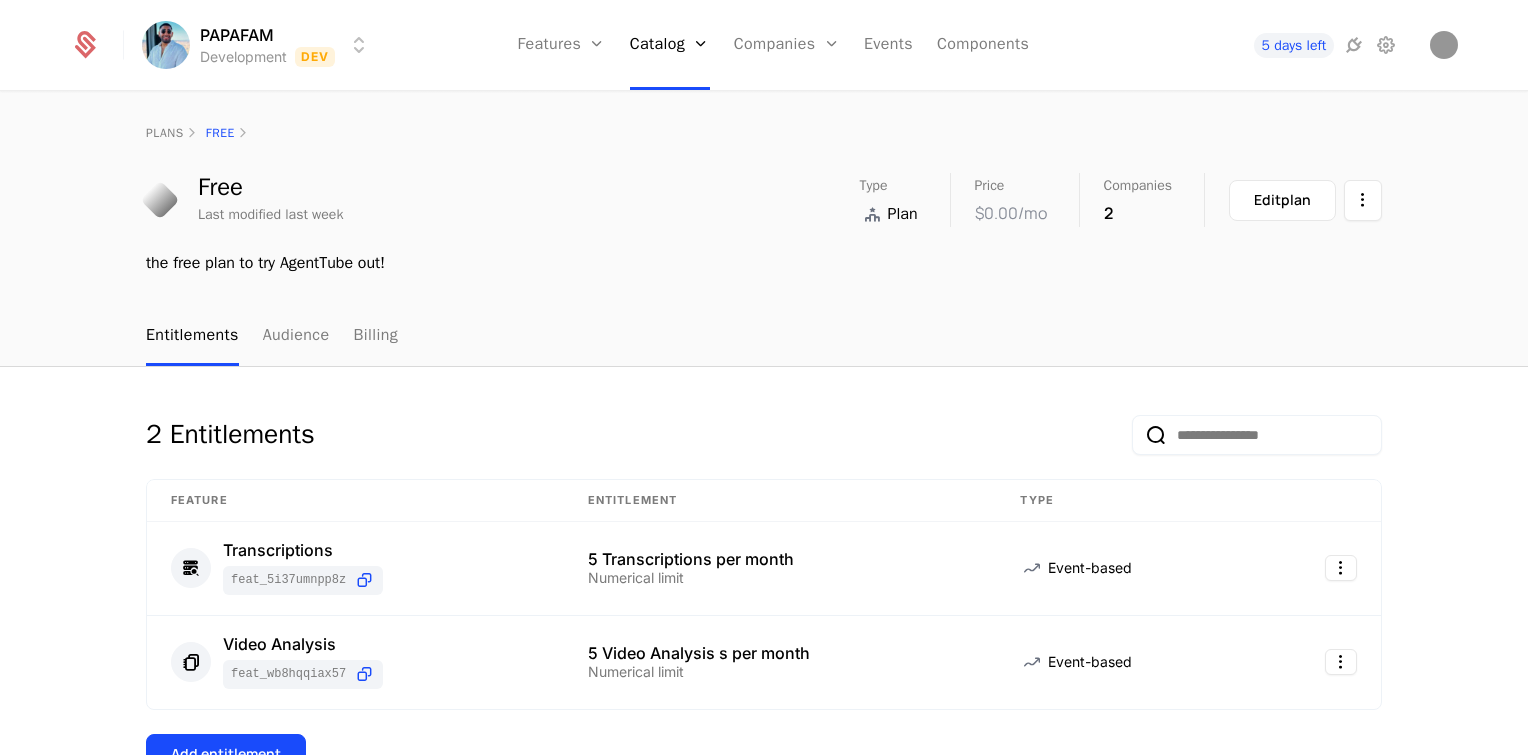 select on "**" 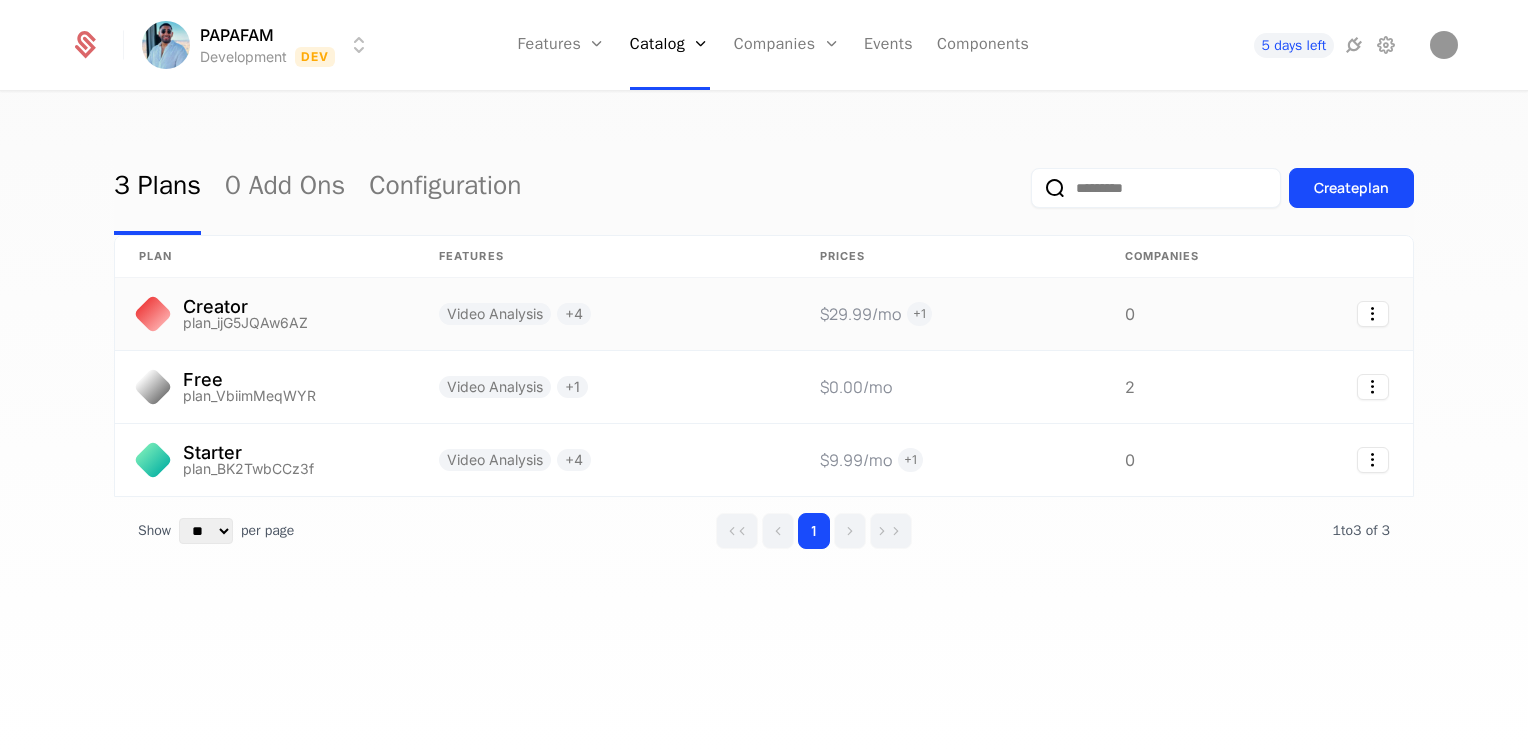 click on "Creator" at bounding box center (245, 307) 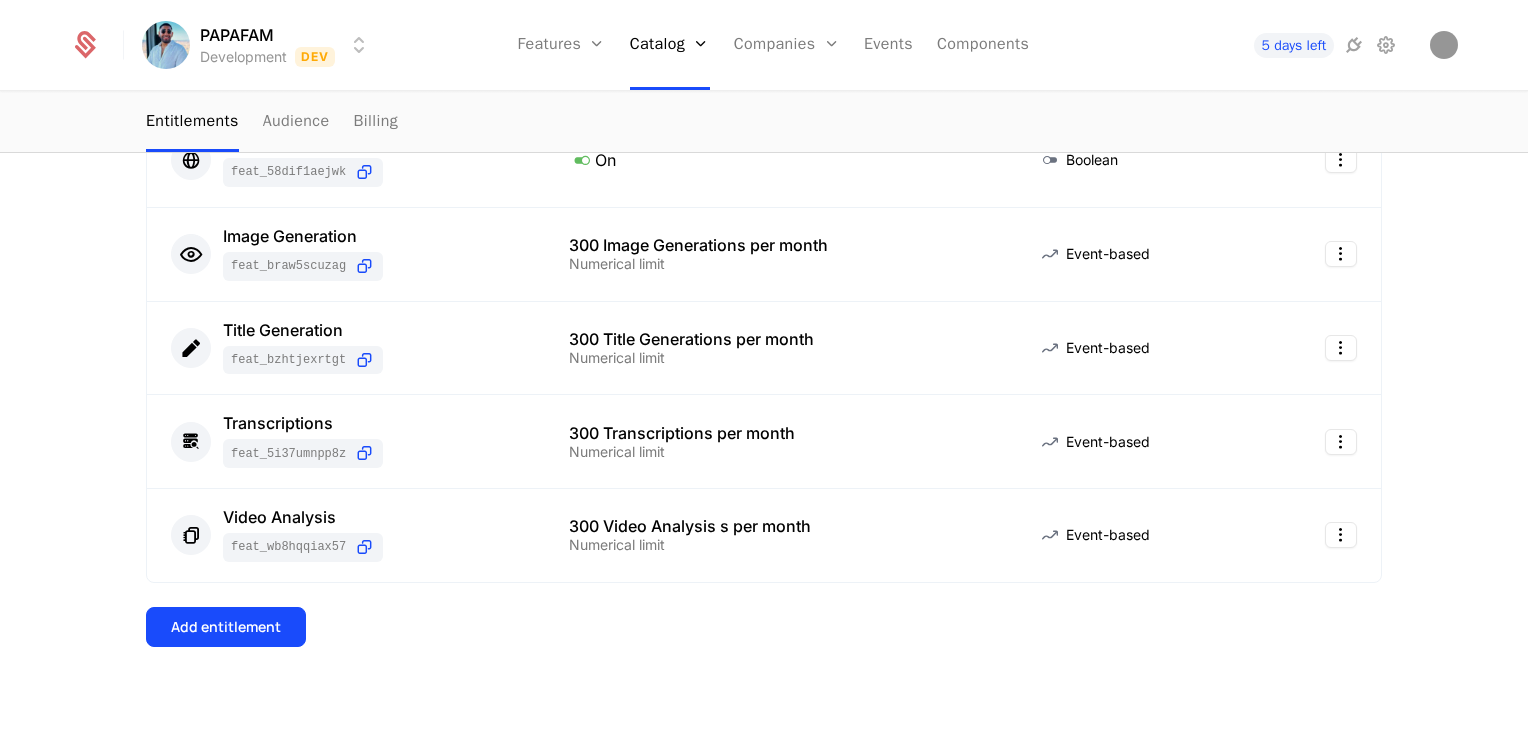 scroll, scrollTop: 0, scrollLeft: 0, axis: both 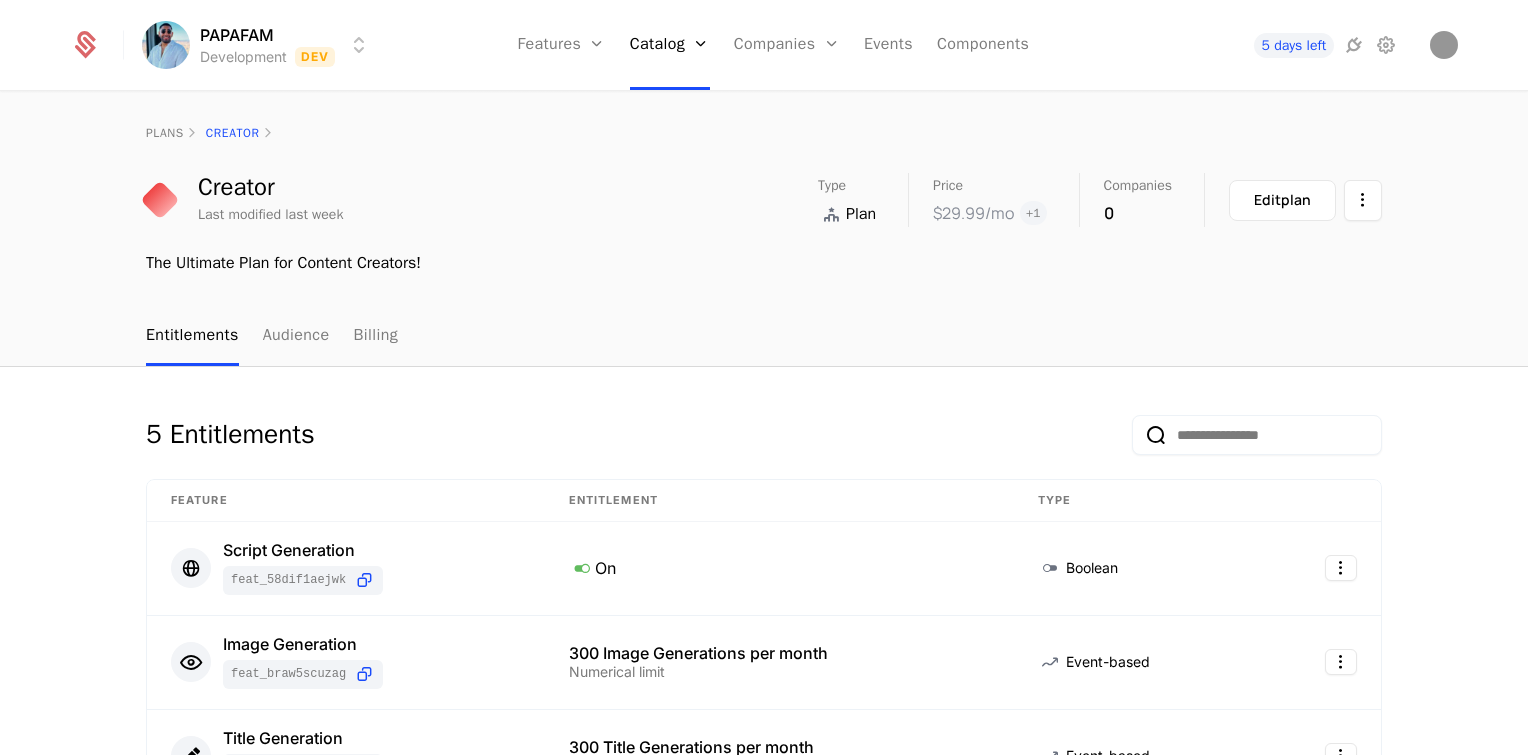 select on "**" 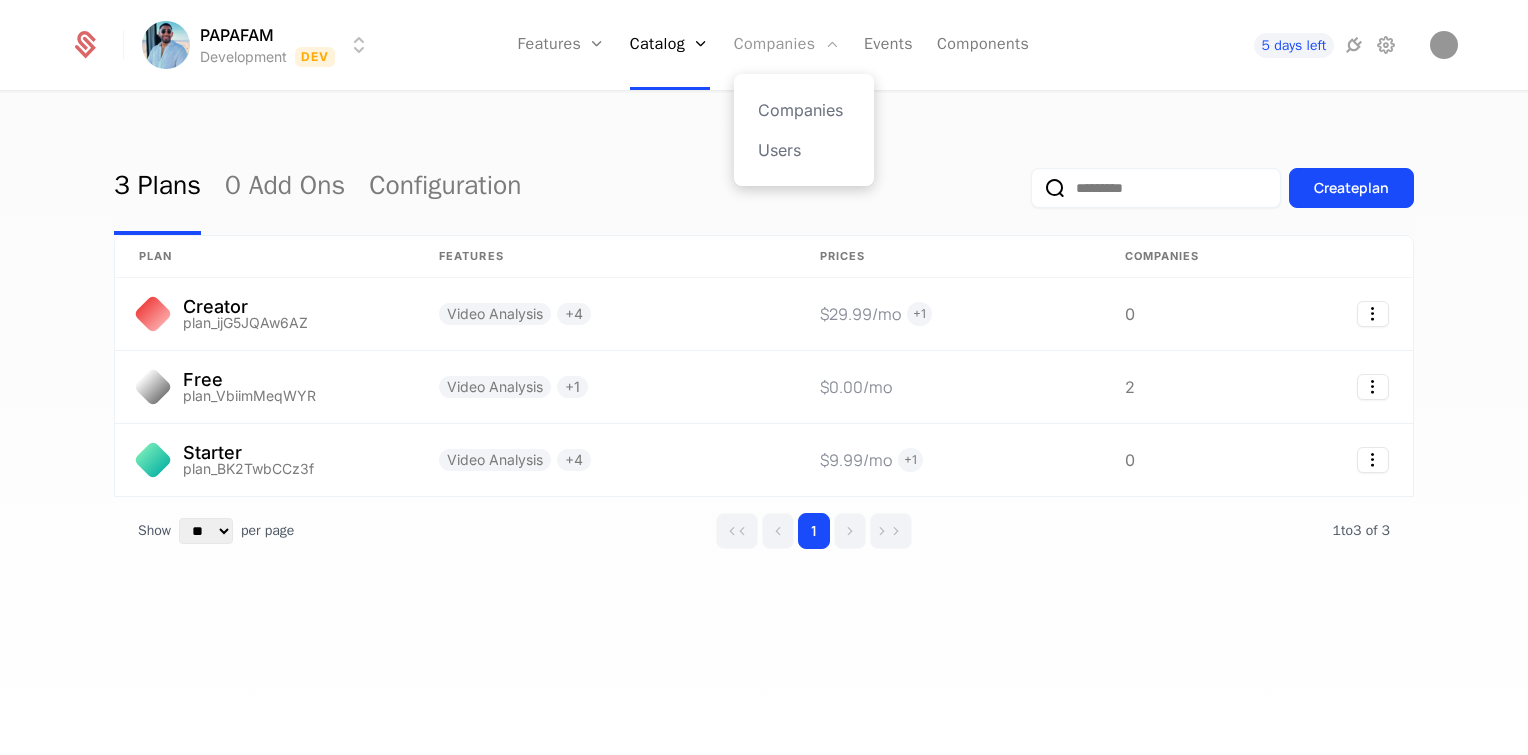 click on "Companies" at bounding box center (787, 45) 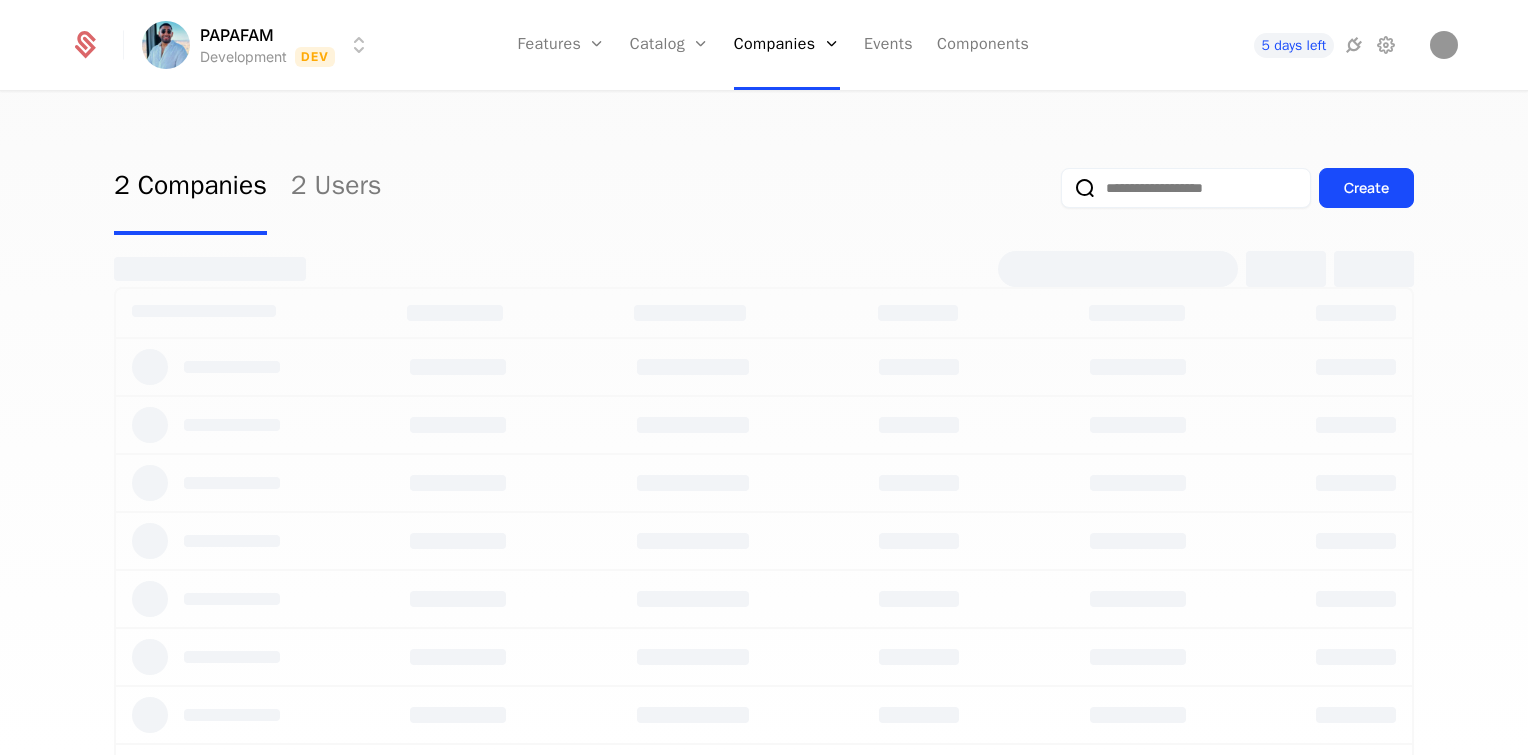 select on "**" 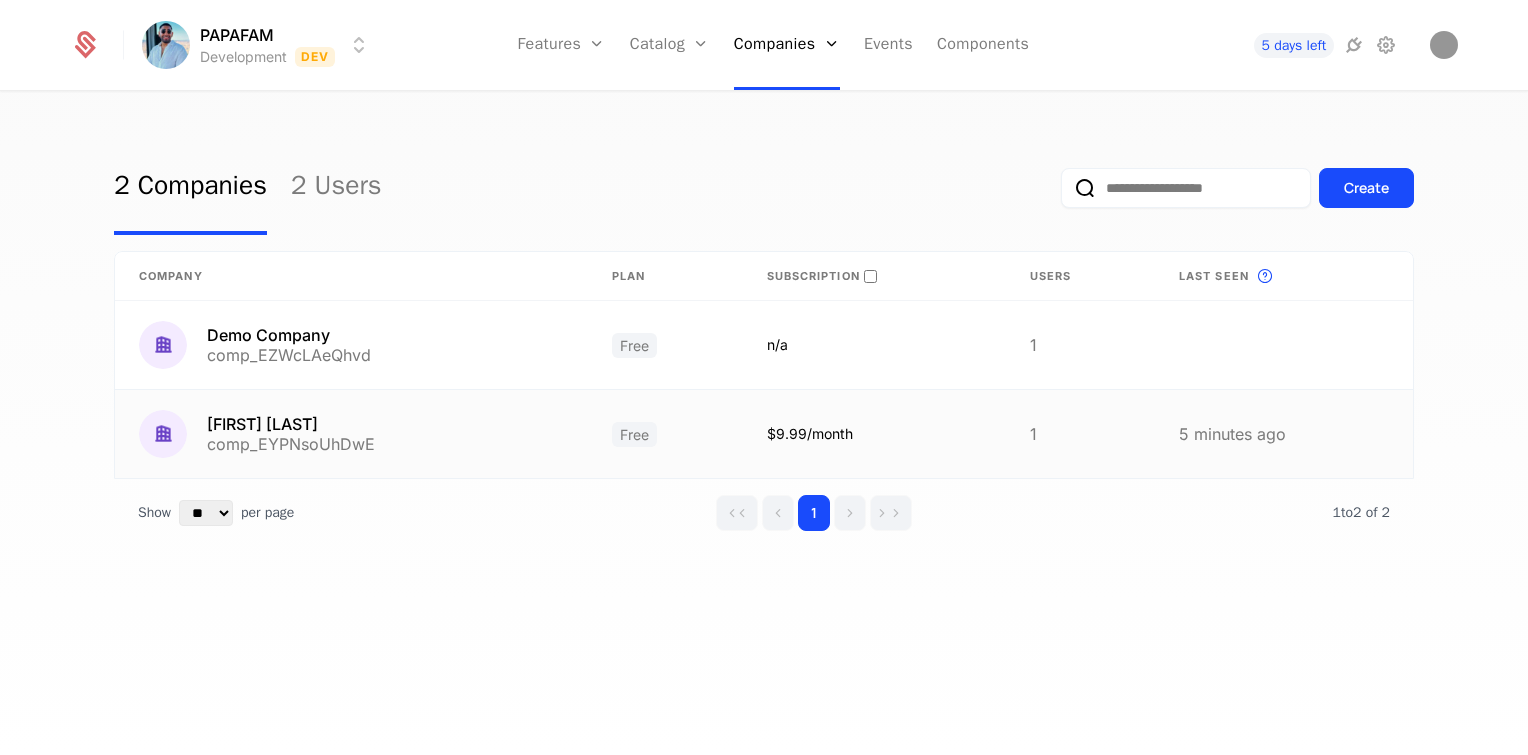 select on "**" 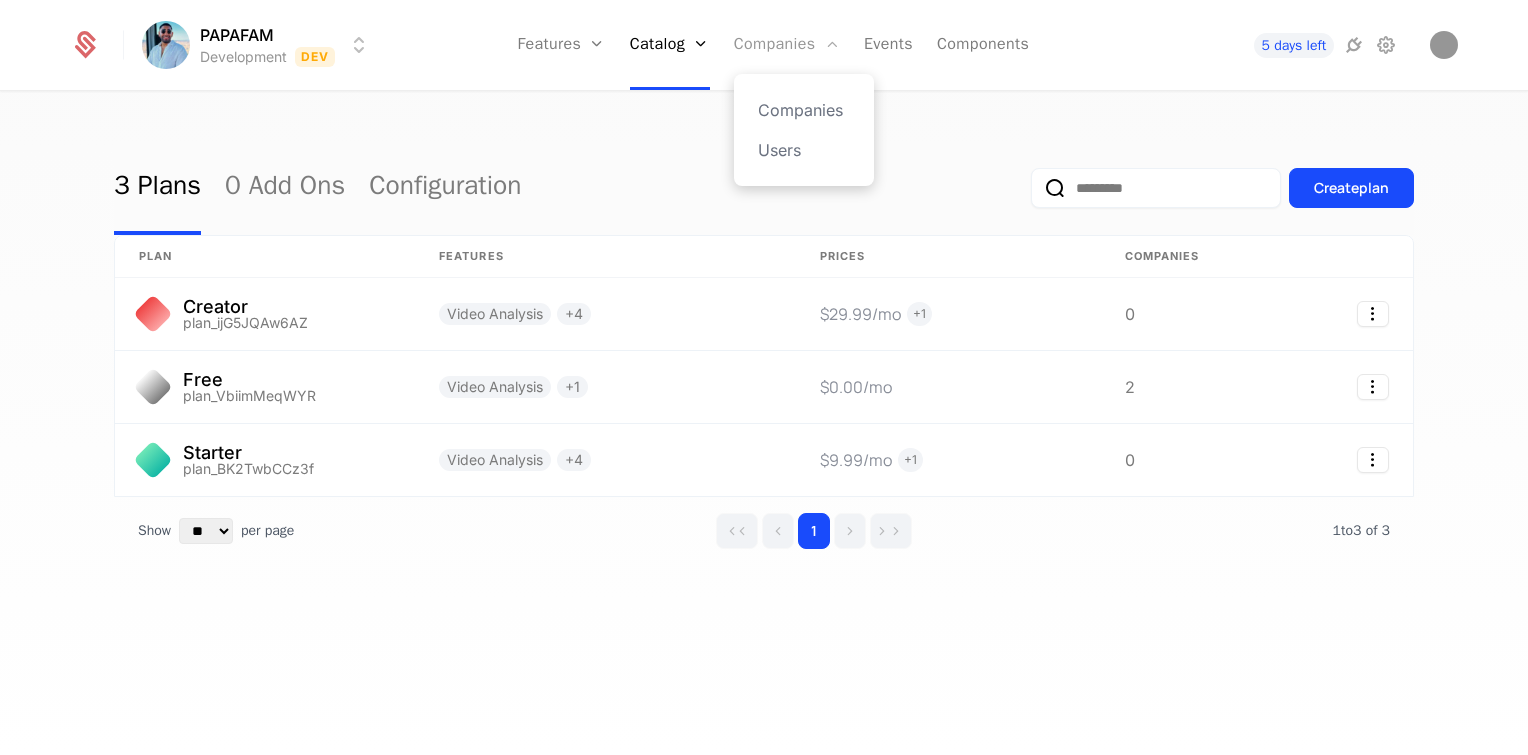 click on "Companies" at bounding box center (787, 45) 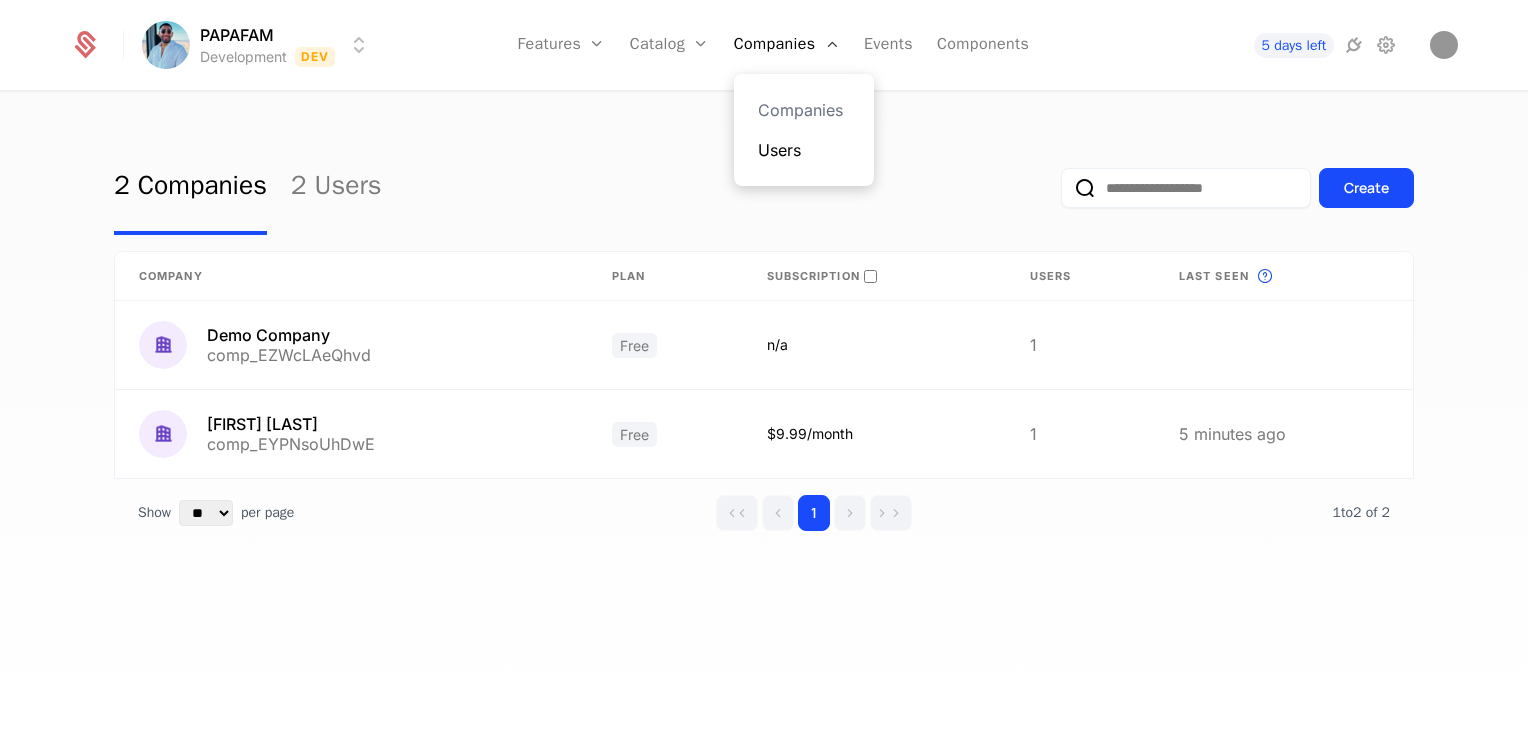 click on "Users" at bounding box center [804, 150] 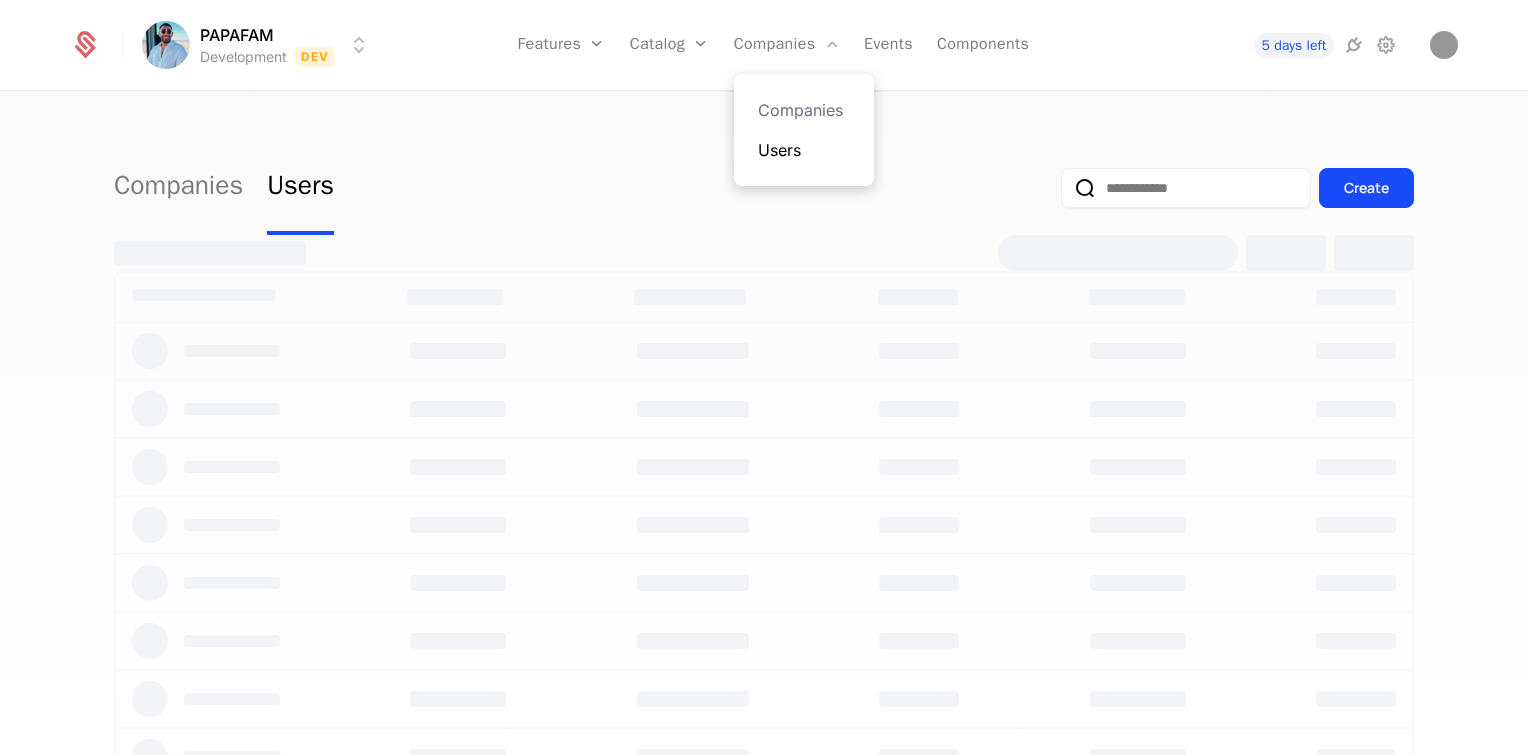 select on "**" 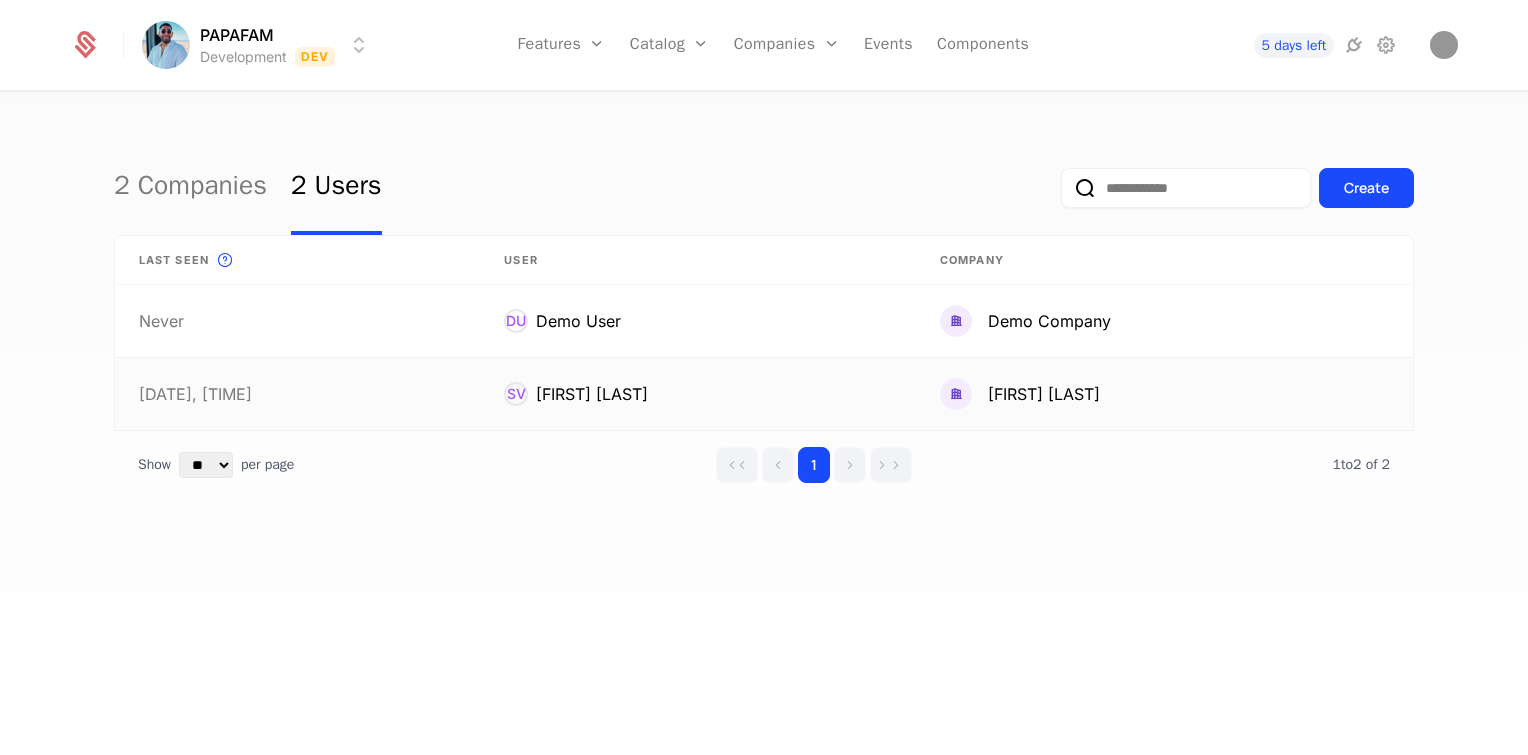click on "[FIRST] [LAST]" at bounding box center (592, 394) 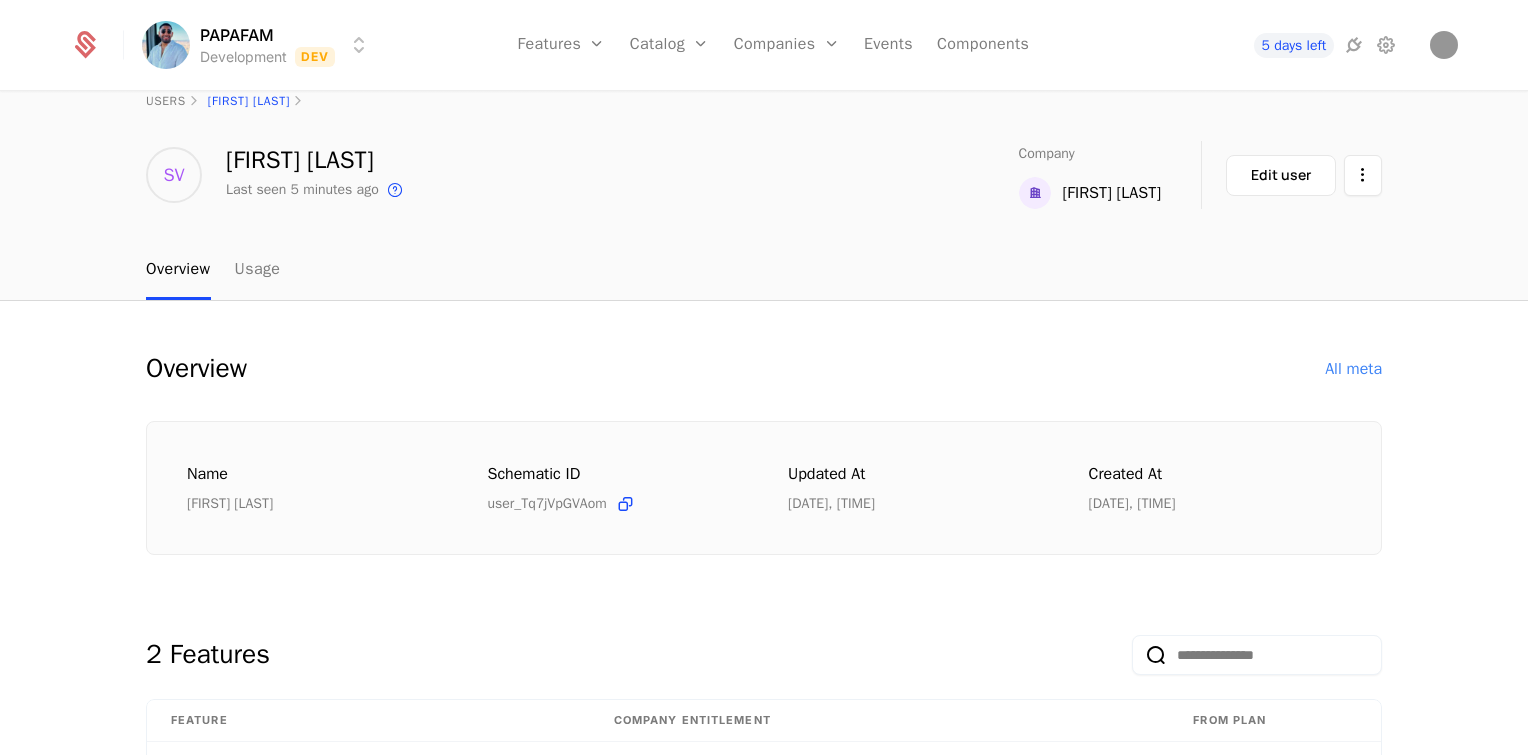 scroll, scrollTop: 0, scrollLeft: 0, axis: both 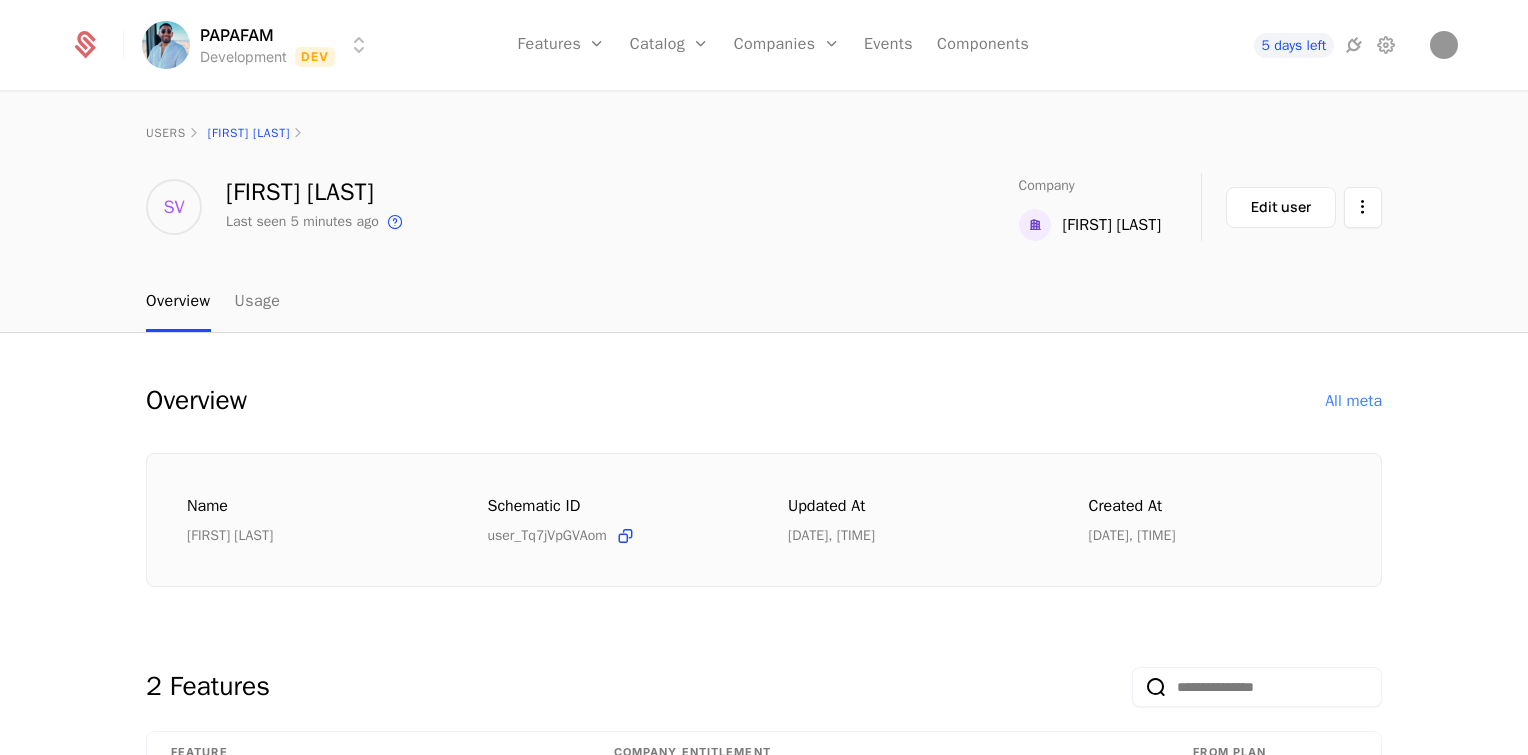 select on "**" 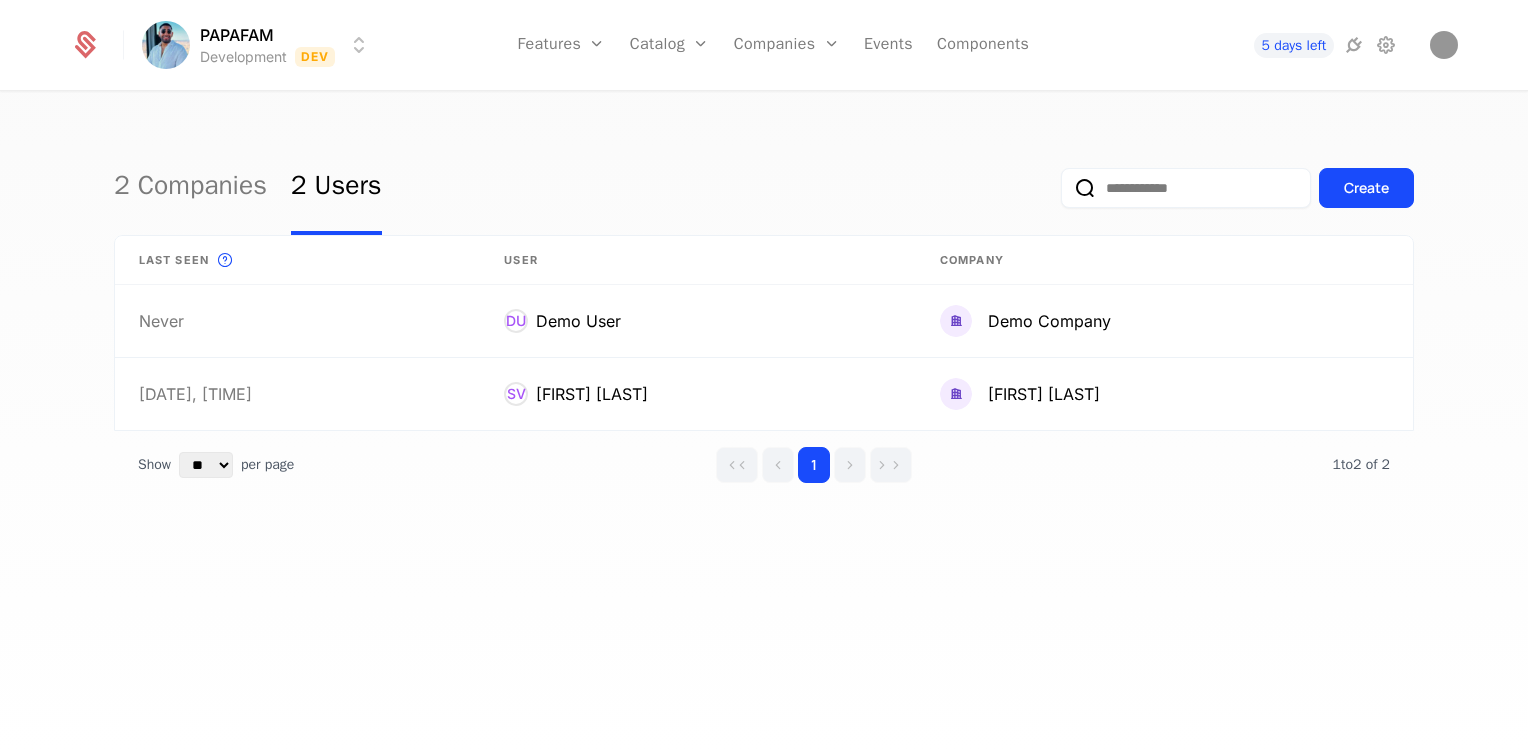 select on "**" 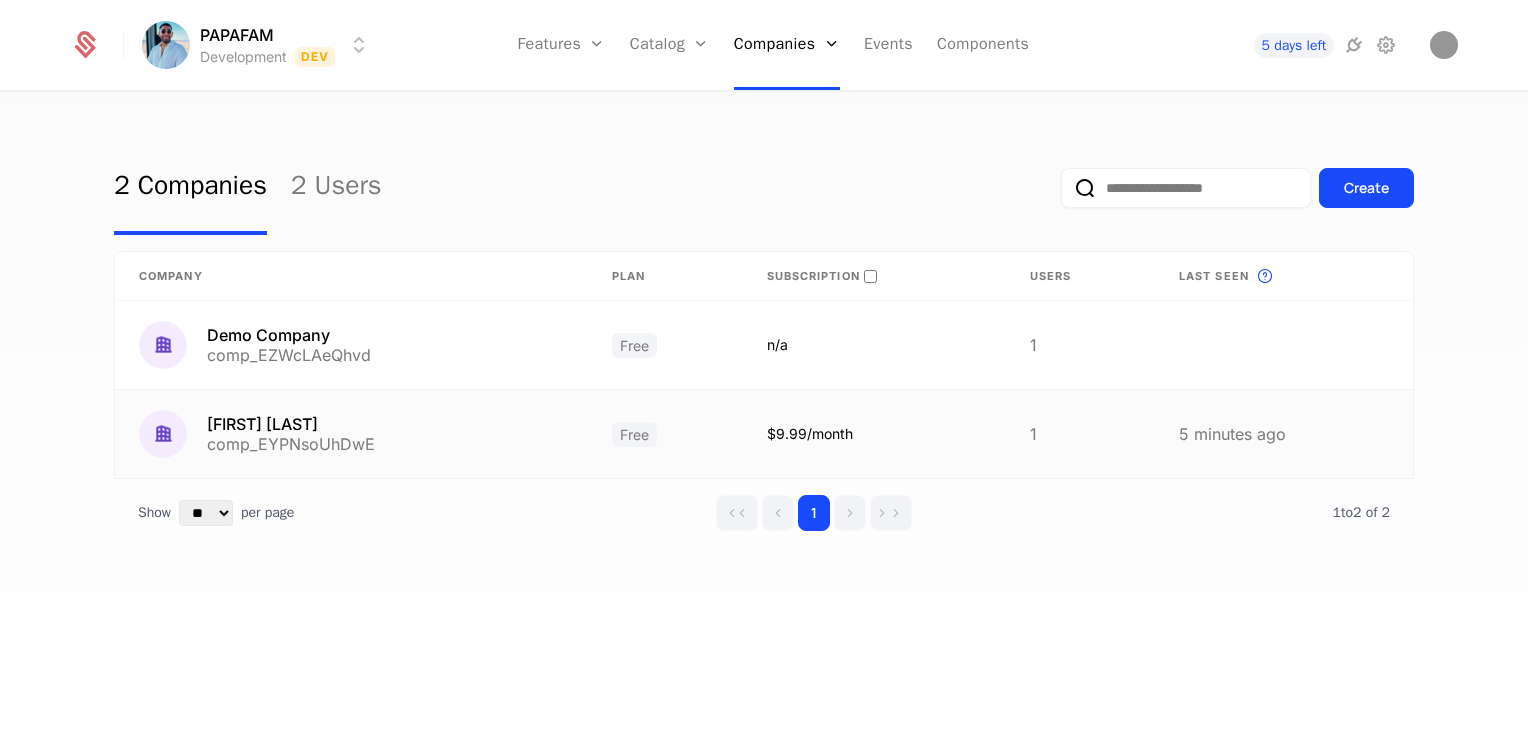 click on "[FIRST] [LAST]" at bounding box center (291, 424) 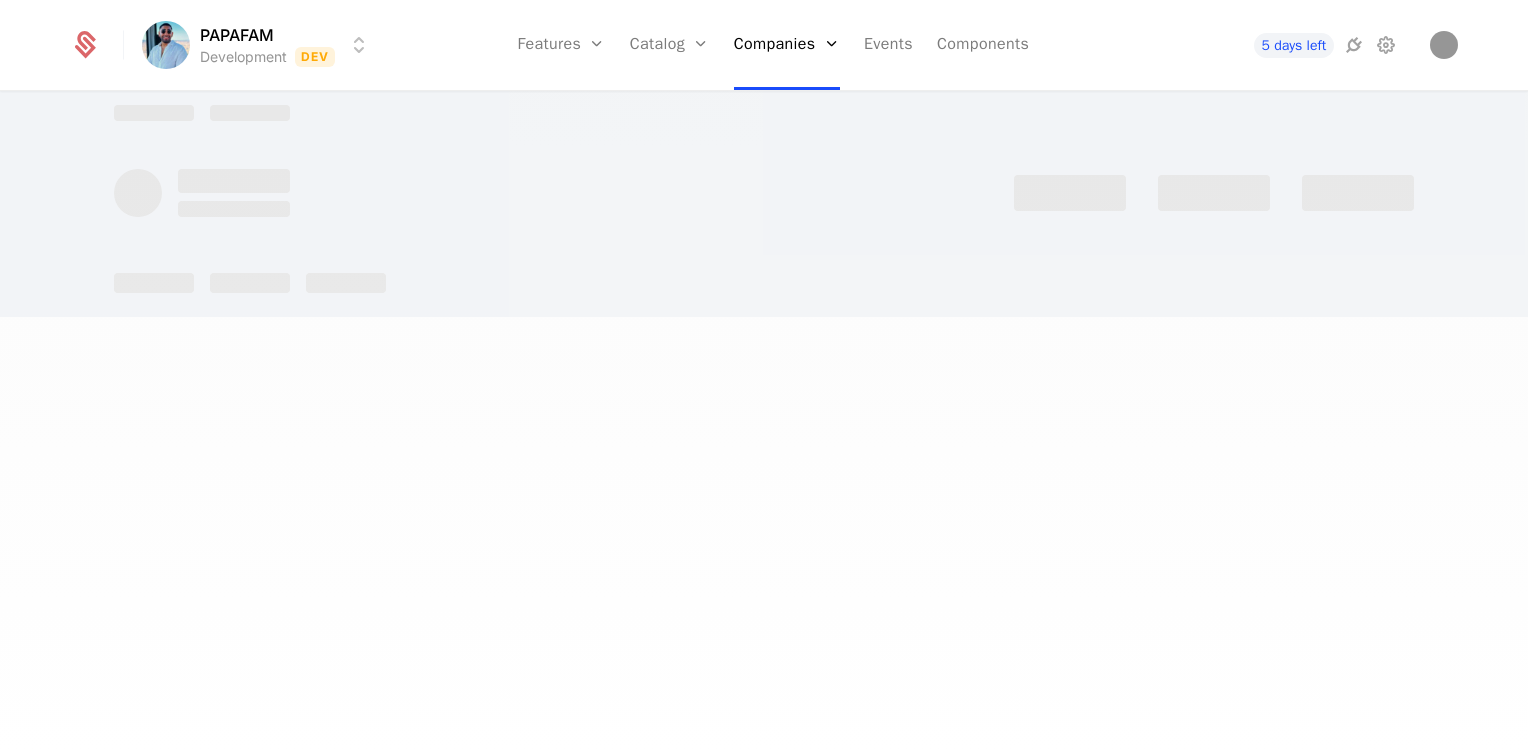 select on "**" 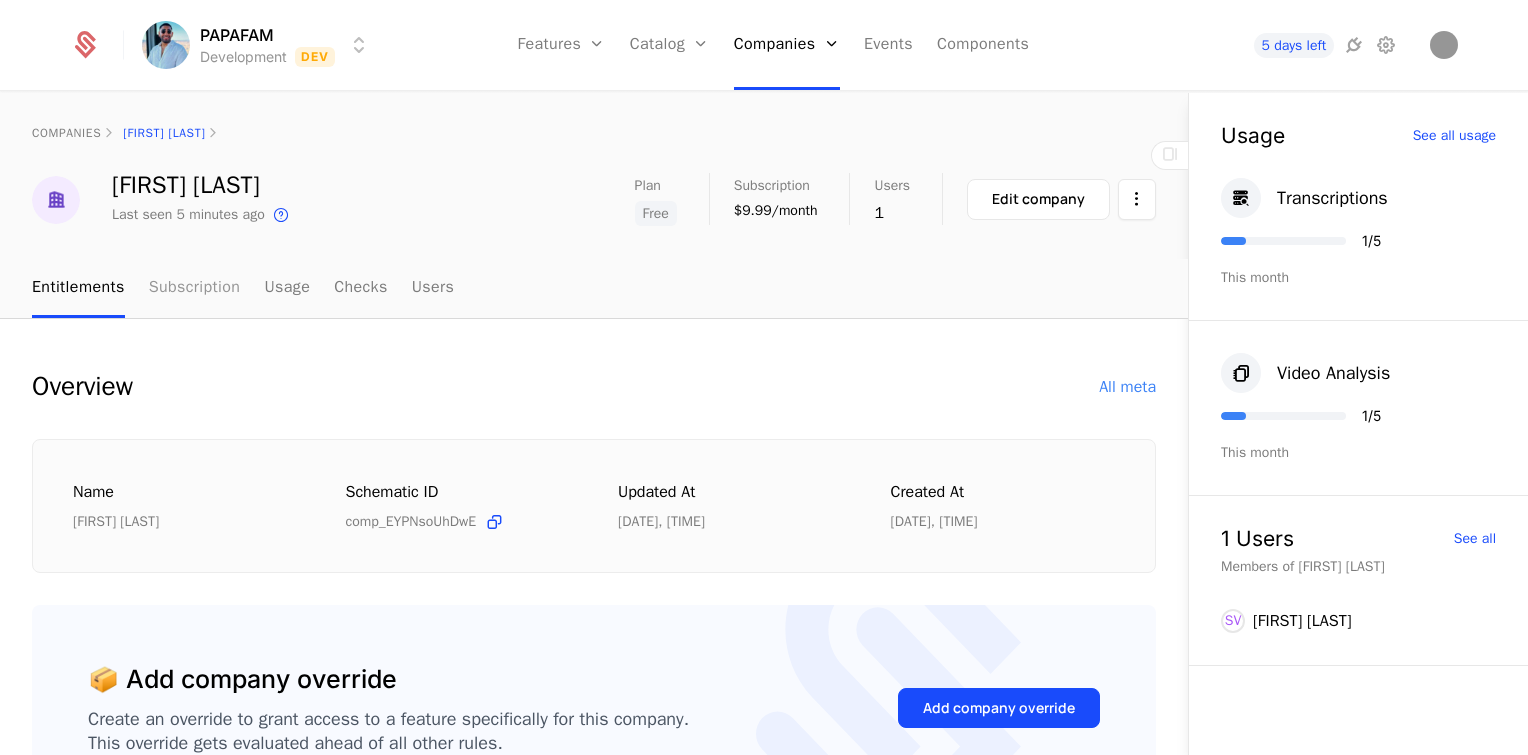 click on "Subscription" at bounding box center (195, 288) 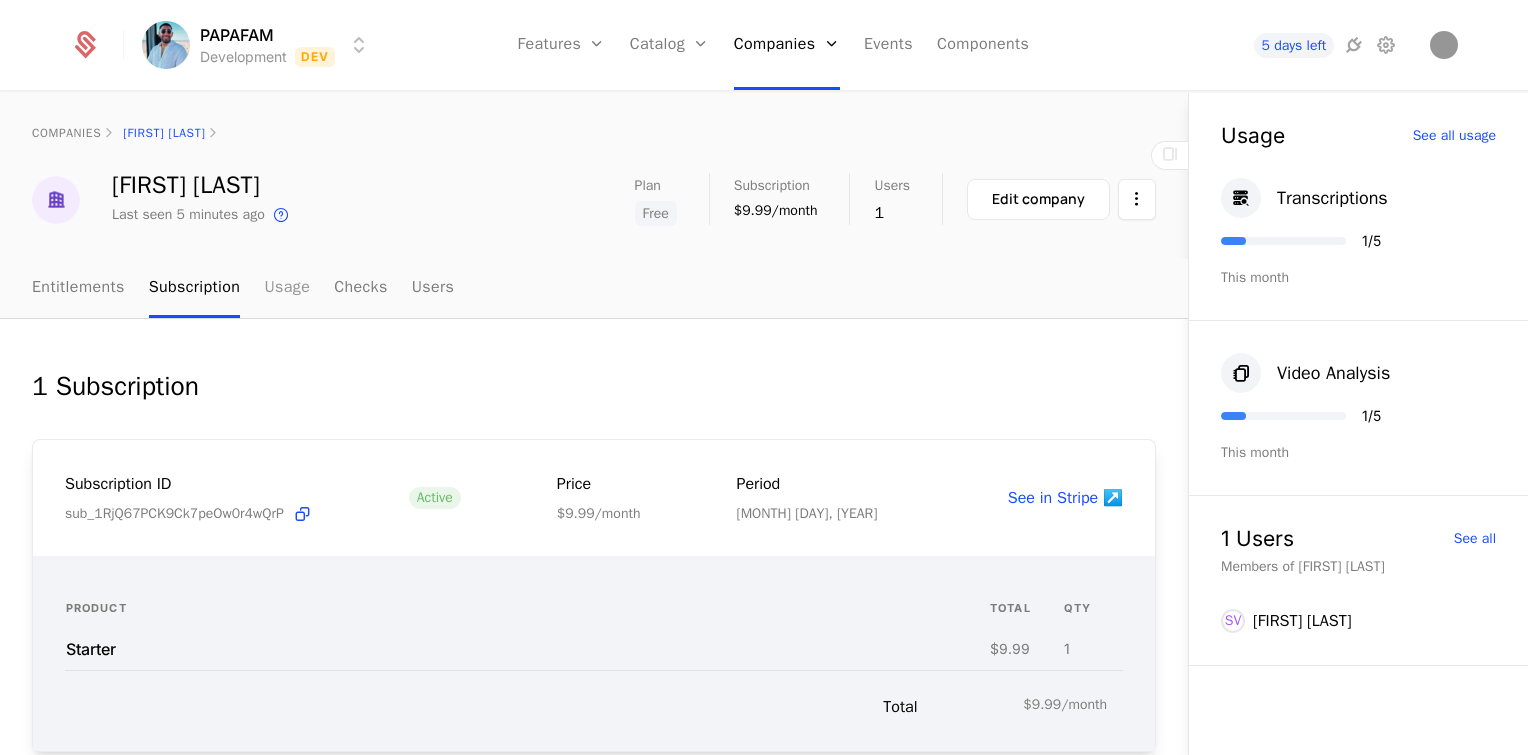 click on "Usage" at bounding box center (287, 288) 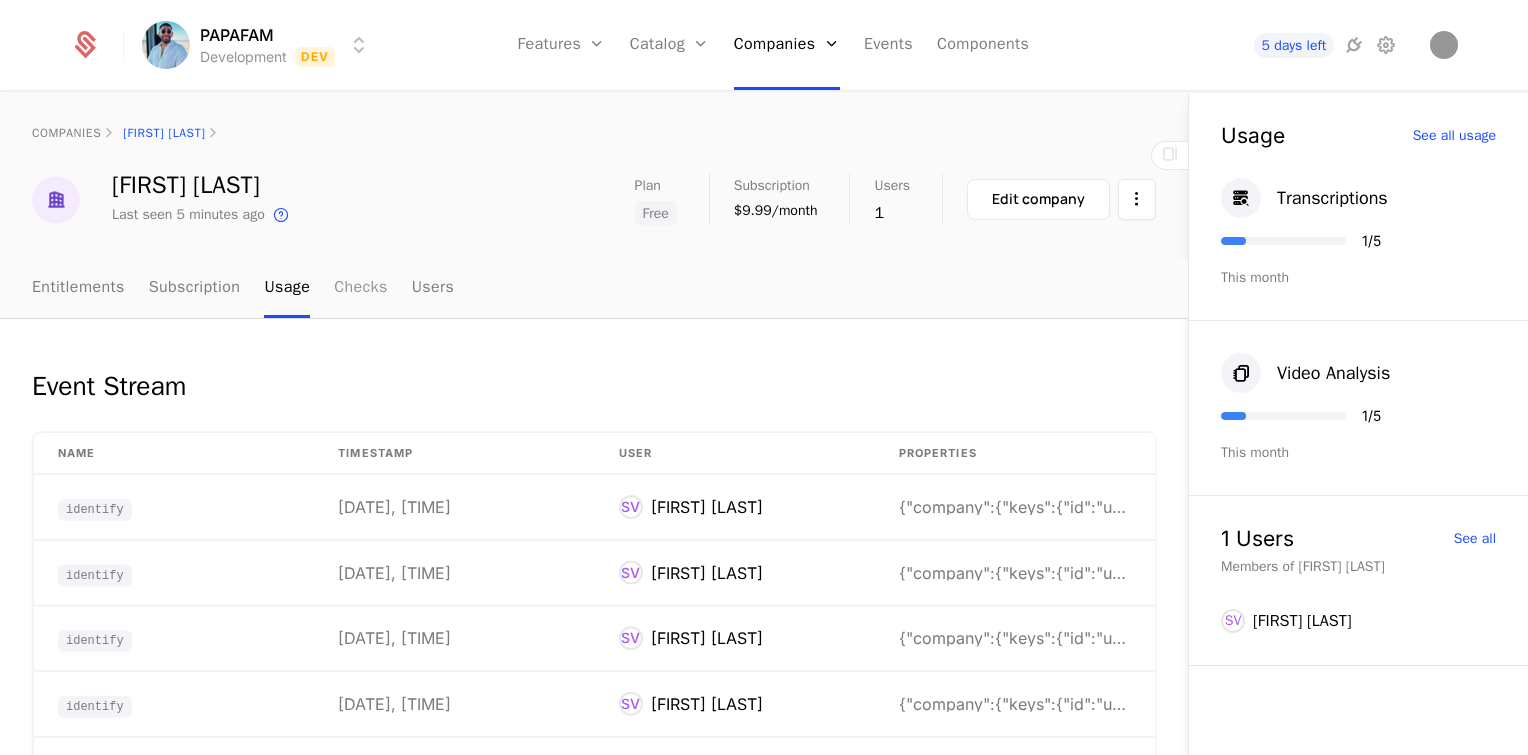 click on "Checks" at bounding box center (361, 288) 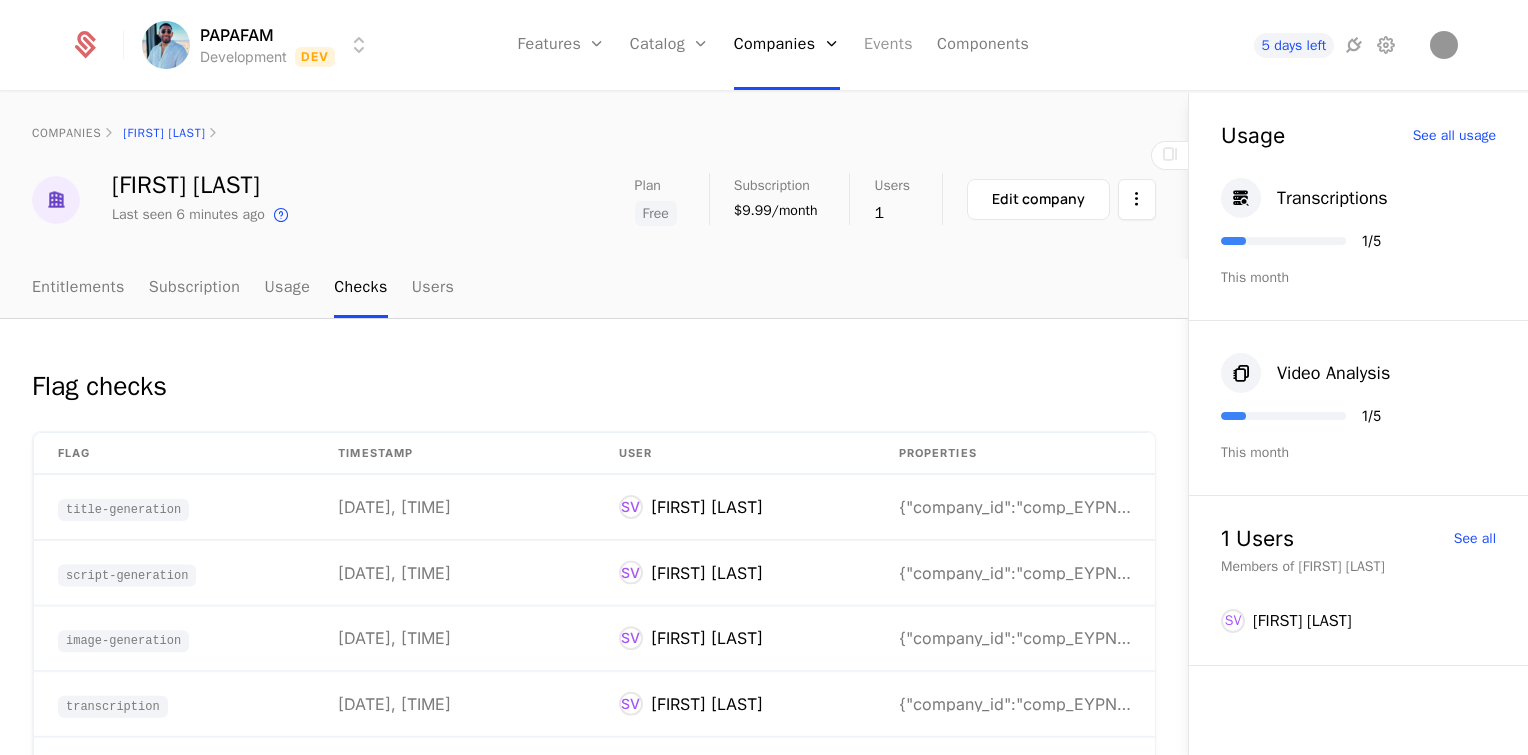 click on "Events" at bounding box center [888, 45] 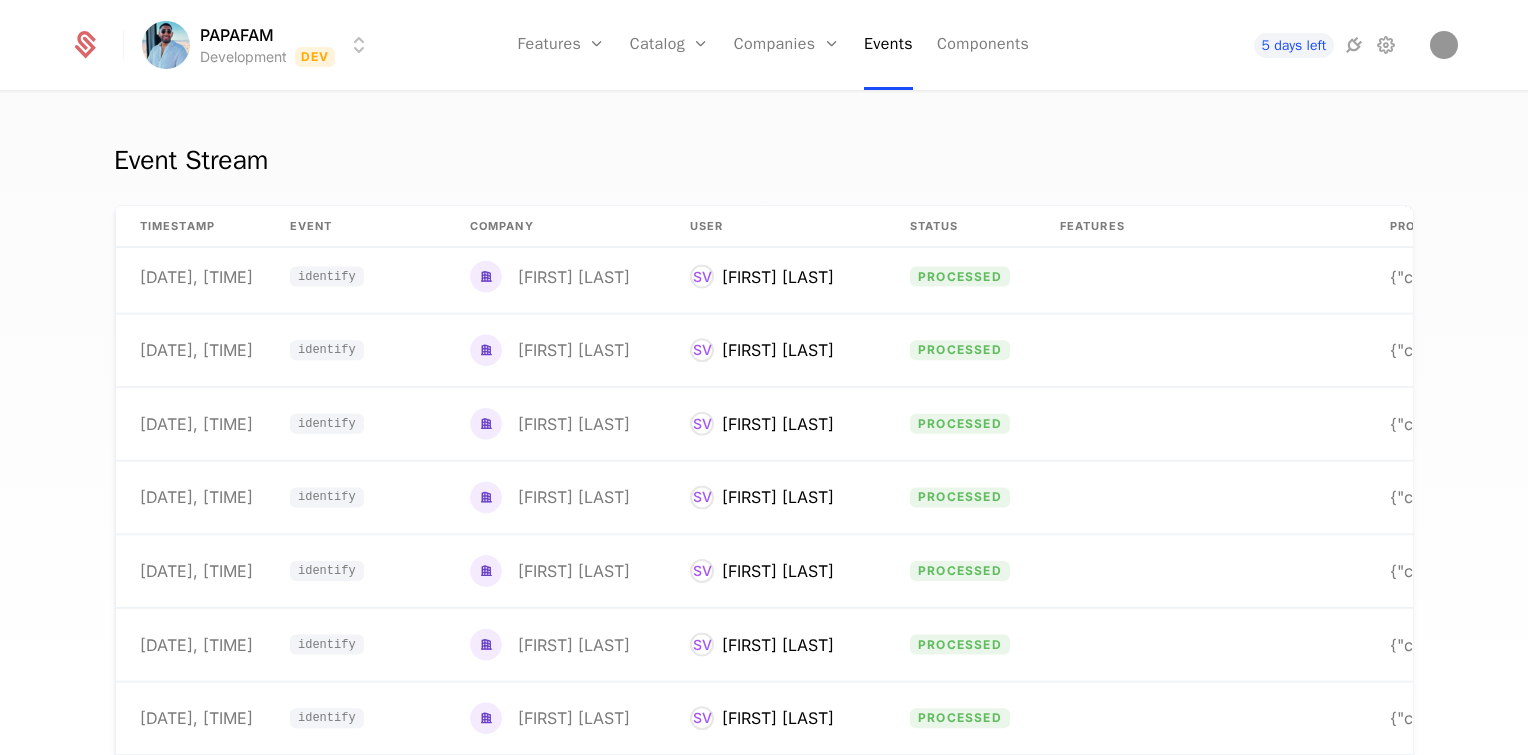 scroll, scrollTop: 0, scrollLeft: 0, axis: both 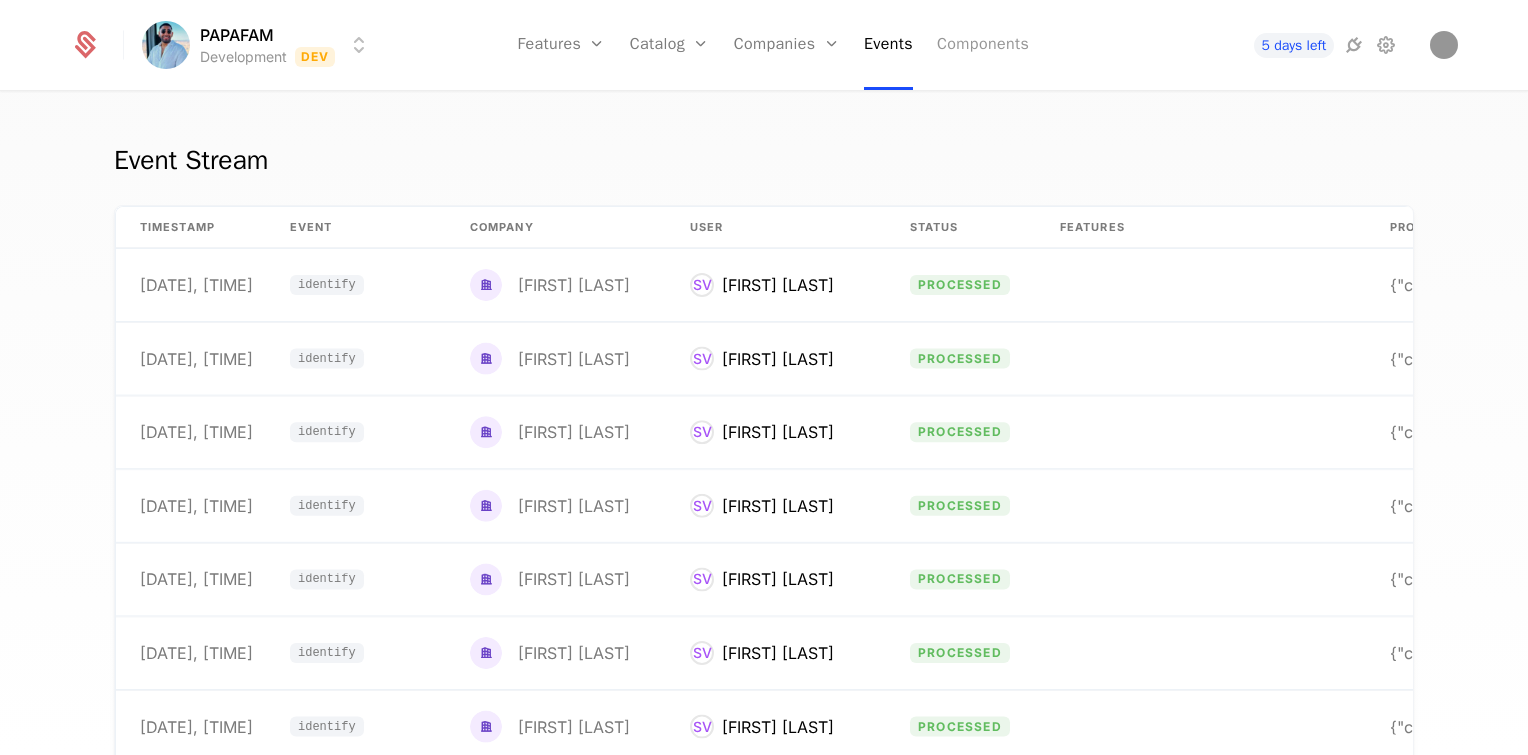 click on "Components" at bounding box center (983, 45) 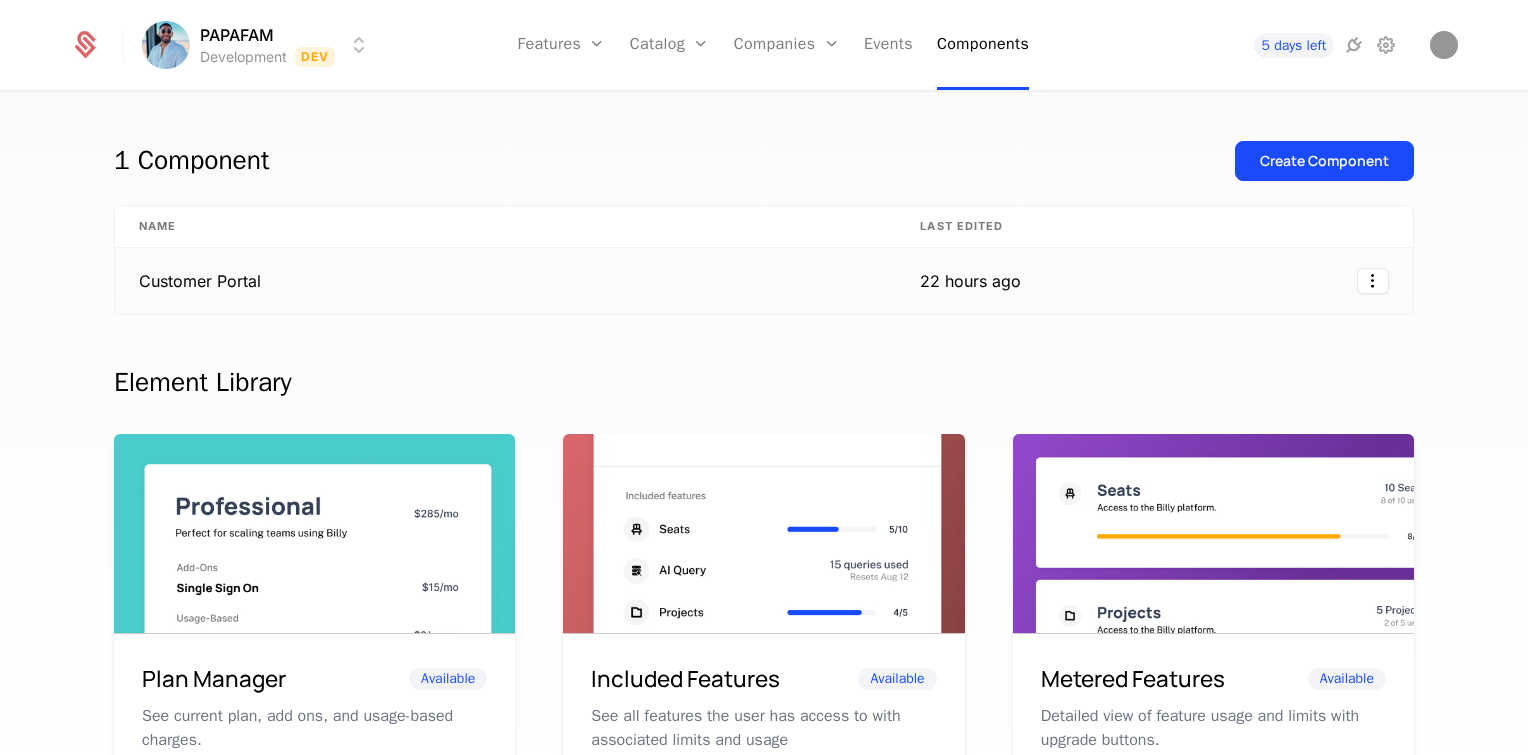 click on "Customer Portal" at bounding box center (505, 281) 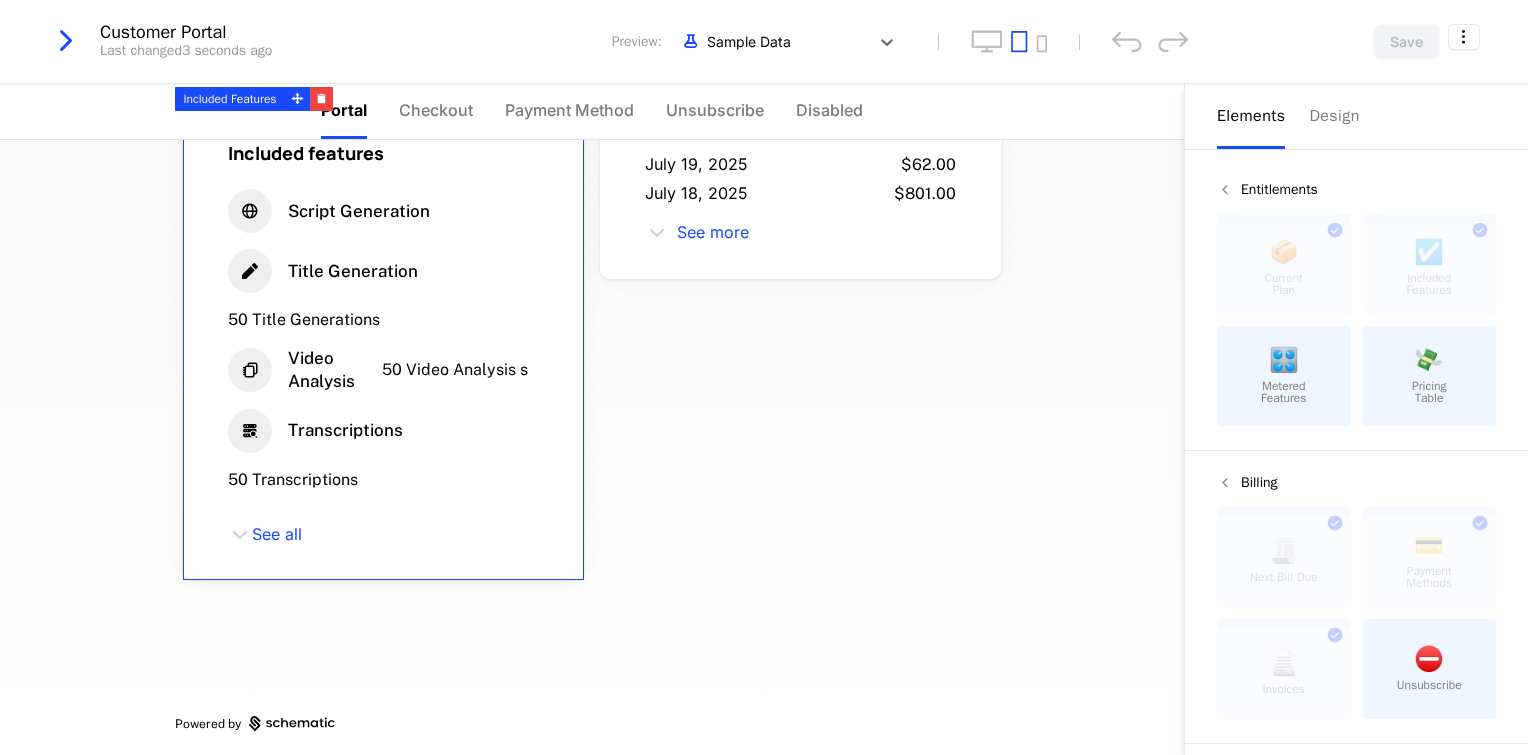 scroll, scrollTop: 356, scrollLeft: 0, axis: vertical 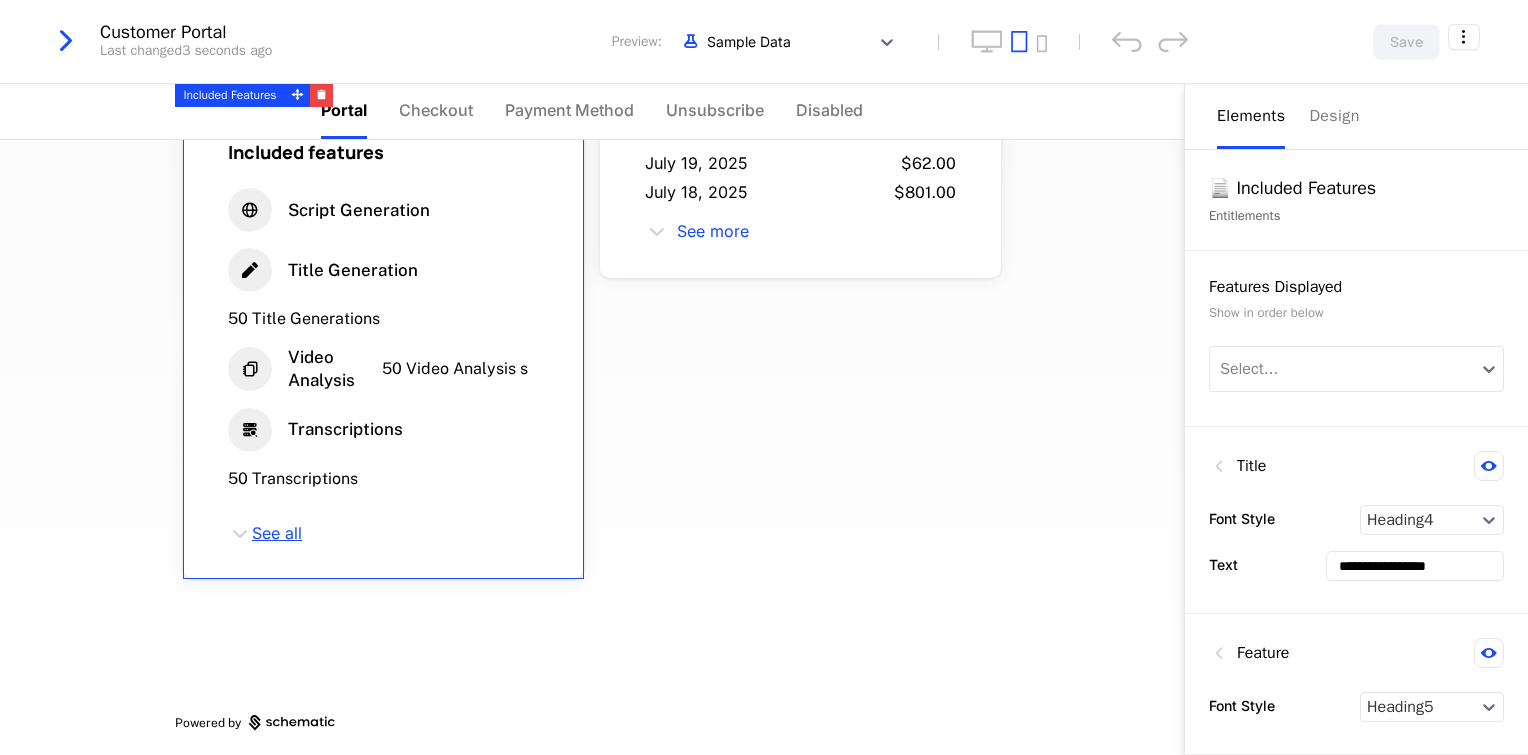 click on "See all" at bounding box center [277, 534] 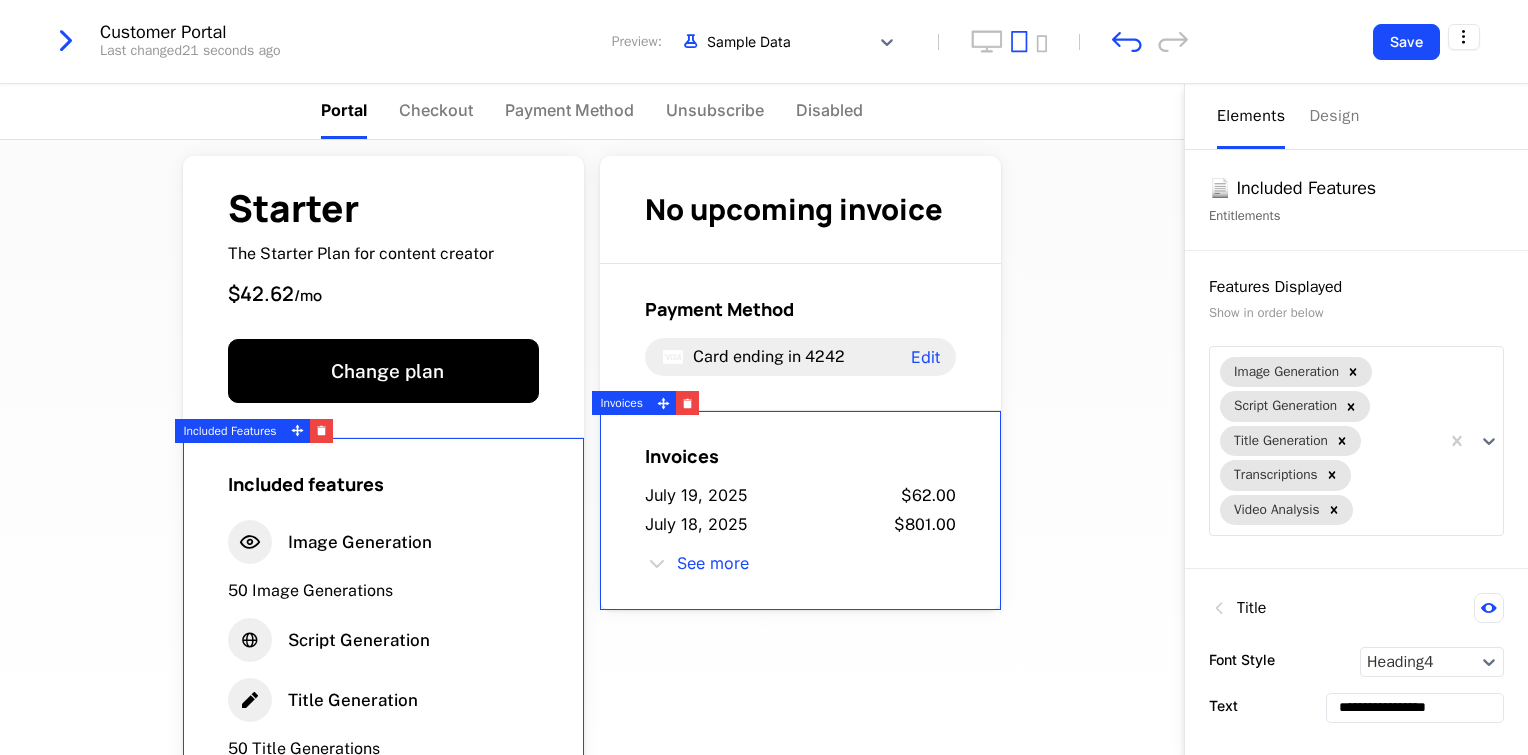 scroll, scrollTop: 0, scrollLeft: 0, axis: both 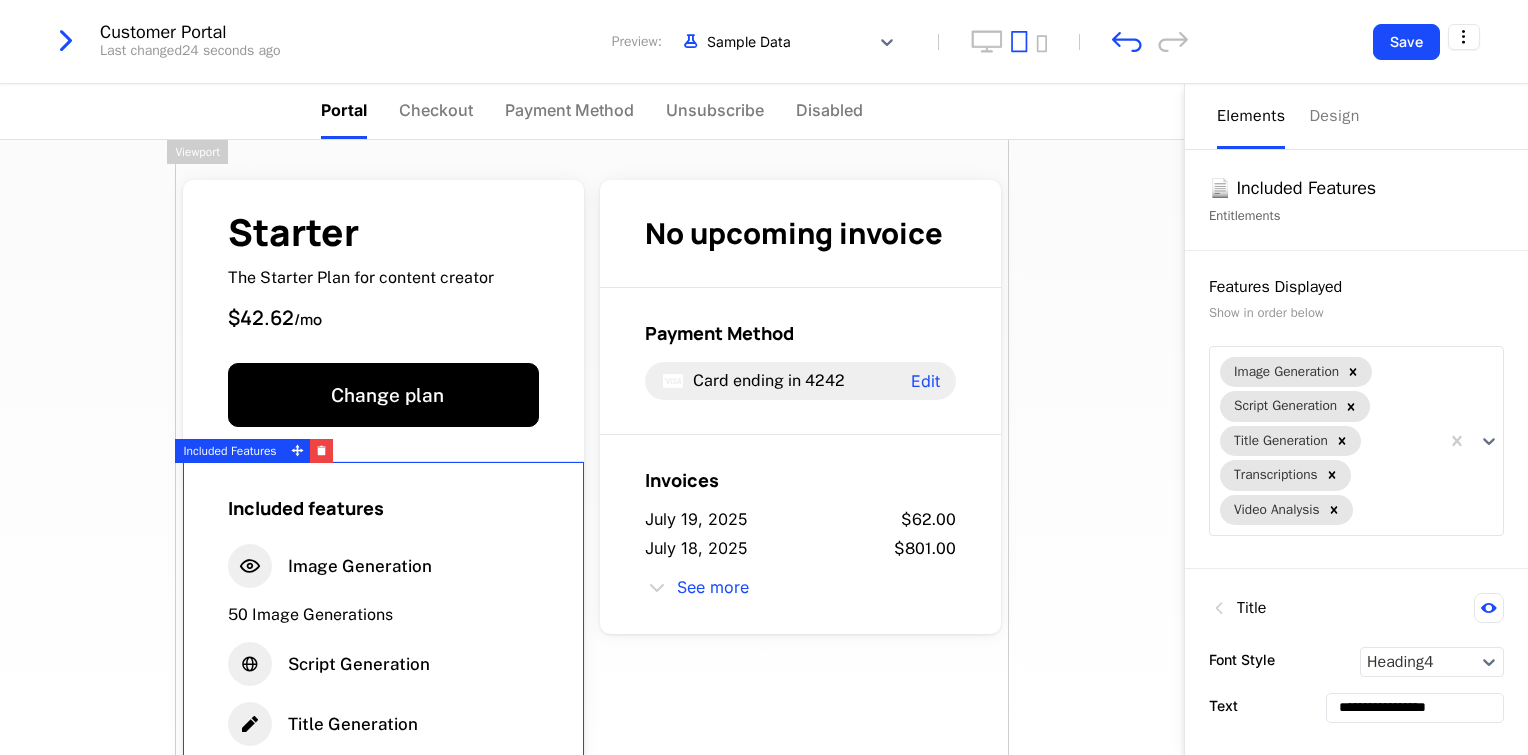 click on "📄 Included Features" at bounding box center [1356, 188] 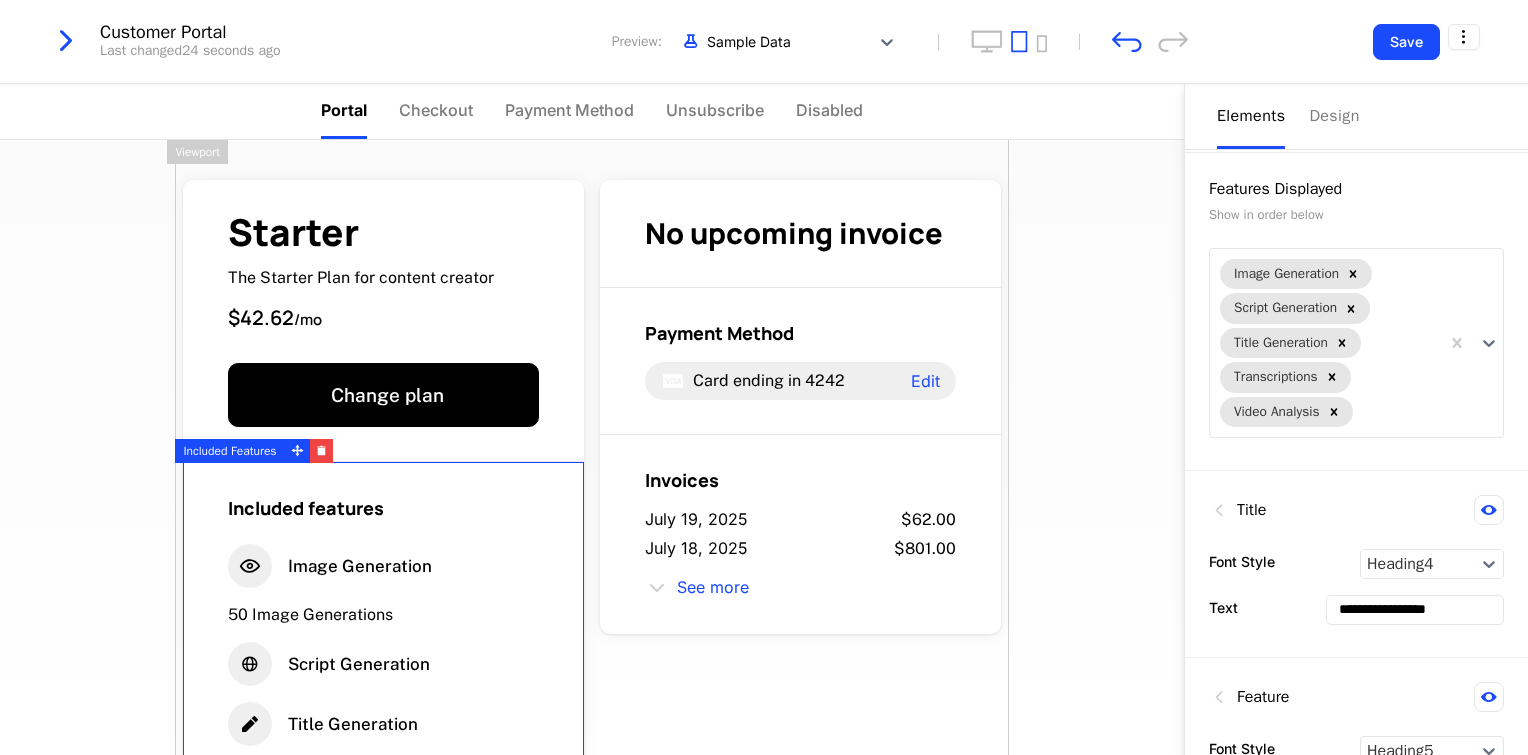 scroll, scrollTop: 0, scrollLeft: 0, axis: both 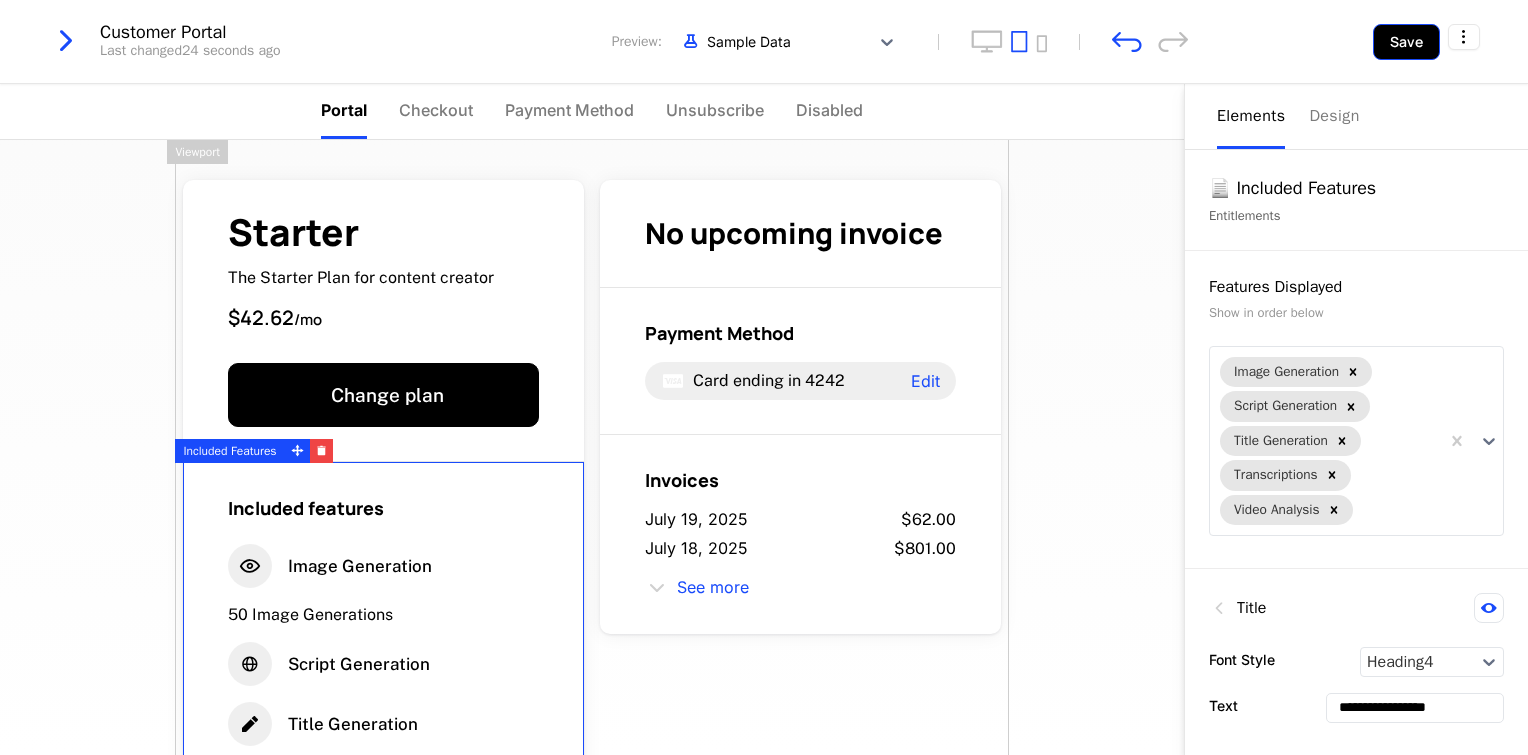 click on "Save" at bounding box center [1406, 42] 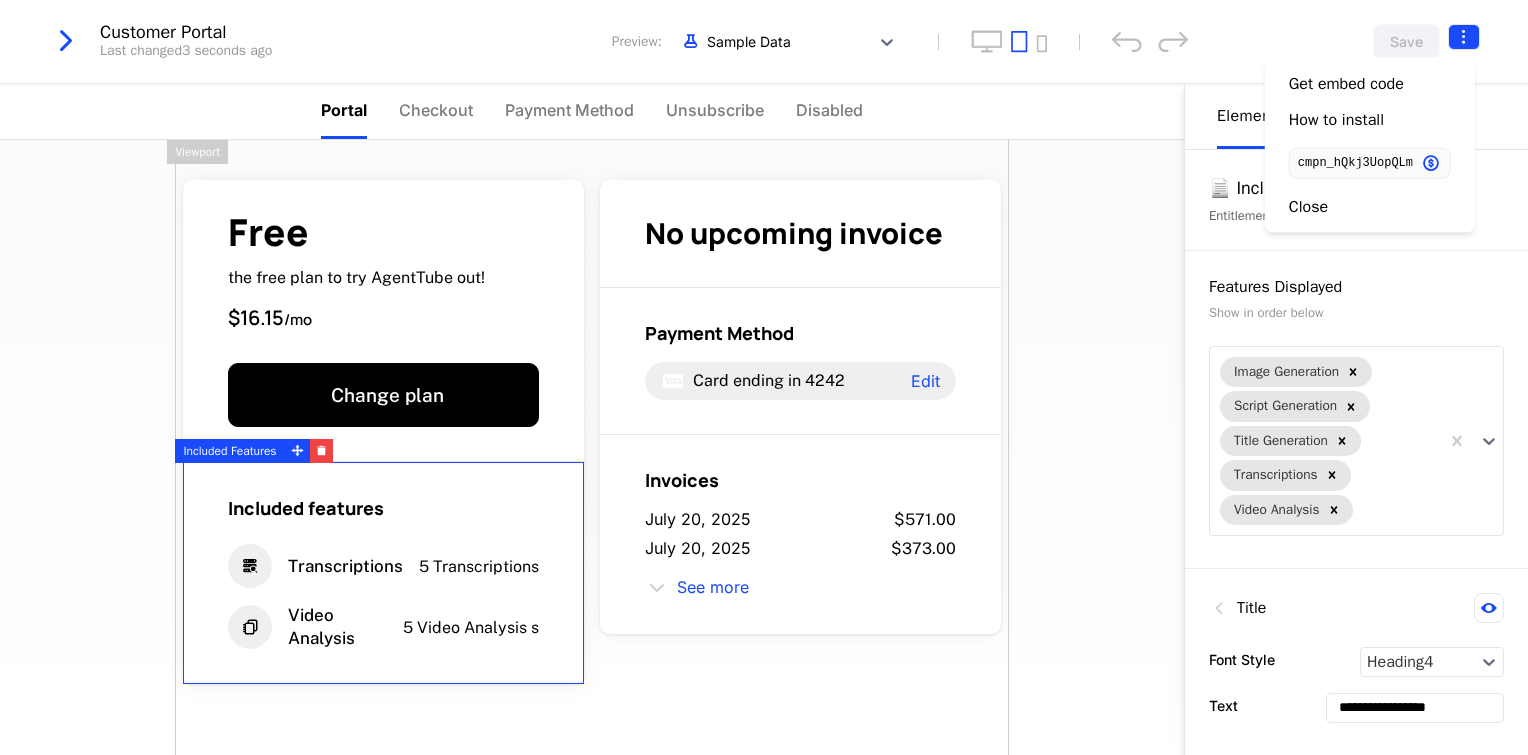 click on "PAPAFAM Development Dev Features Features Flags Catalog Plans Add Ons Configuration Companies Companies Users Events Components 5 days left Changes saved.   See docs   to embed component. Customer Portal Last changed  3 seconds ago Preview: Sample Data Save Portal Checkout Payment Method Unsubscribe Disabled Free the free plan to try AgentTube out! $16.15 / mo Change plan Included features Transcriptions 5   Transcriptions Video Analysis  5   Video Analysis s No upcoming invoice Payment Method Card ending in   4242 Edit Invoices July 20, 2025 $571.00 July 20, 2025 $373.00 See more Powered by   Elements Design 📄 Included Features Entitlements Features Displayed Show in order below Image Generation Script Generation Title Generation Transcriptions Video Analysis
To pick up a draggable item, press the space bar.
While dragging, use the arrow keys to move the item.
Press space again to drop the item in its new position, or press escape to cancel.
Title Font Style Heading4 Text Style" at bounding box center [764, 377] 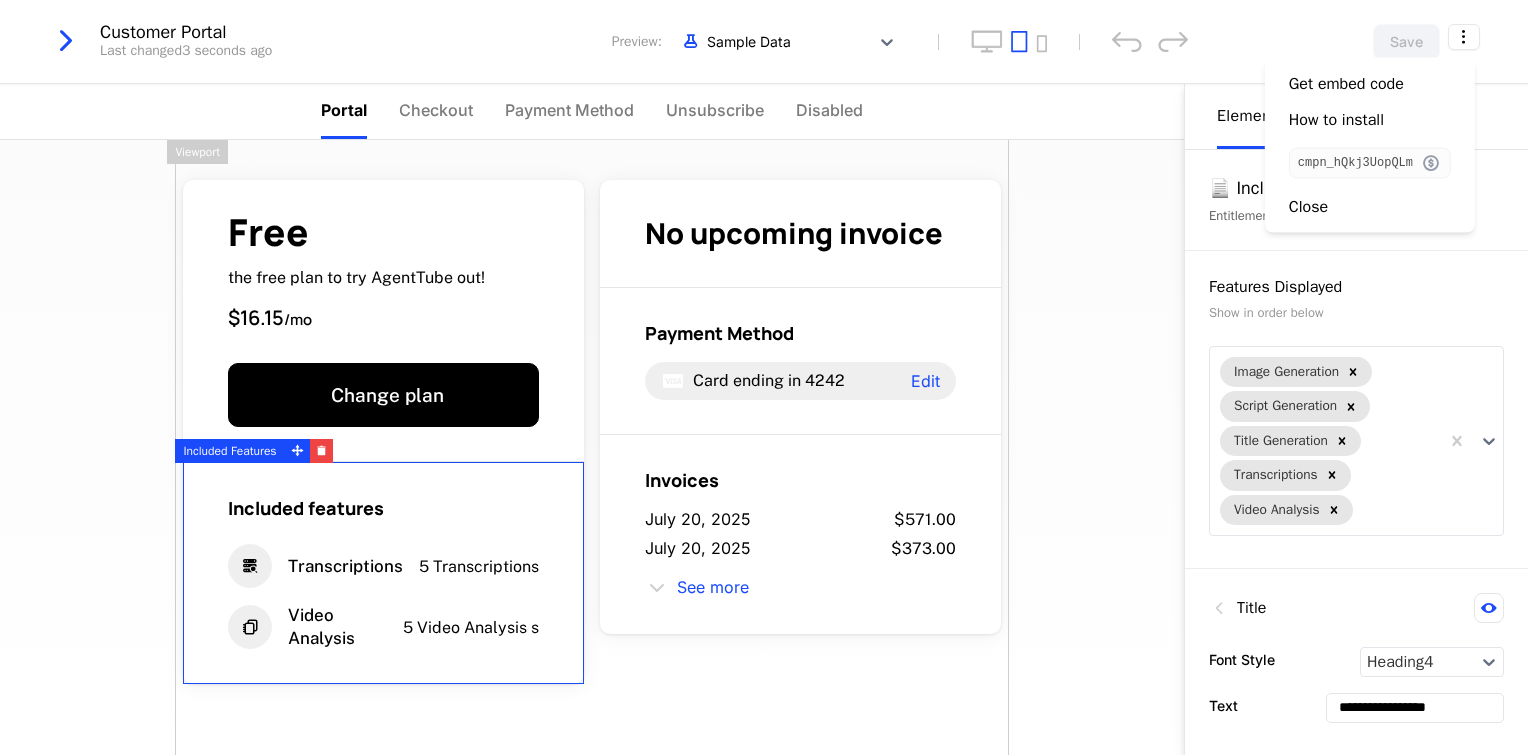 click at bounding box center [1431, 163] 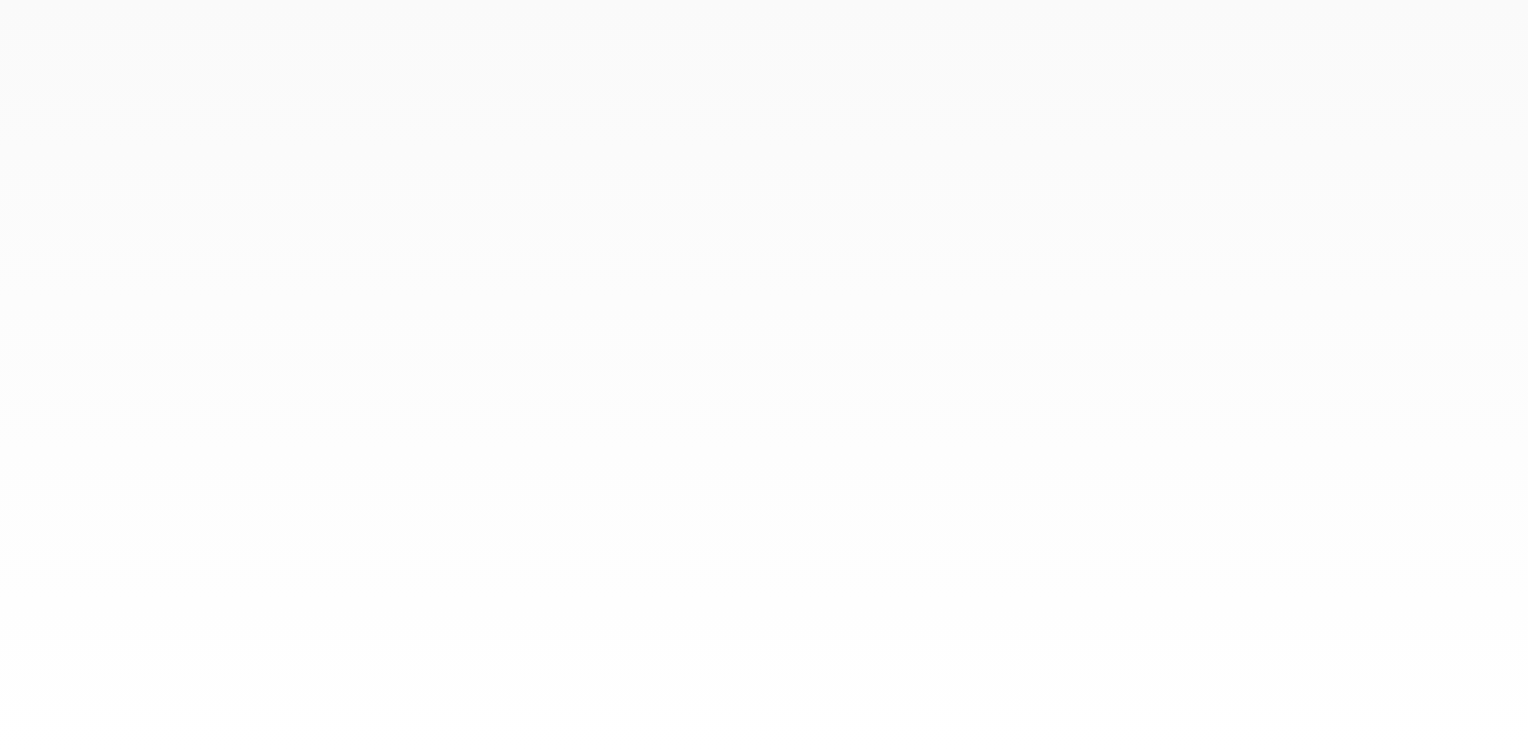 scroll, scrollTop: 0, scrollLeft: 0, axis: both 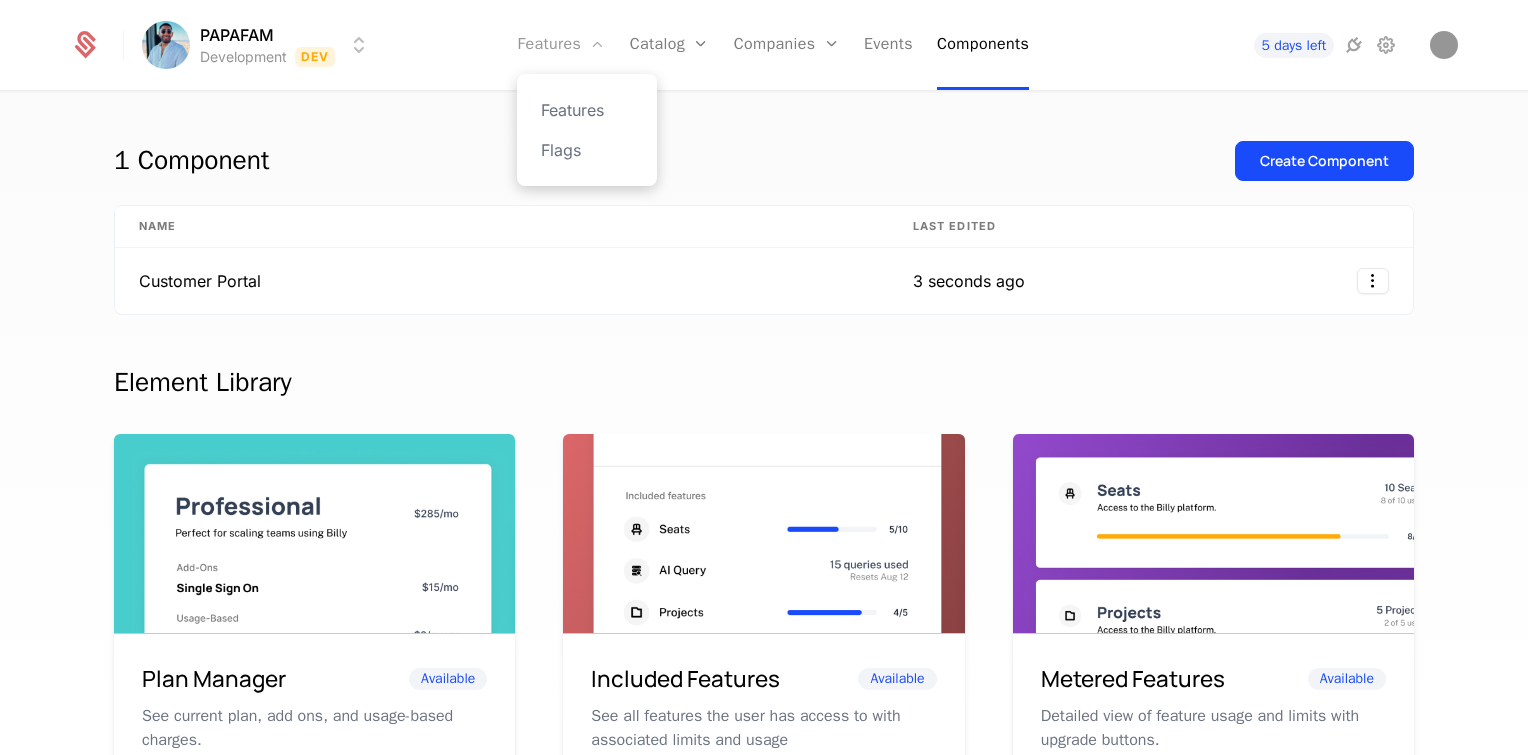 click on "Features" at bounding box center (561, 45) 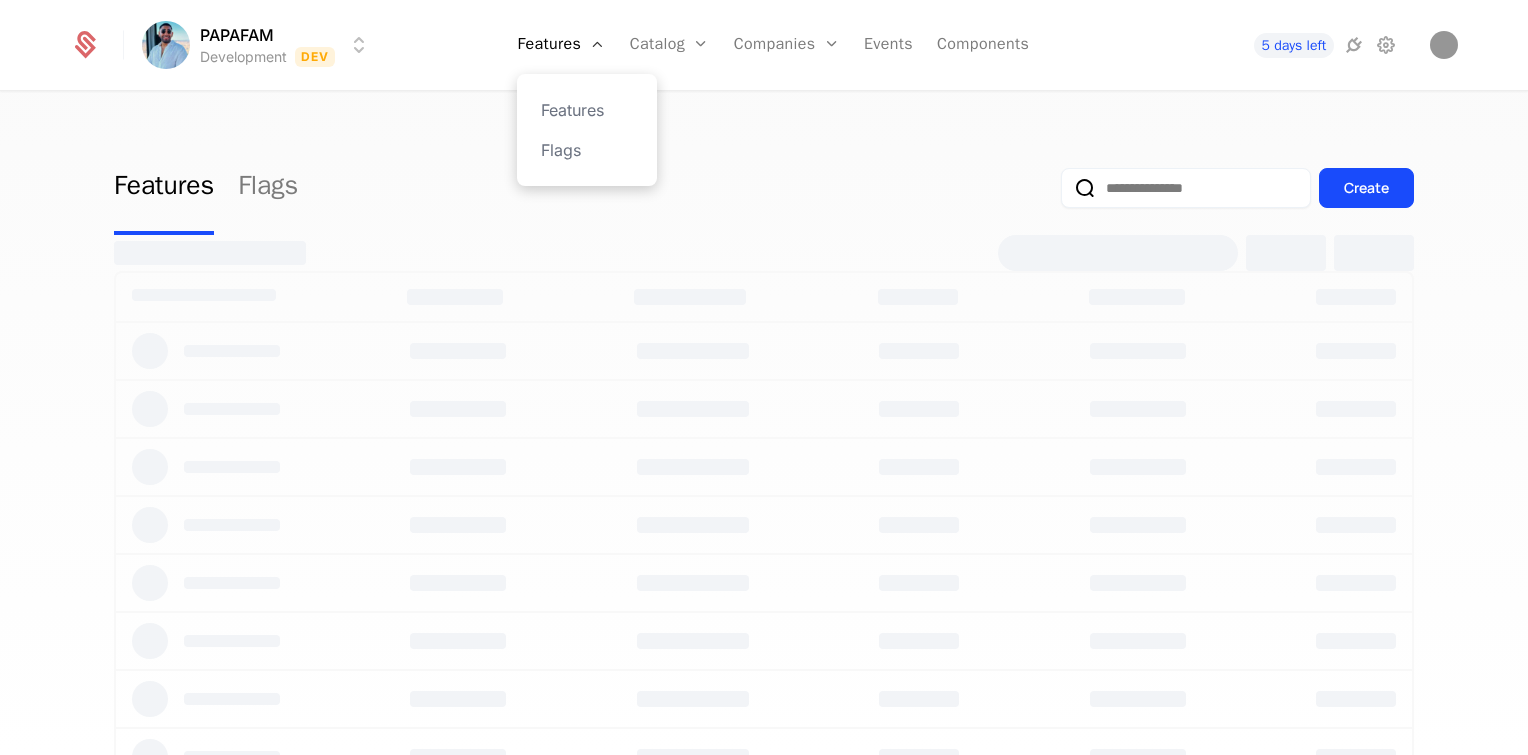 select on "**" 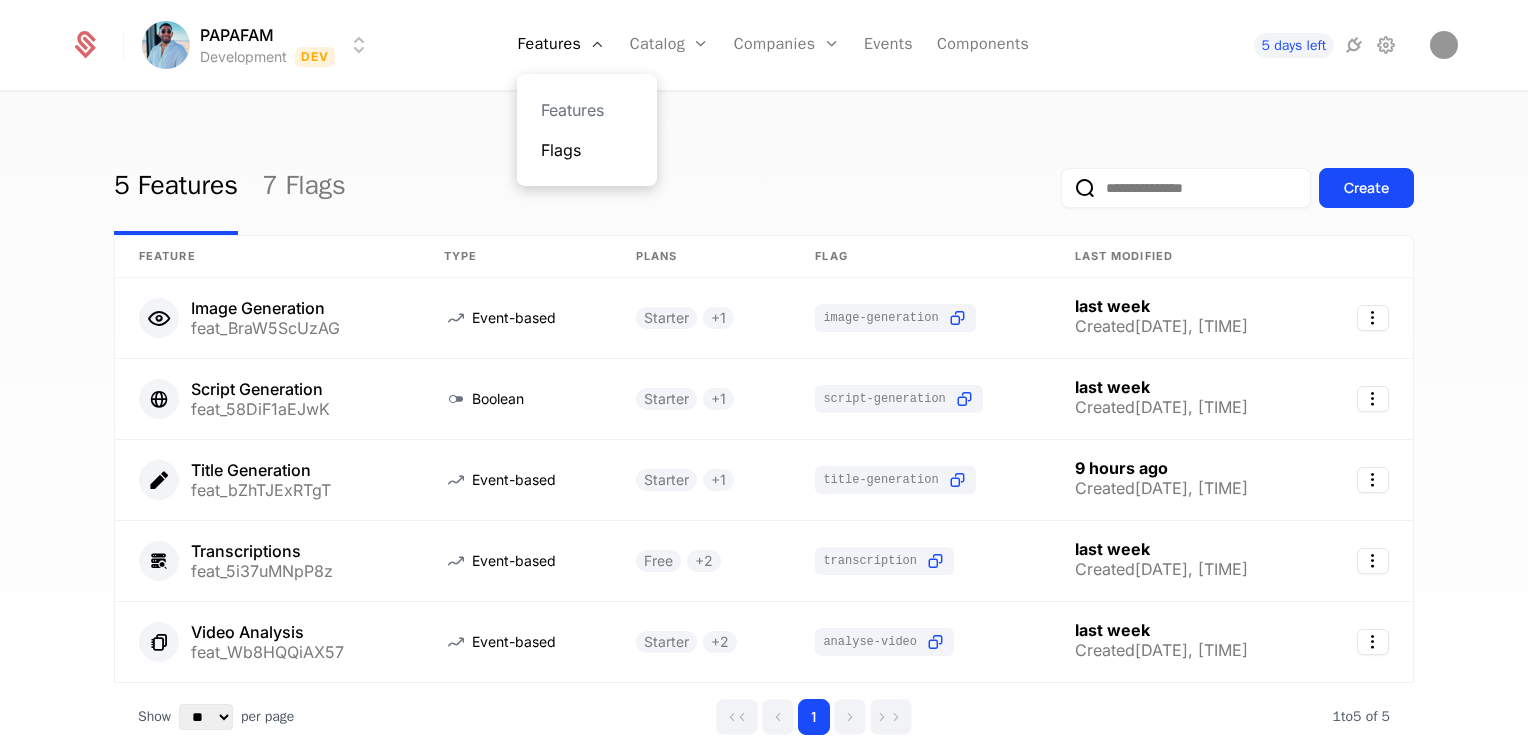click on "Flags" at bounding box center [587, 150] 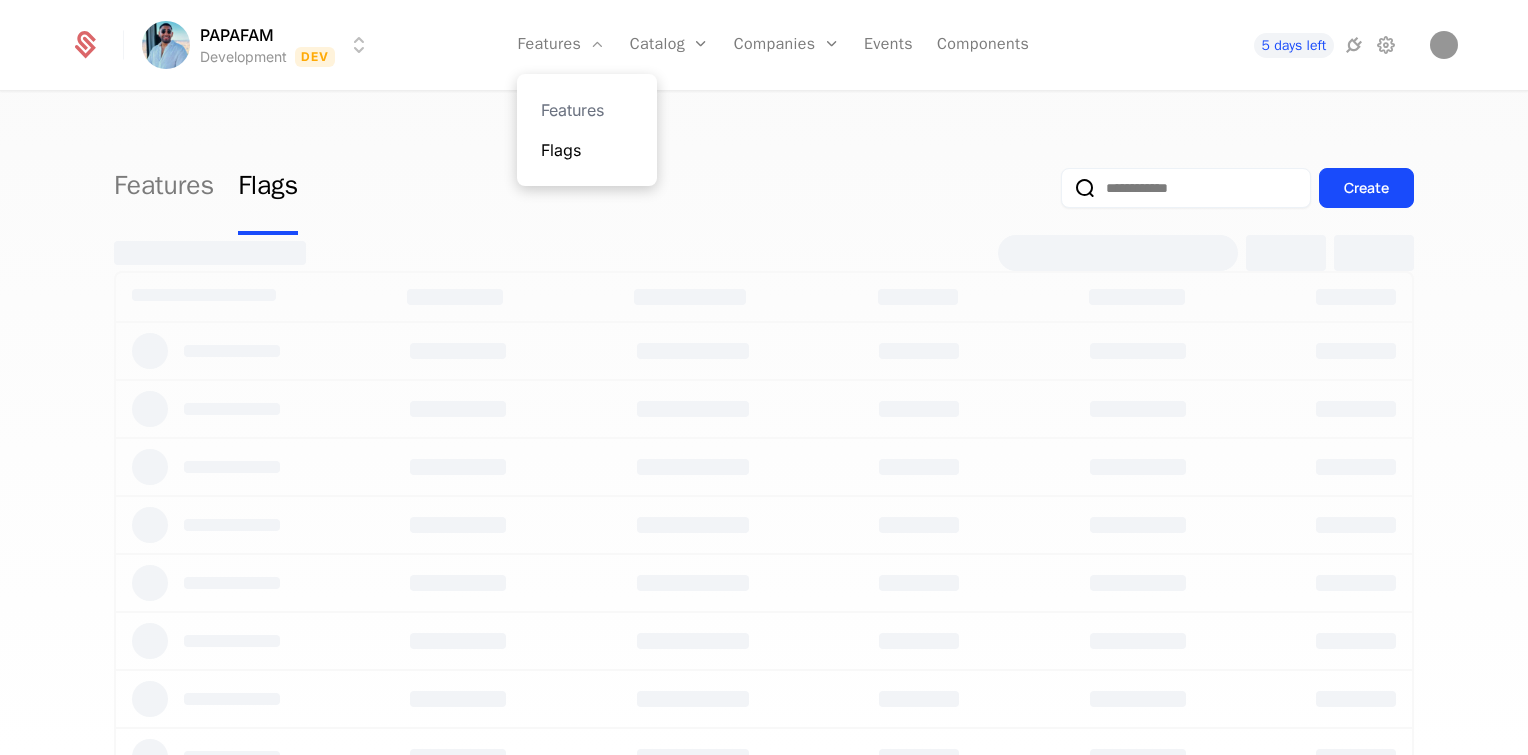 select on "**" 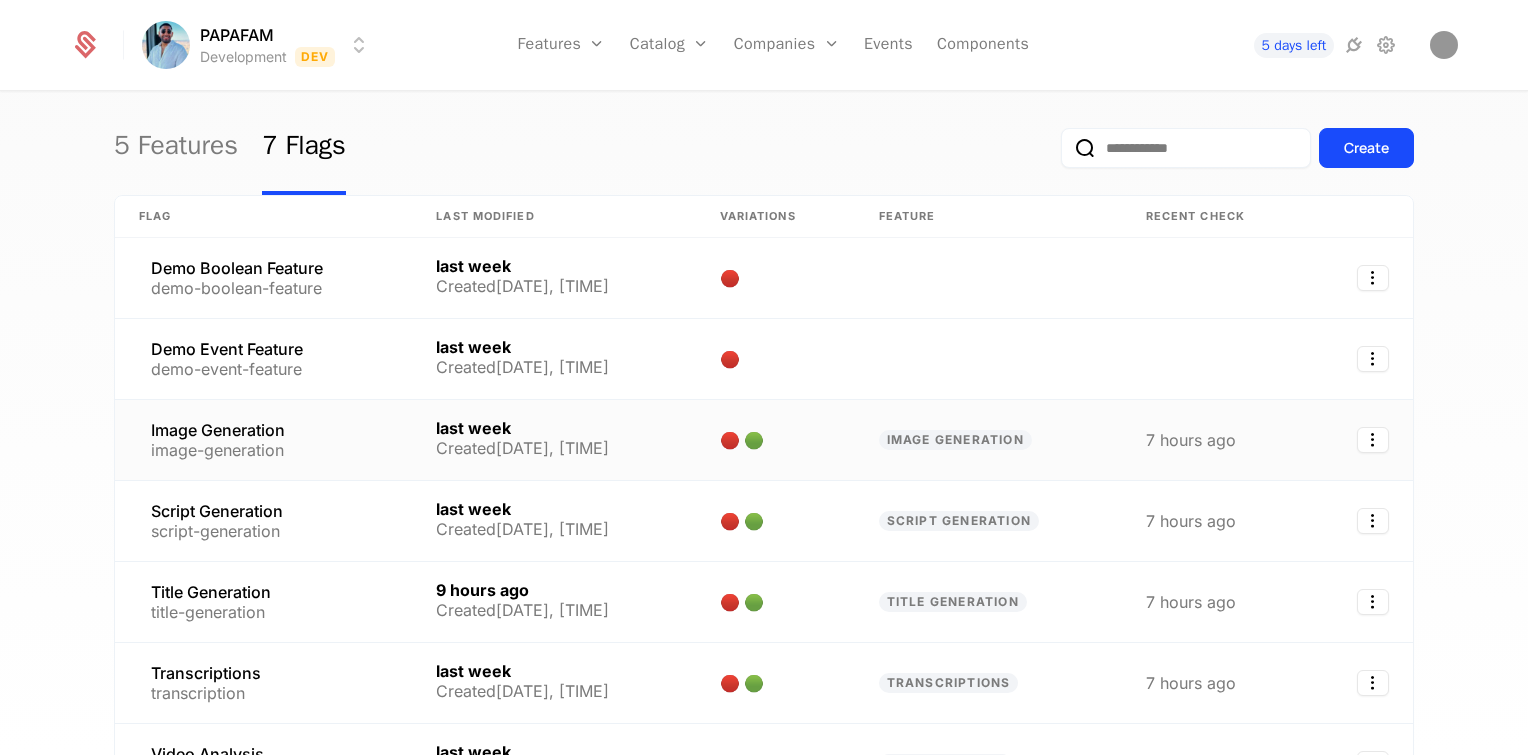 scroll, scrollTop: 33, scrollLeft: 0, axis: vertical 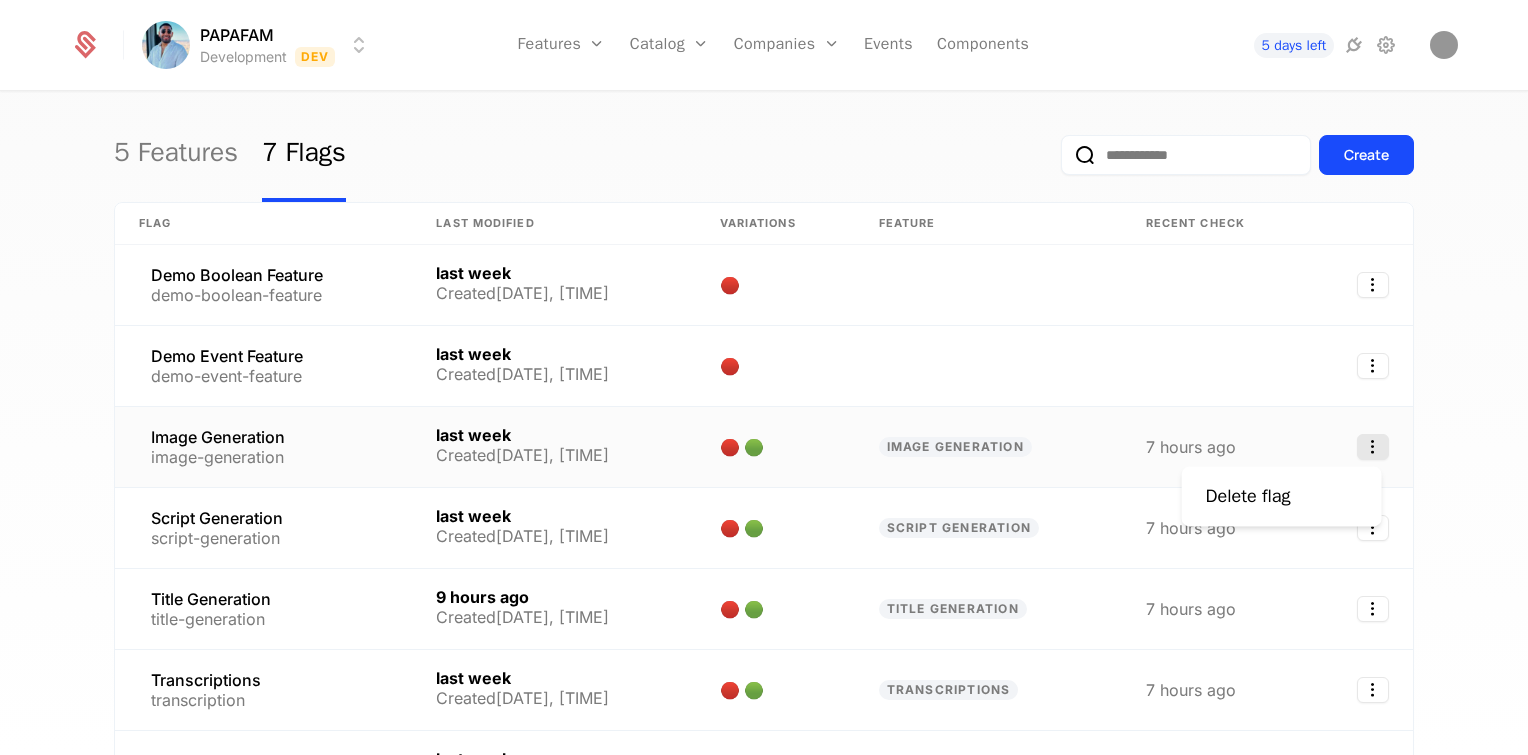 click on "PAPAFAM Development Dev Features Features Flags Catalog Plans AddOns Configuration Companies Companies Users Events Components 5 days left 5 Features 7 Flags Create Flag Last Modified Variations Feature Recent check Demo Boolean Feature demo-boolean-feature last week Created  [DATE], [TIME] 🔴 Demo Event Feature demo-event-feature last week Created  [DATE], [TIME] 🔴 Image Generation image-generation last week Created  [DATE], [TIME] 🔴 🟢 Image Generation 7 hours ago Script Generation script-generation last week Created  [DATE], [TIME] 🔴 🟢 Script Generation 7 hours ago Title Generation title-generation 9 hours ago Created  [DATE], [TIME] 🔴 🟢 Title Generation 7 hours ago Transcriptions transcription last week Created  [DATE], [TIME] 🔴 🟢 Transcriptions 7 hours ago Video Analysis  analyse-video last week Created  [DATE], [TIME] 🔴 🟢 Video Analysis  7 hours ago Show ** ** ** *** *** per page per page 1 1  to  7   of   7  of   7
Best Viewed on Desktop ." at bounding box center [764, 377] 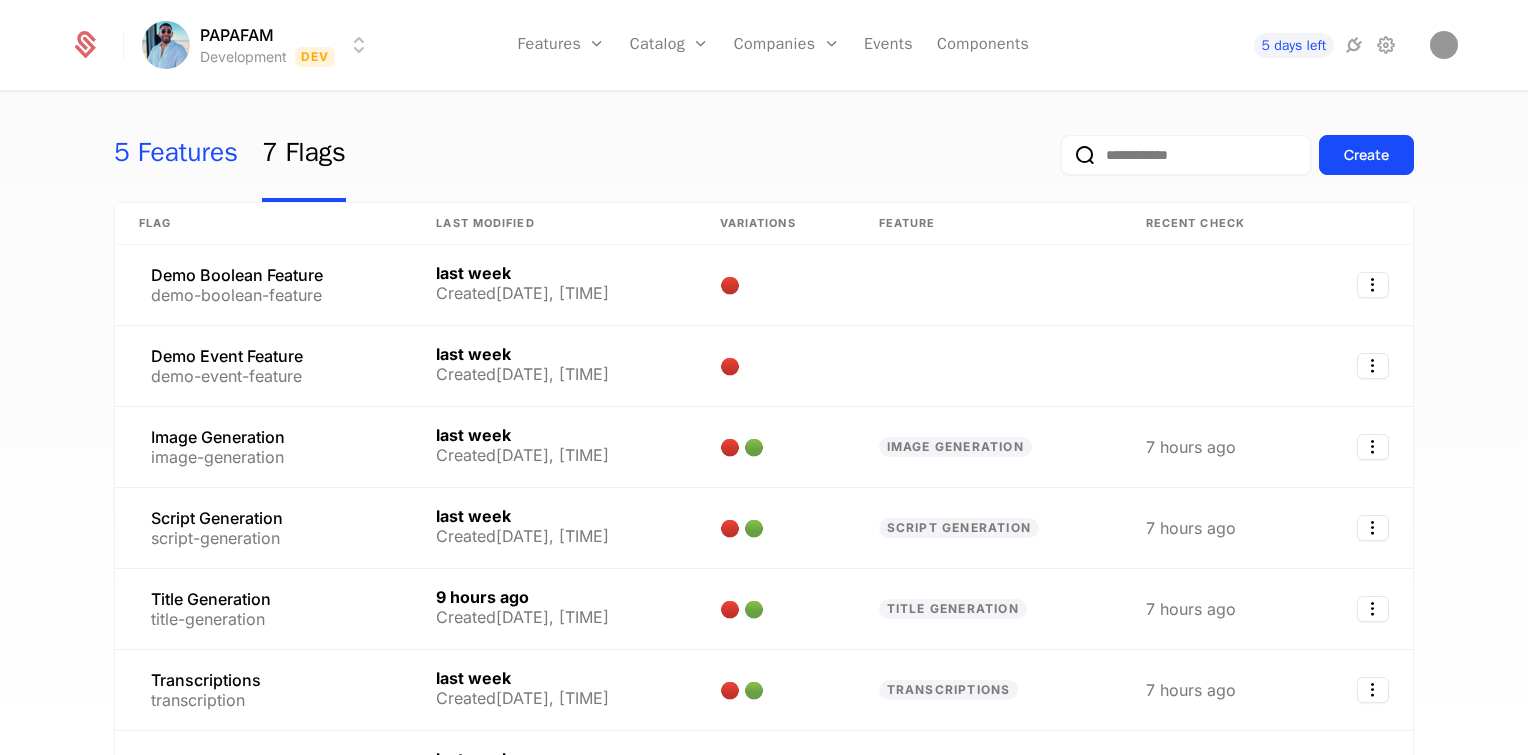 click on "PAPAFAM Development Dev Features Features Flags Catalog Plans AddOns Configuration Companies Companies Users Events Components 5 days left 5 Features 7 Flags Create Flag Last Modified Variations Feature Recent check Demo Boolean Feature demo-boolean-feature last week Created  [DATE], [TIME] 🔴 Demo Event Feature demo-event-feature last week Created  [DATE], [TIME] 🔴 Image Generation image-generation last week Created  [DATE], [TIME] 🔴 🟢 Image Generation 7 hours ago Script Generation script-generation last week Created  [DATE], [TIME] 🔴 🟢 Script Generation 7 hours ago Title Generation title-generation 9 hours ago Created  [DATE], [TIME] 🔴 🟢 Title Generation 7 hours ago Transcriptions transcription last week Created  [DATE], [TIME] 🔴 🟢 Transcriptions 7 hours ago Video Analysis  analyse-video last week Created  [DATE], [TIME] 🔴 🟢 Video Analysis  7 hours ago Show ** ** ** *** *** per page per page 1 1  to  7   of   7  of   7
Best Viewed on Desktop ." at bounding box center [764, 377] 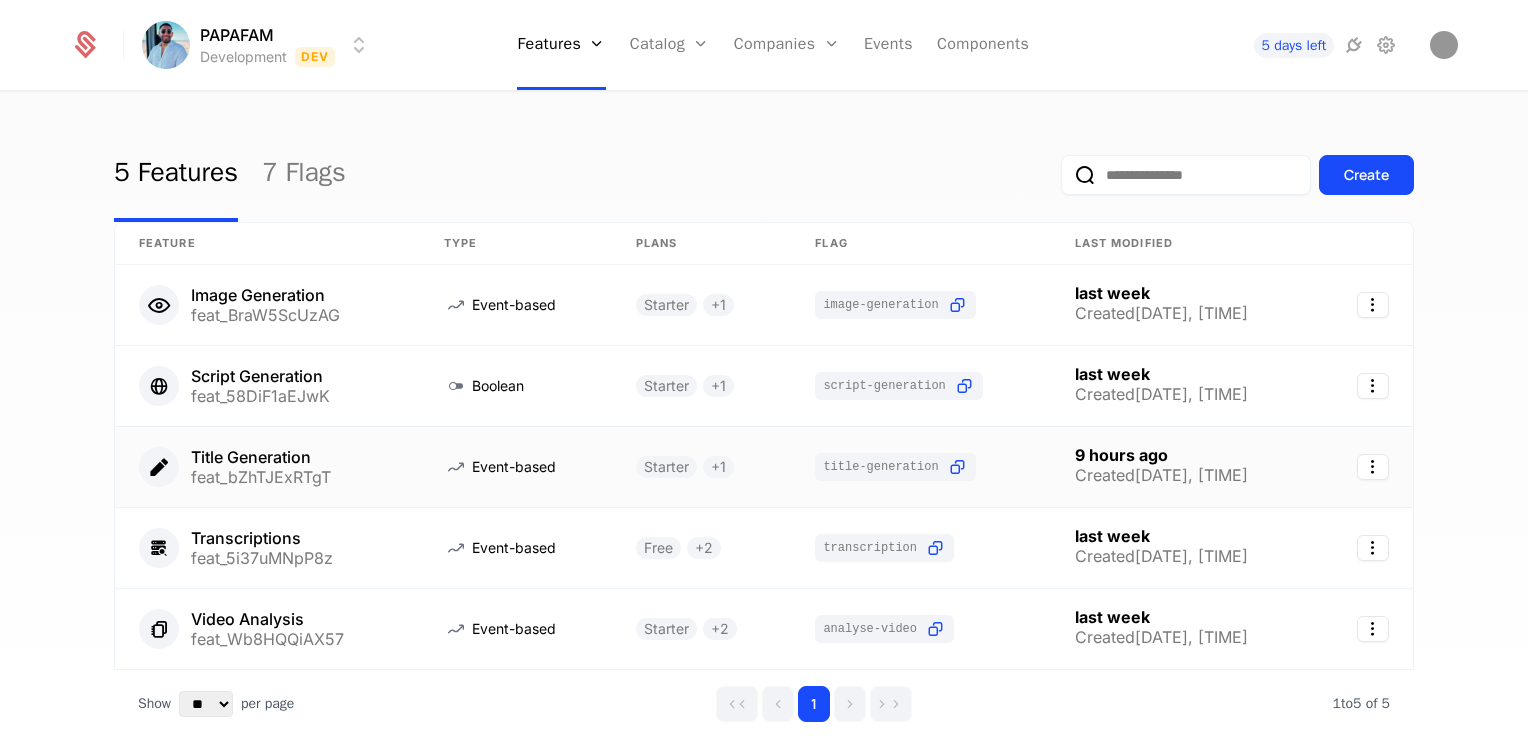 scroll, scrollTop: 0, scrollLeft: 0, axis: both 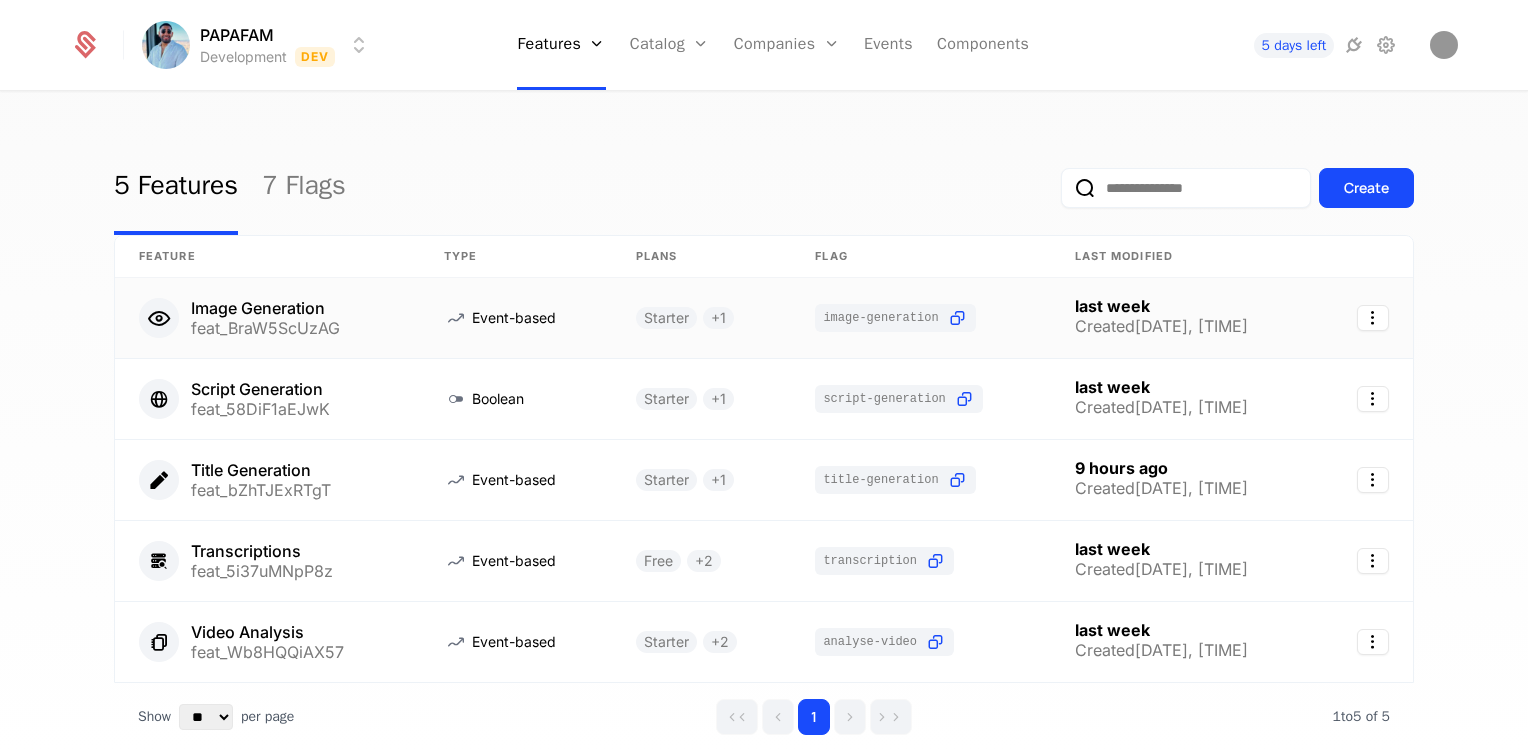 click on "Image Generation" at bounding box center (265, 308) 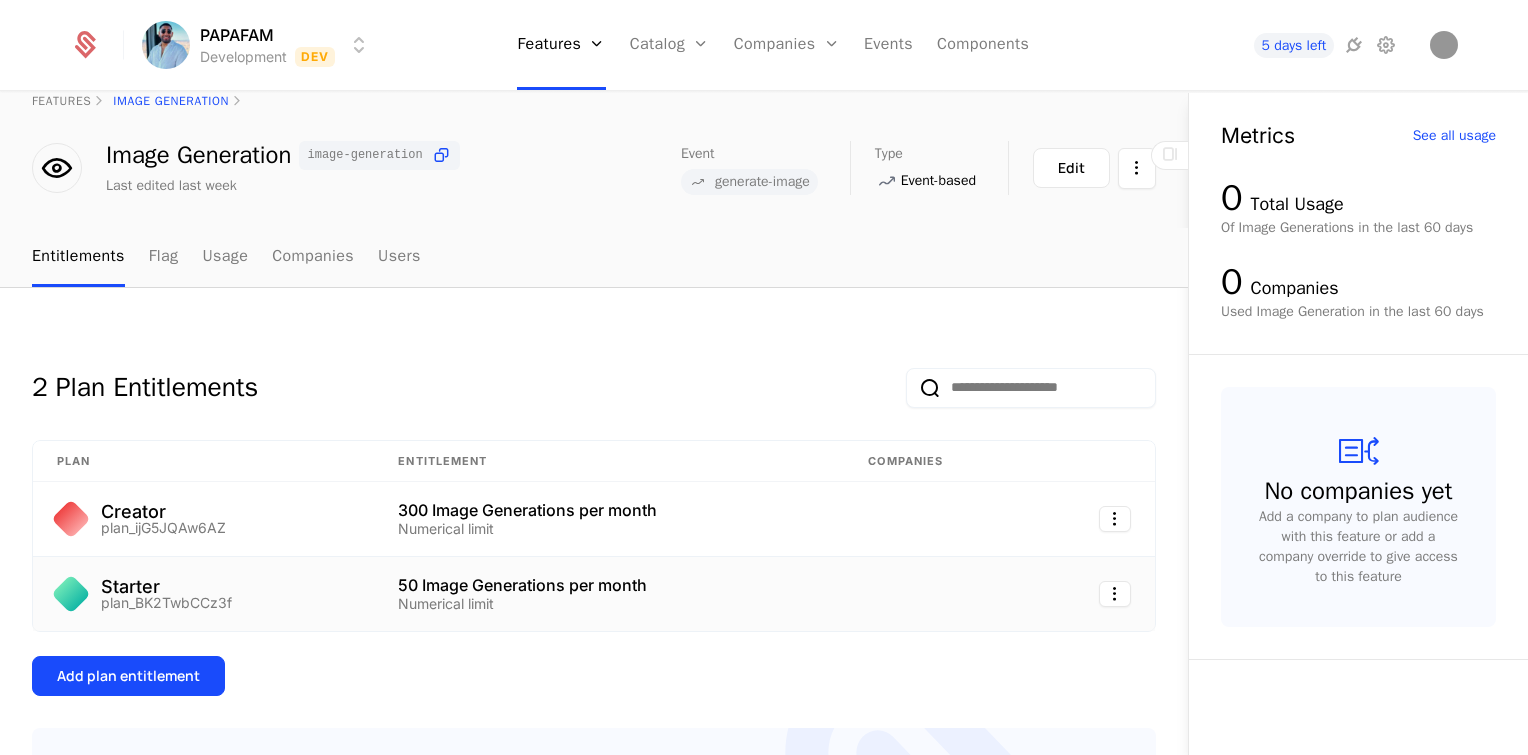 scroll, scrollTop: 0, scrollLeft: 0, axis: both 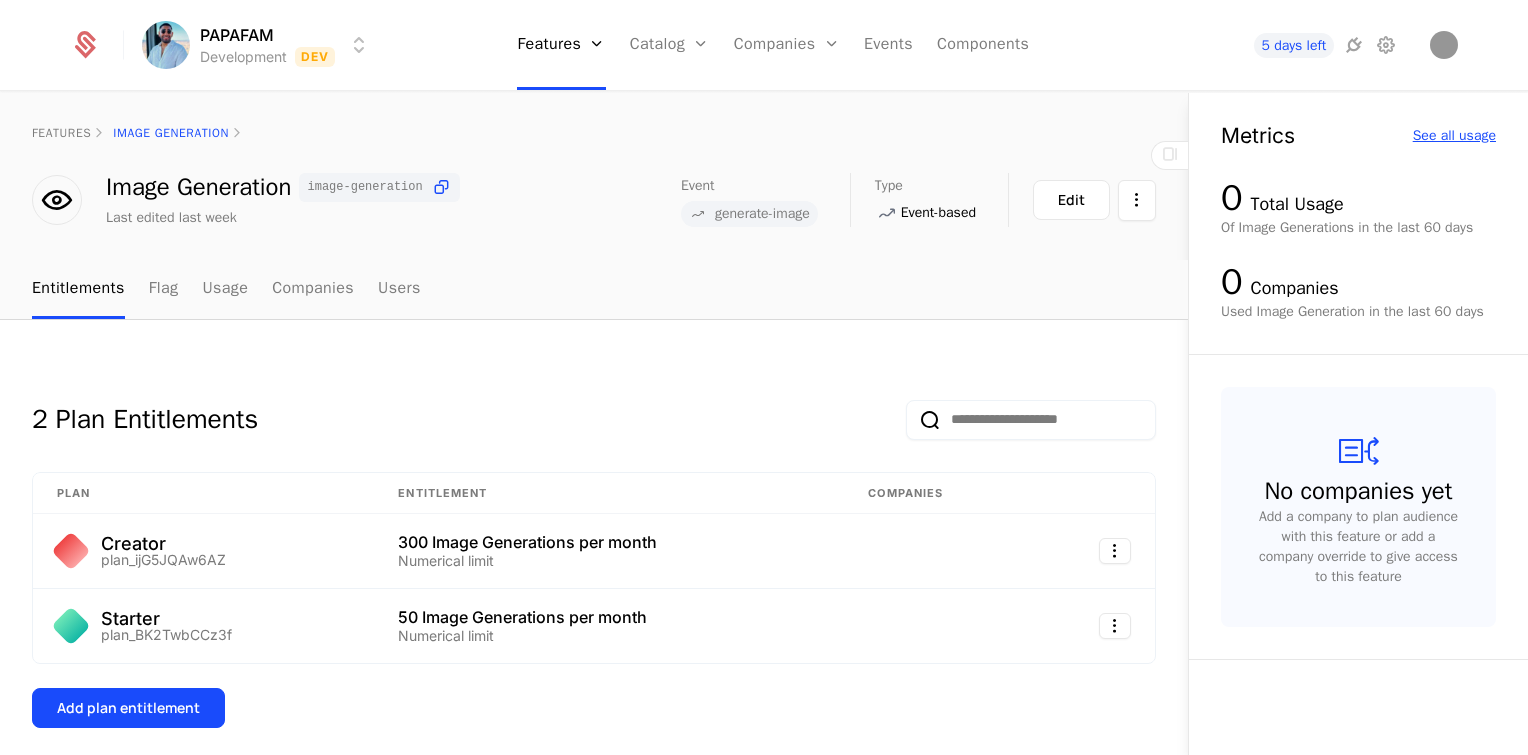 click on "See all usage" at bounding box center [1454, 136] 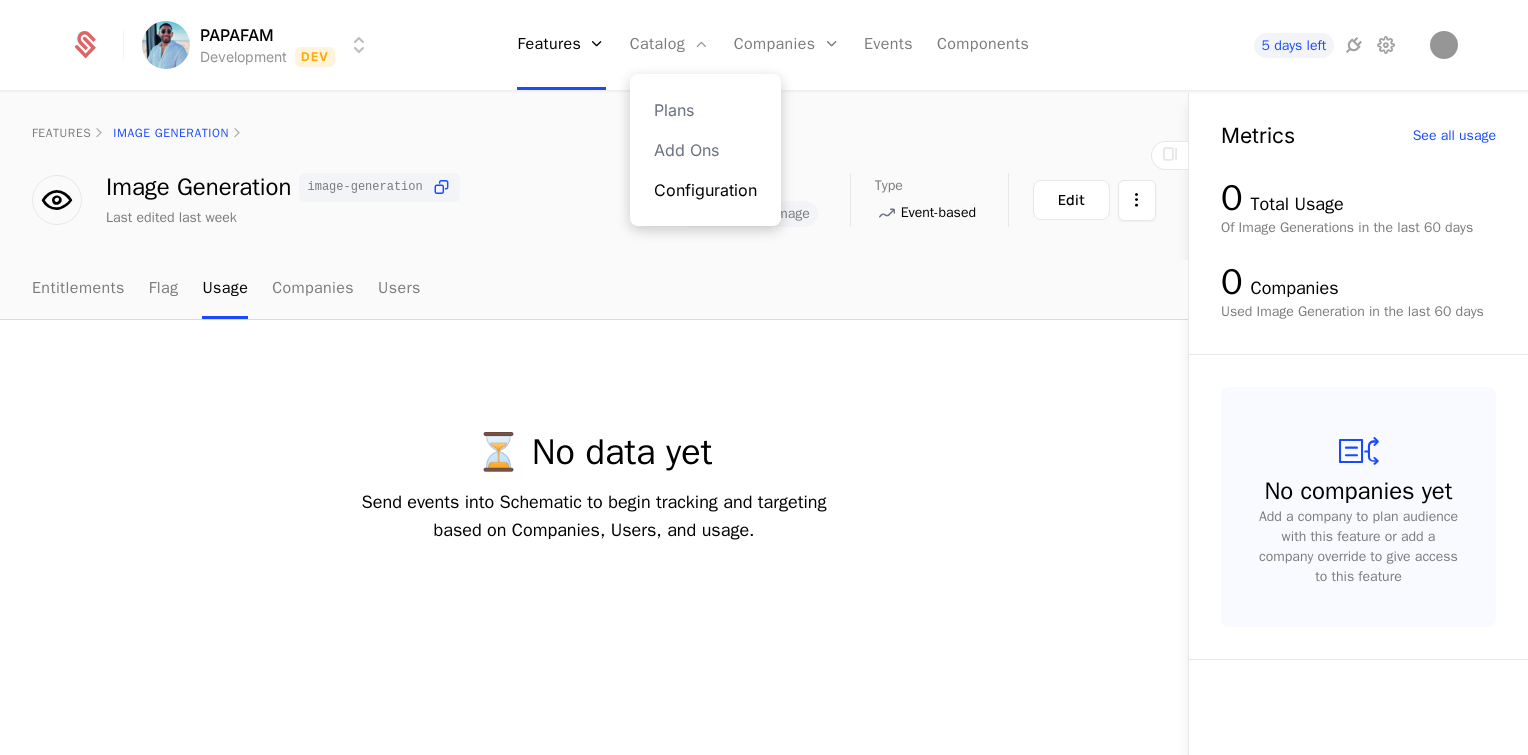 click on "Configuration" at bounding box center (705, 190) 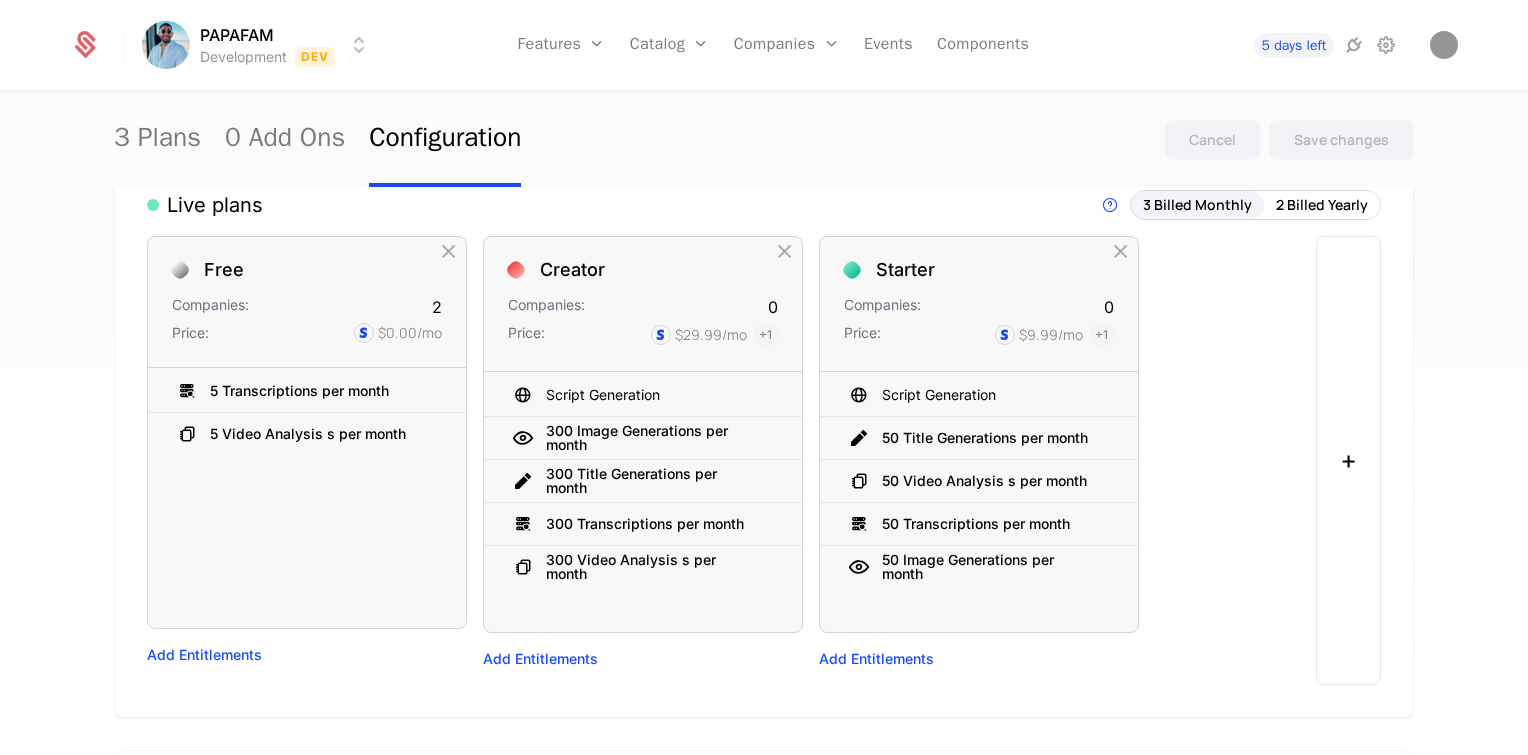 scroll, scrollTop: 0, scrollLeft: 0, axis: both 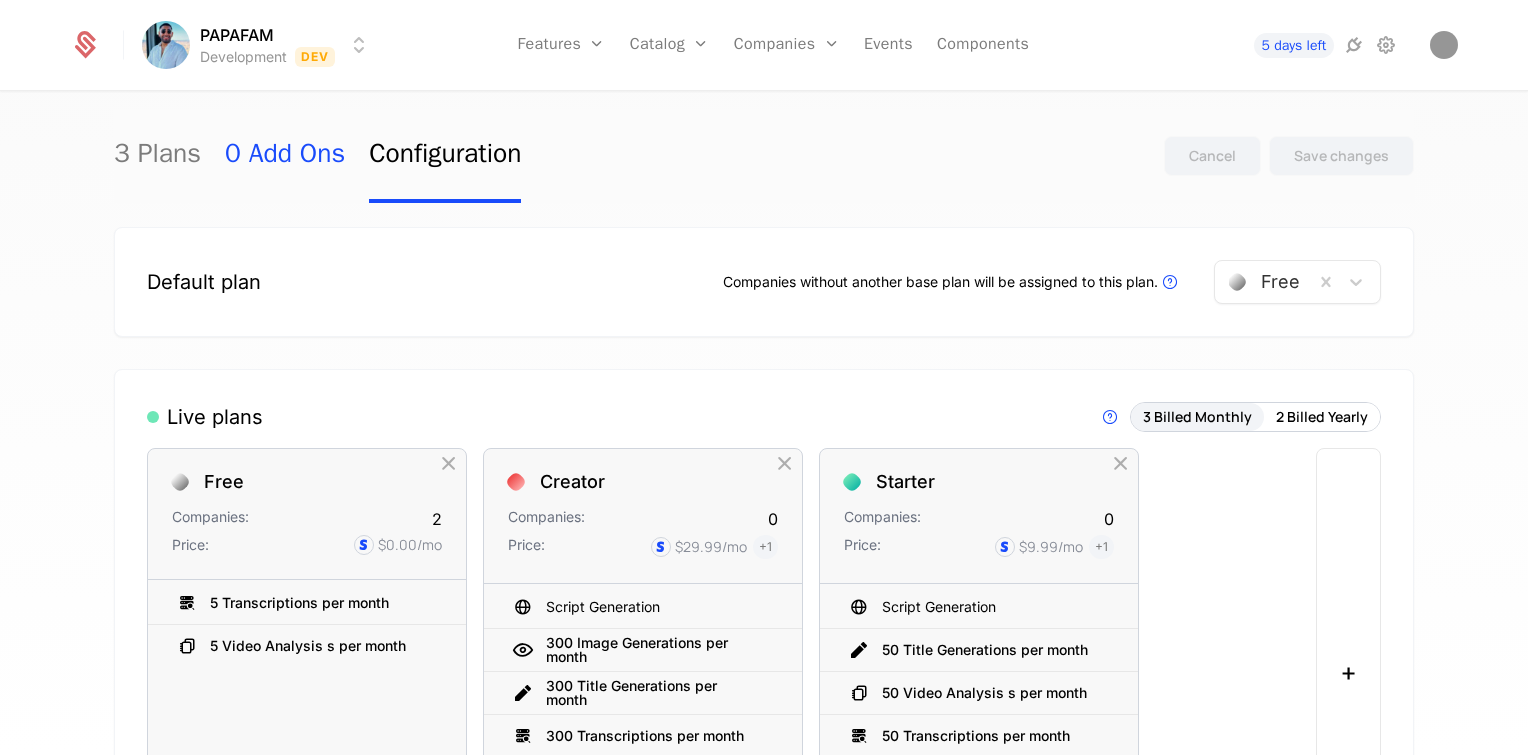 click on "0 Add Ons" at bounding box center (285, 156) 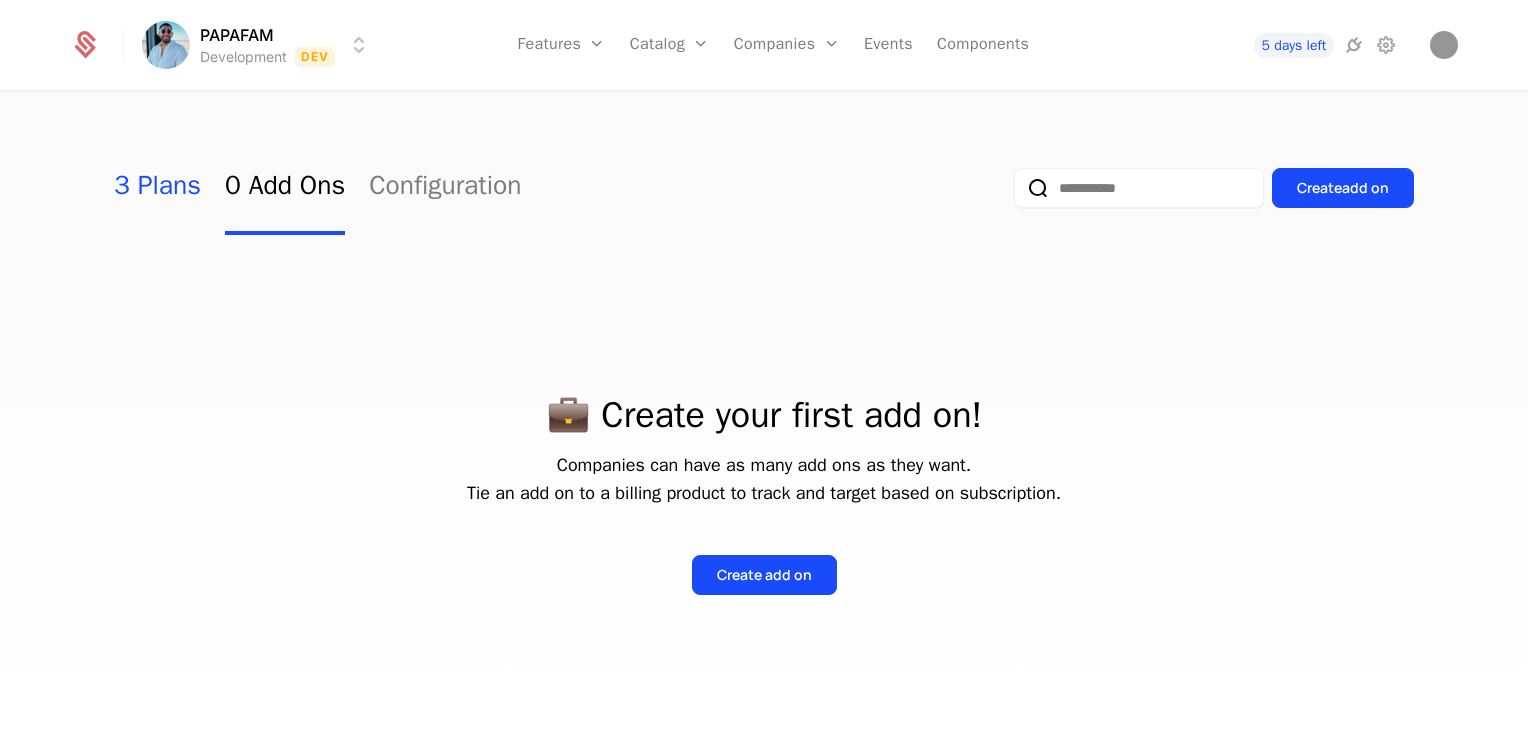 click on "3 Plans" at bounding box center (157, 188) 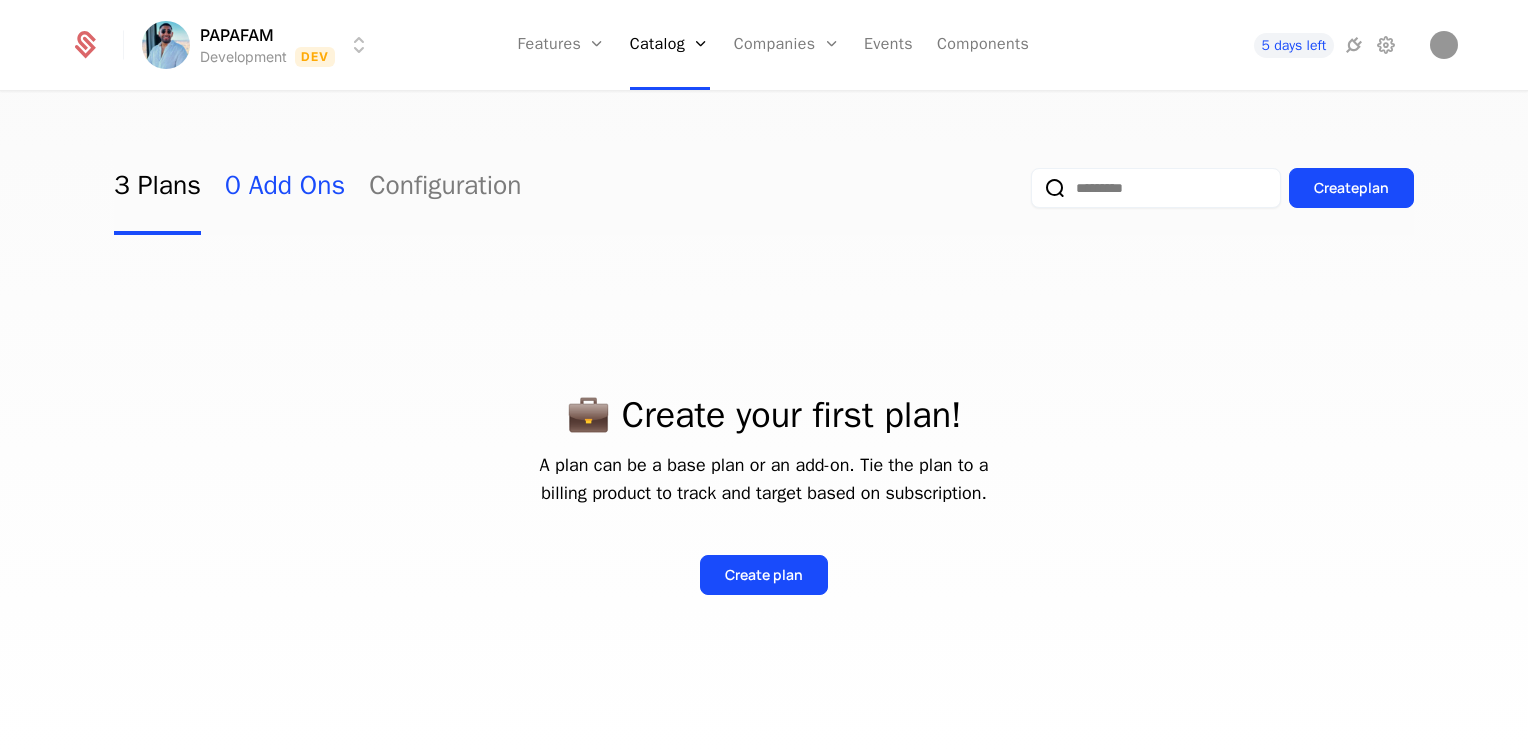select on "**" 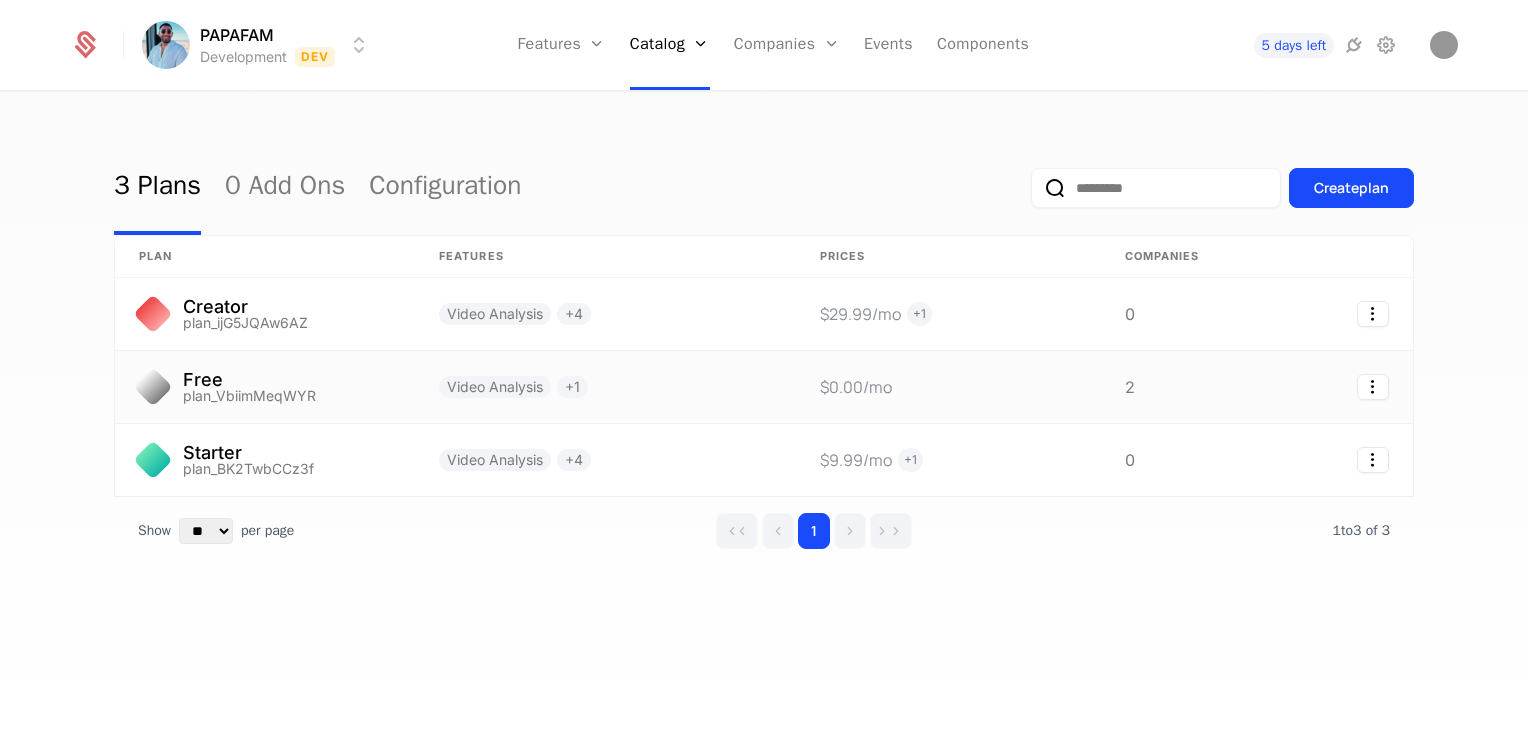 click on "2" at bounding box center (1181, 387) 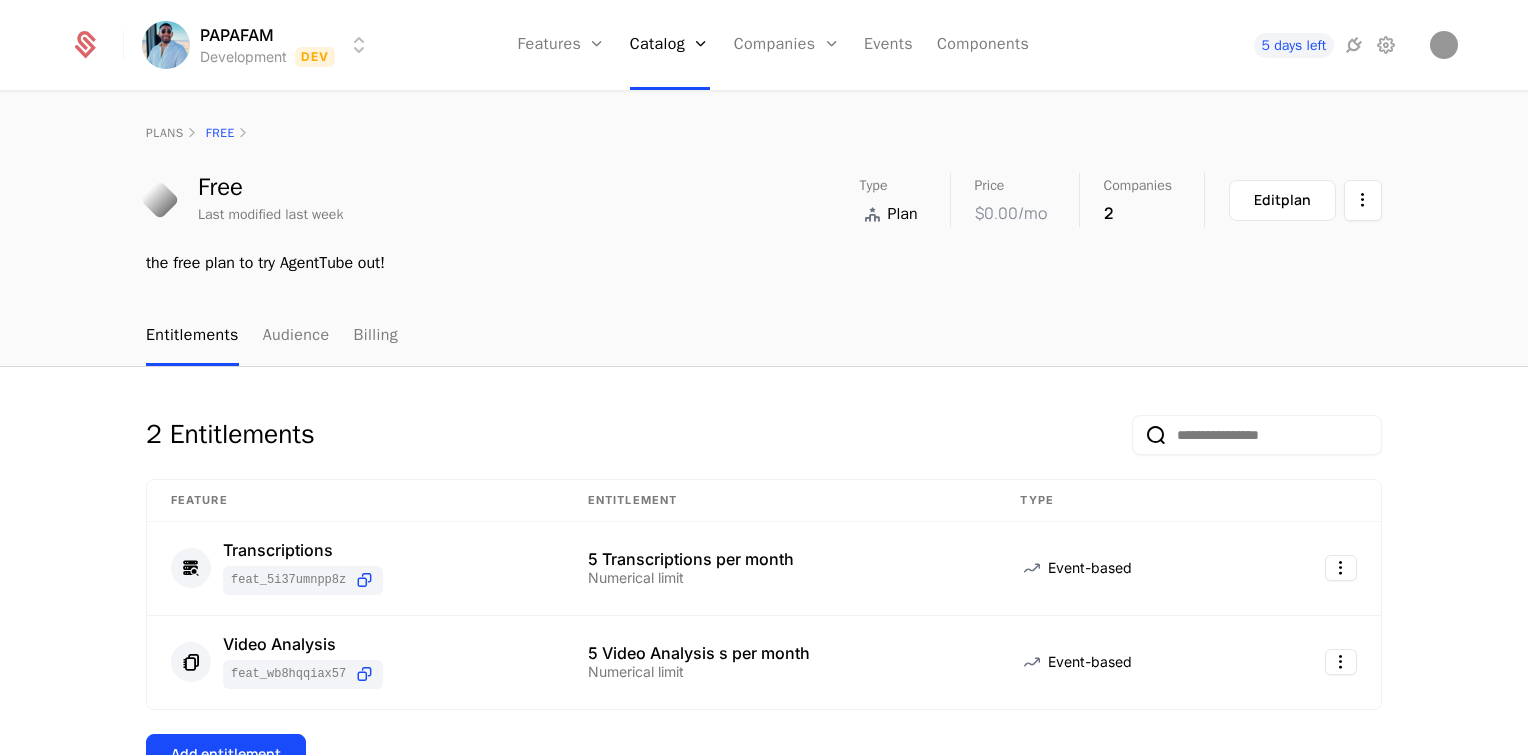 select on "**" 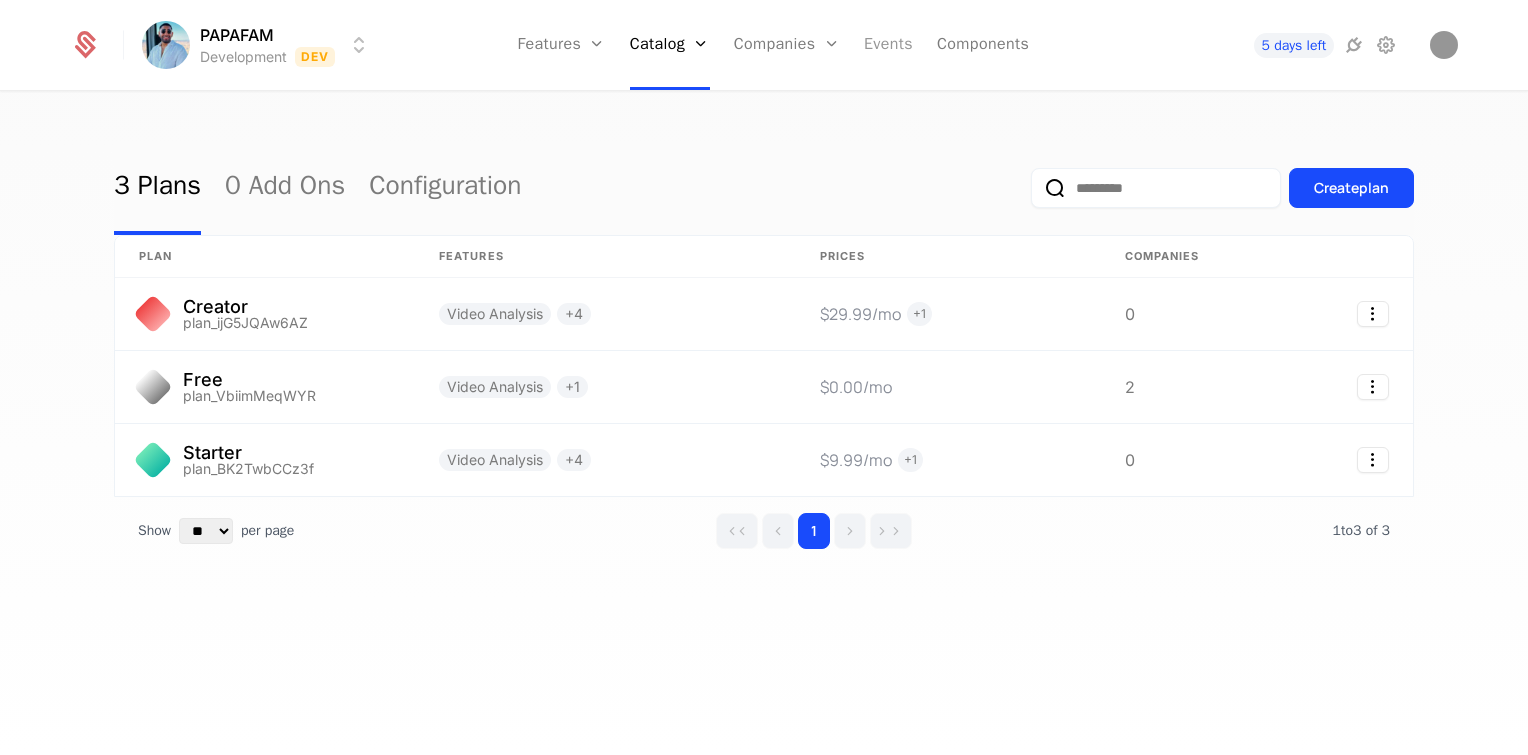 click on "Events" at bounding box center [888, 45] 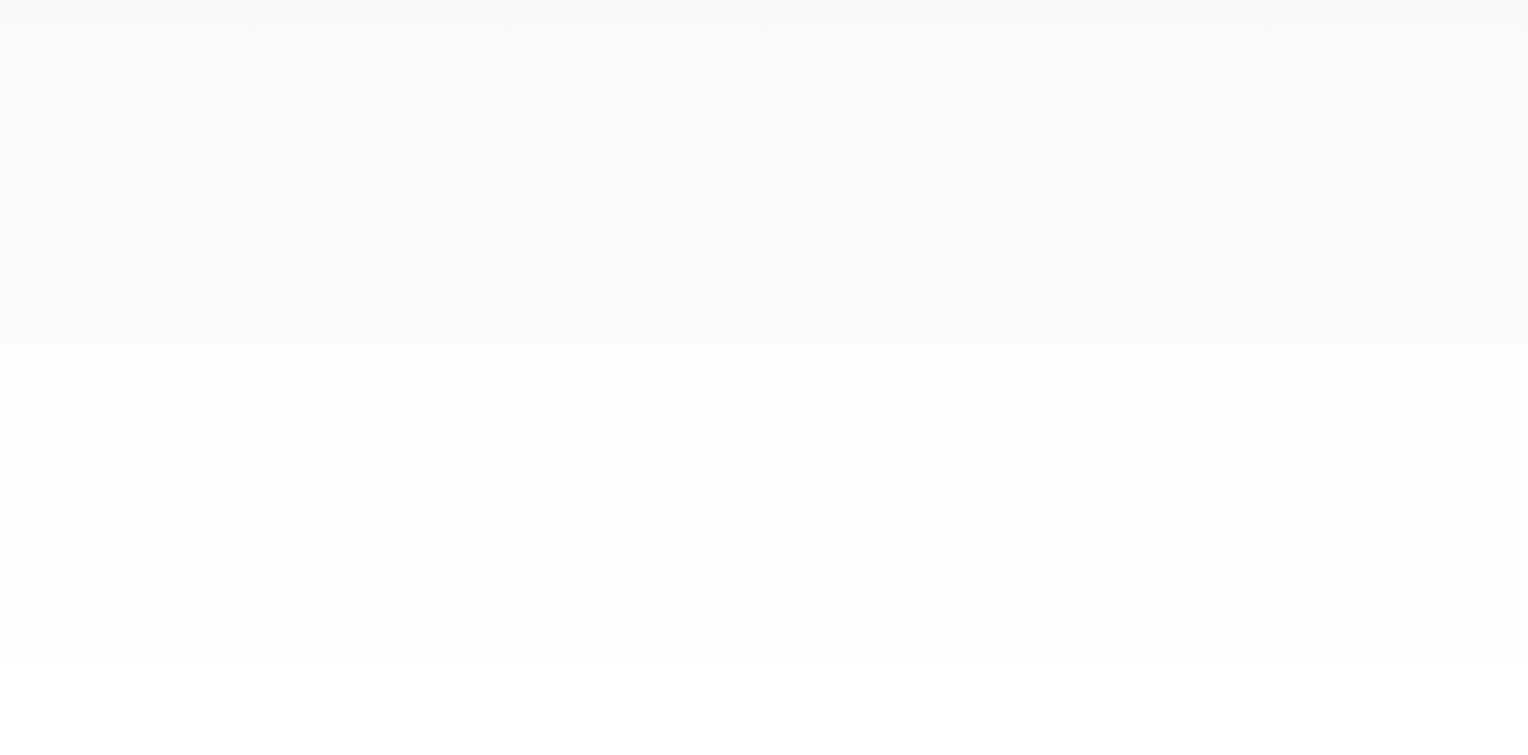 scroll, scrollTop: 0, scrollLeft: 0, axis: both 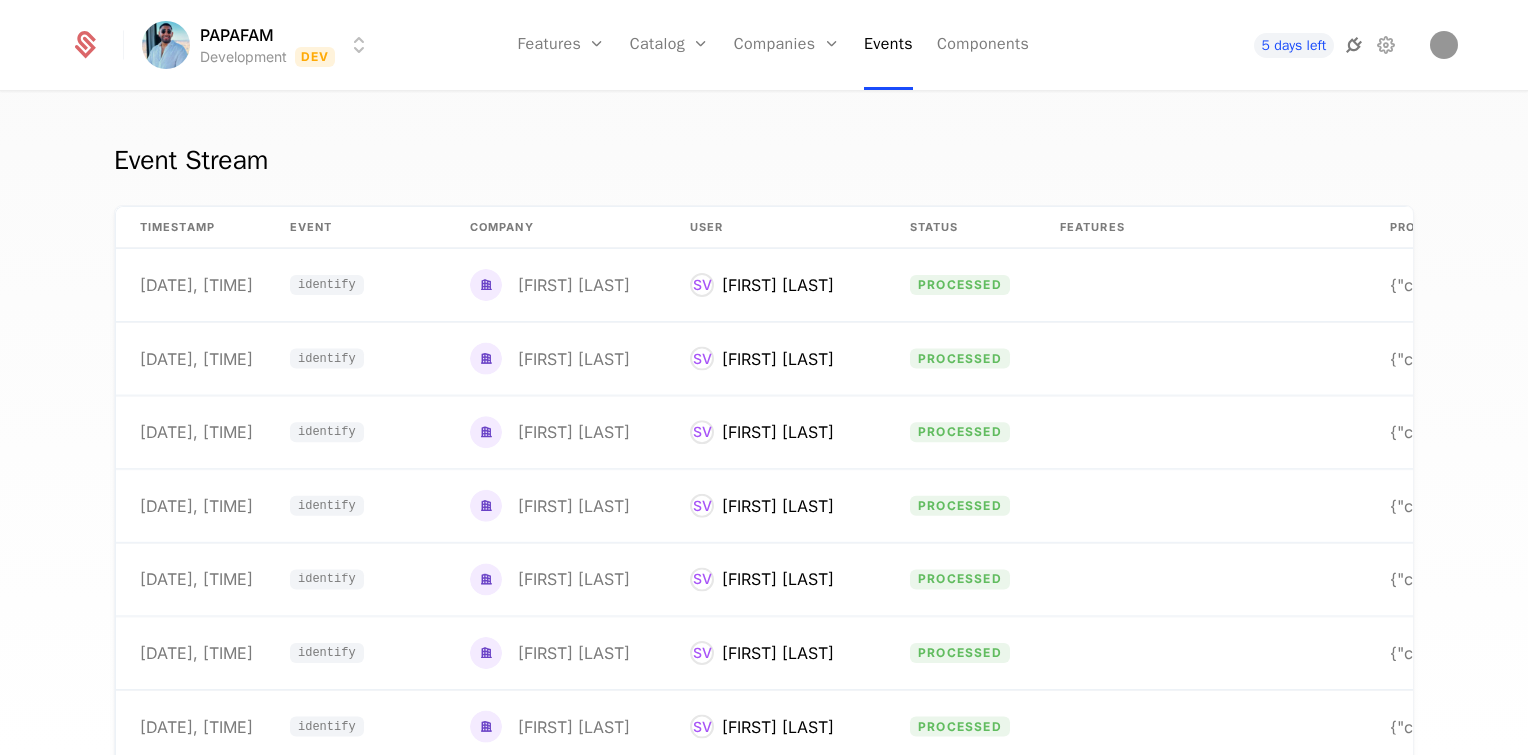 click at bounding box center (1354, 45) 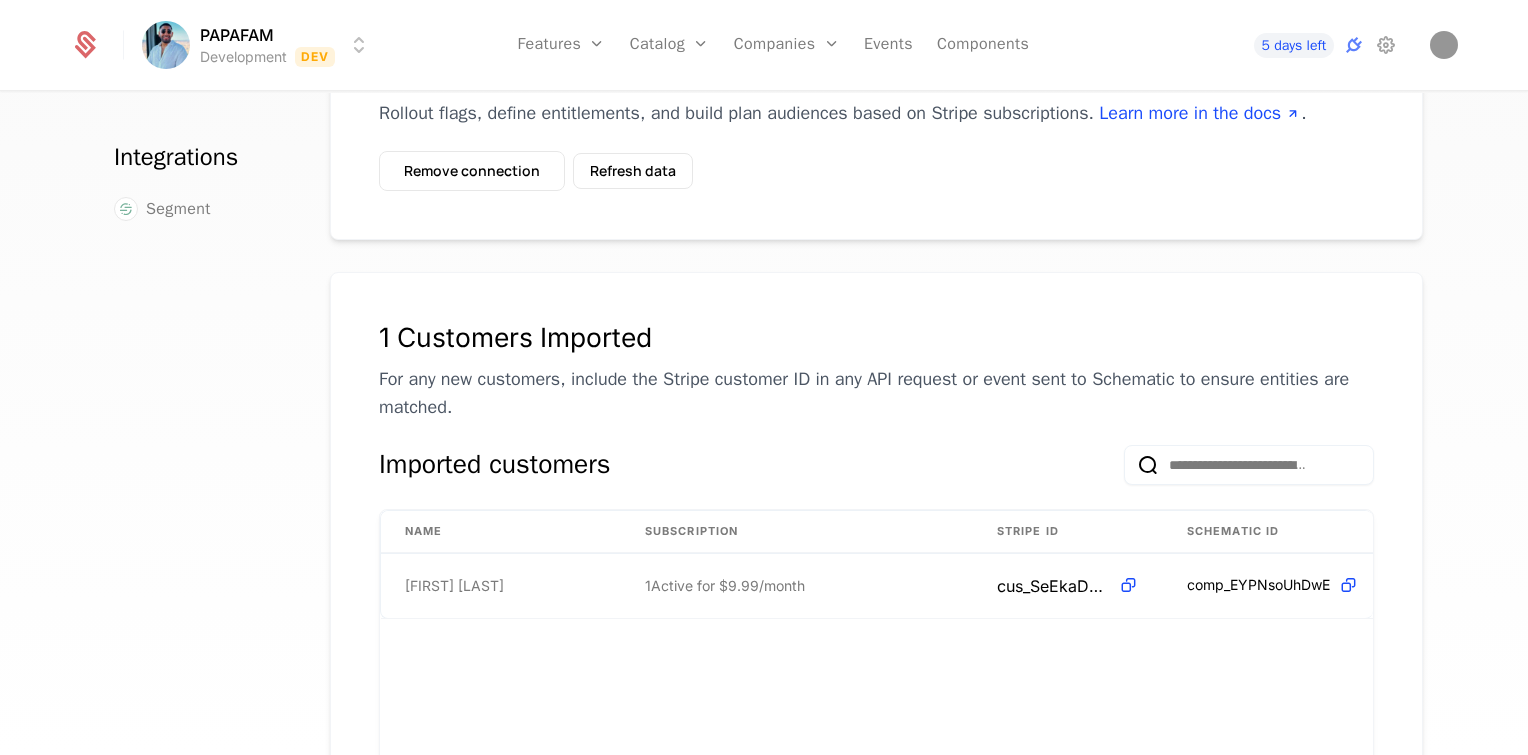 scroll, scrollTop: 72, scrollLeft: 0, axis: vertical 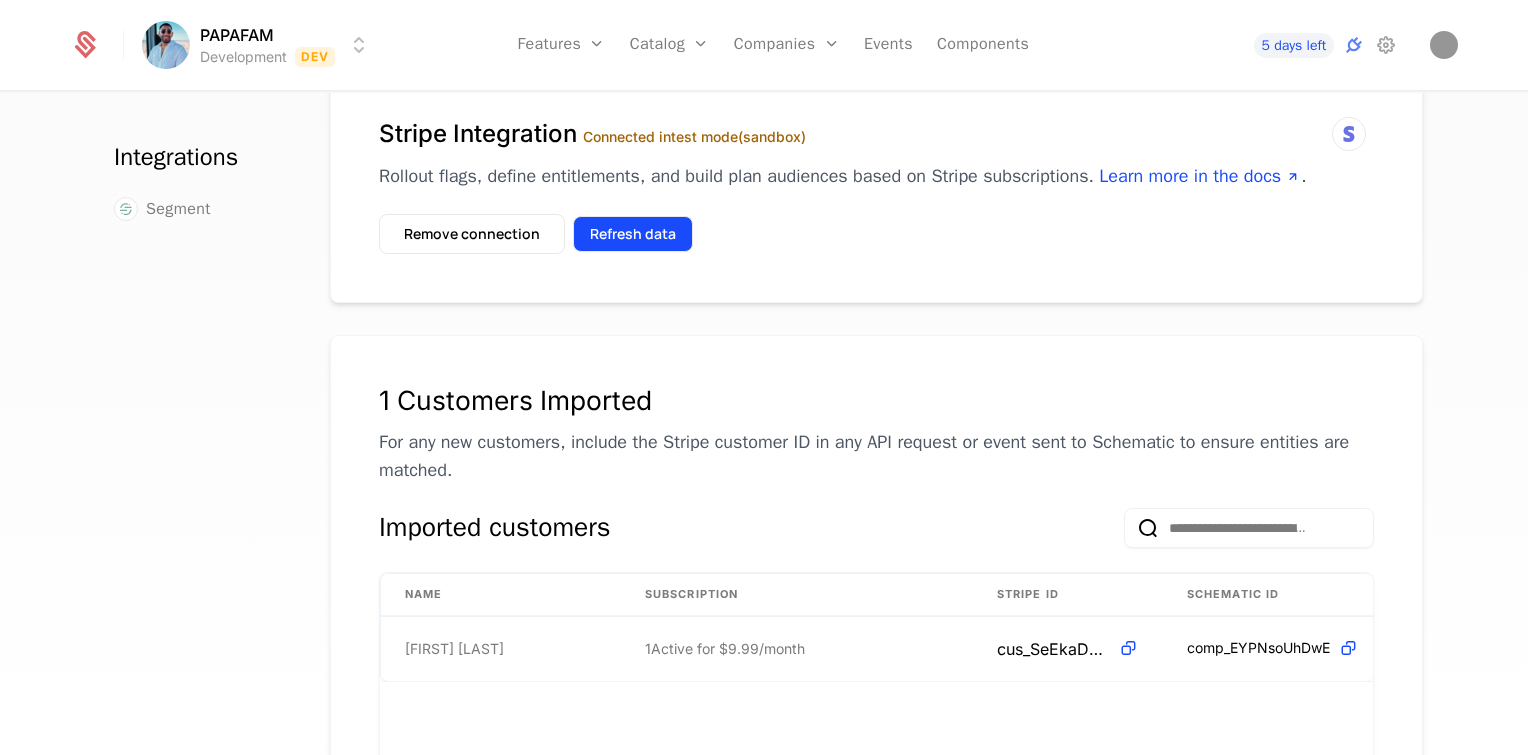 click on "Refresh data" at bounding box center (633, 234) 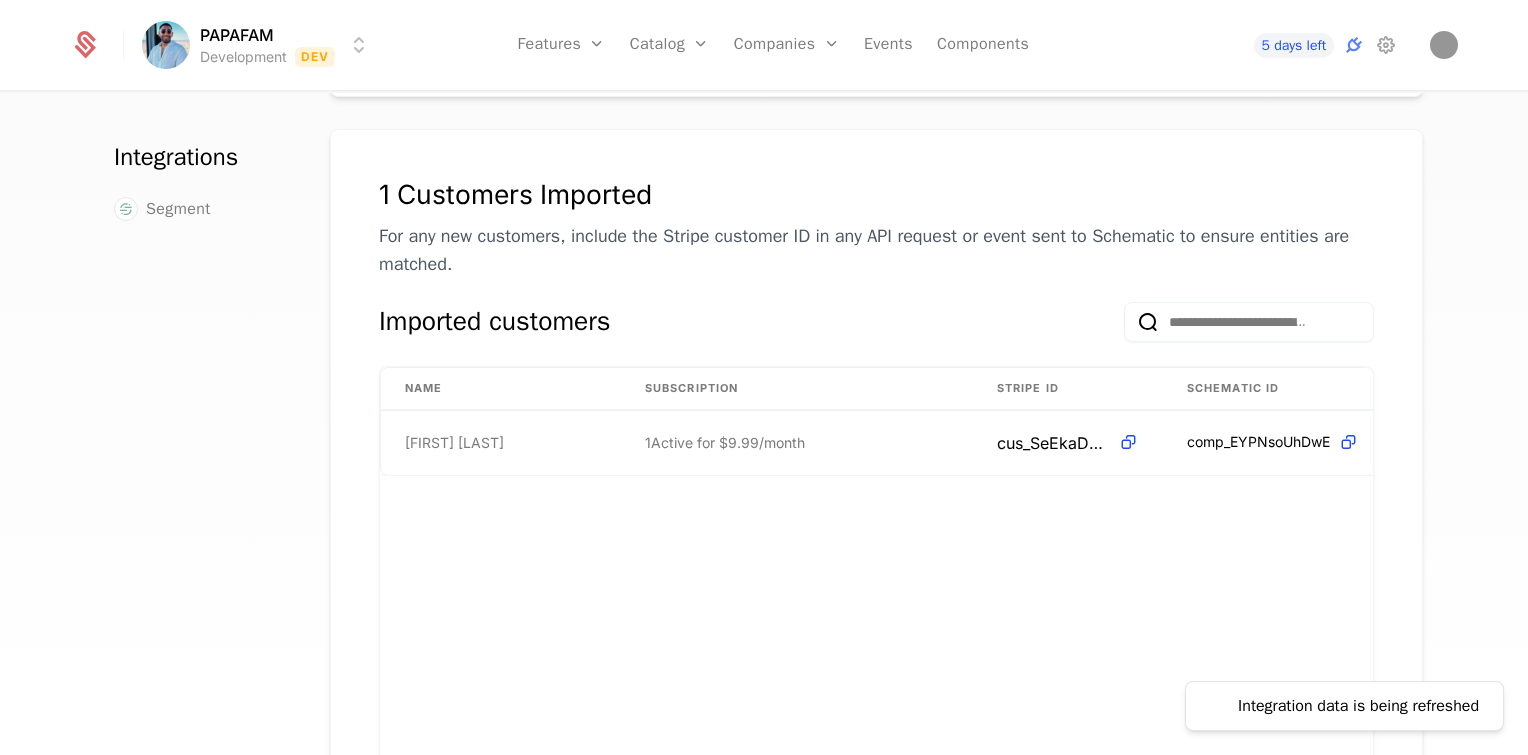 scroll, scrollTop: 279, scrollLeft: 0, axis: vertical 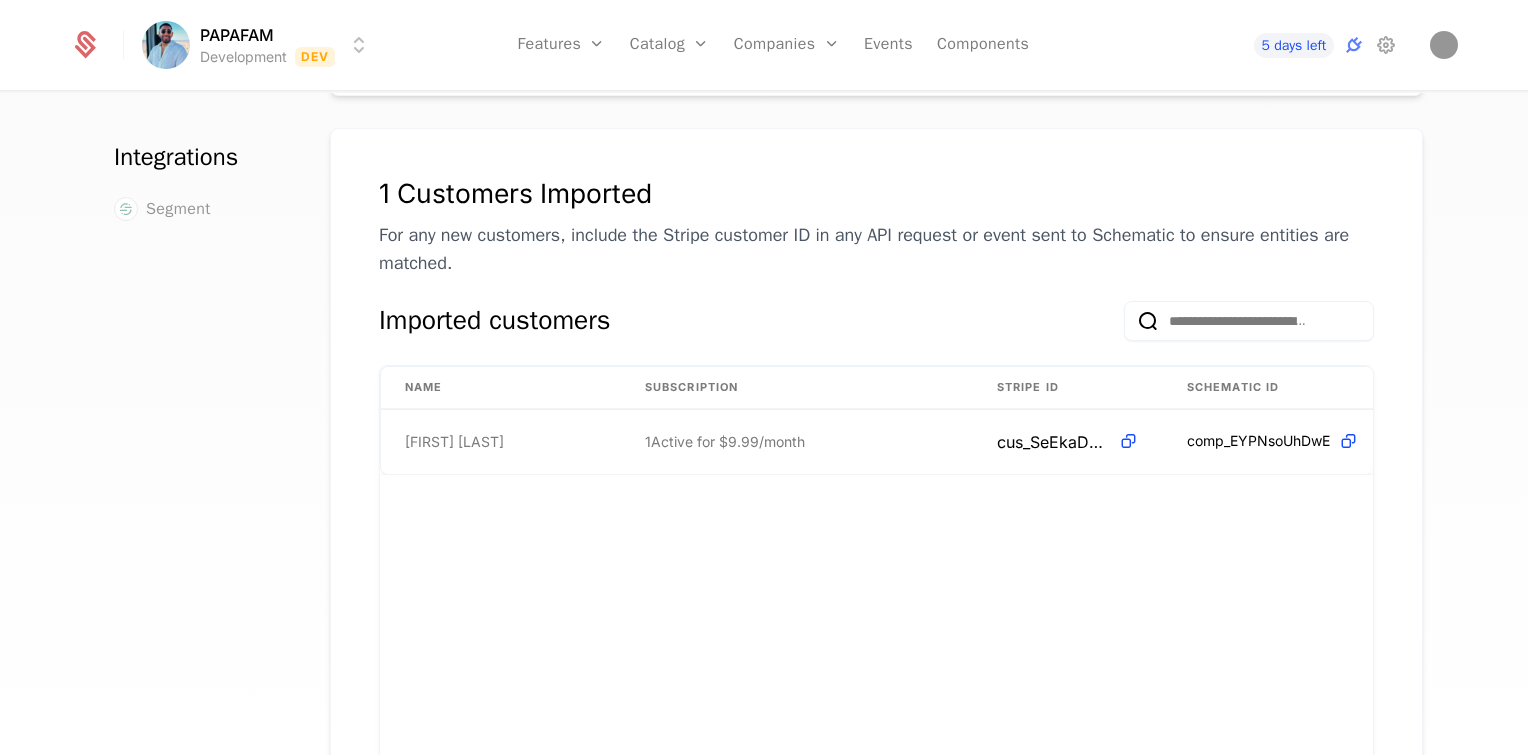 click on "Segment" at bounding box center [178, 209] 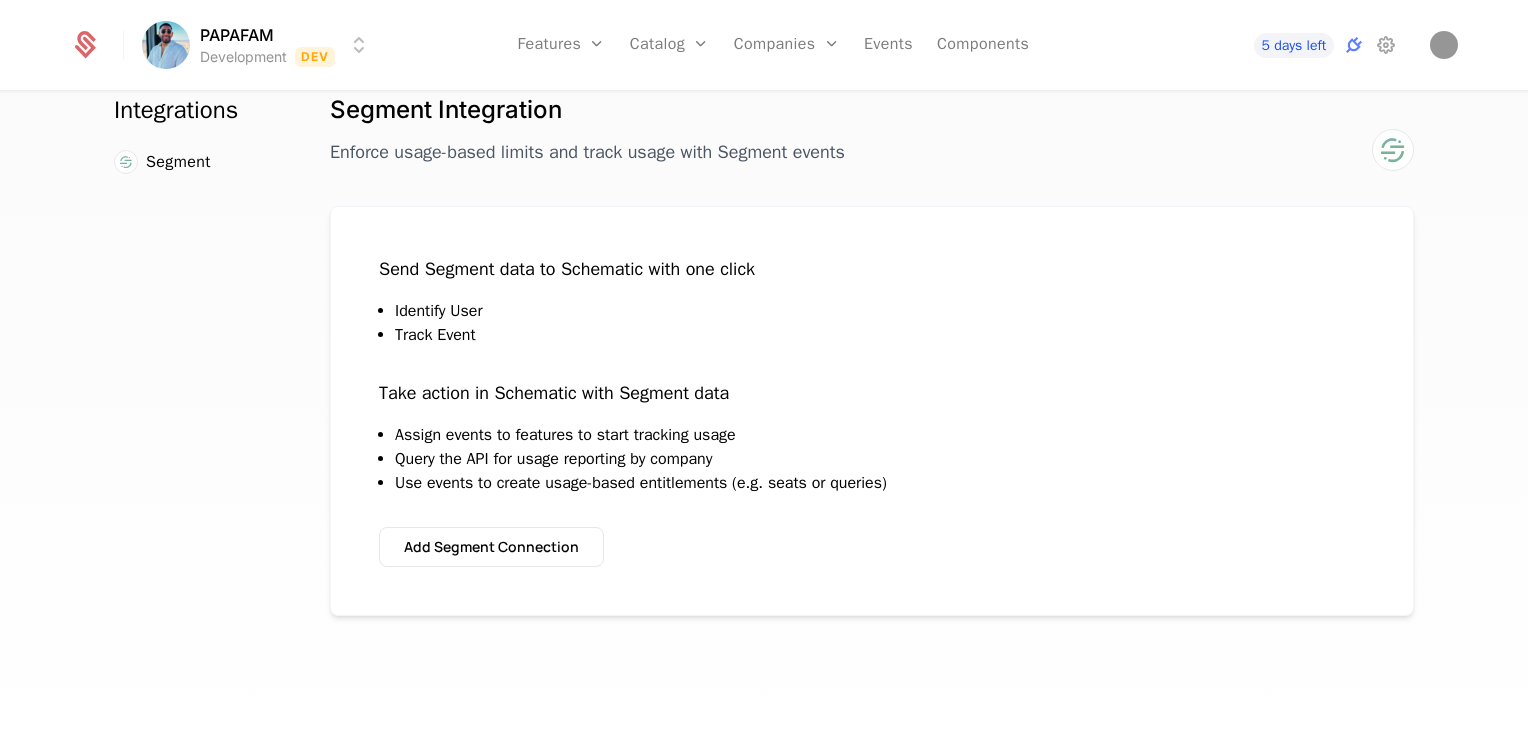 scroll, scrollTop: 0, scrollLeft: 0, axis: both 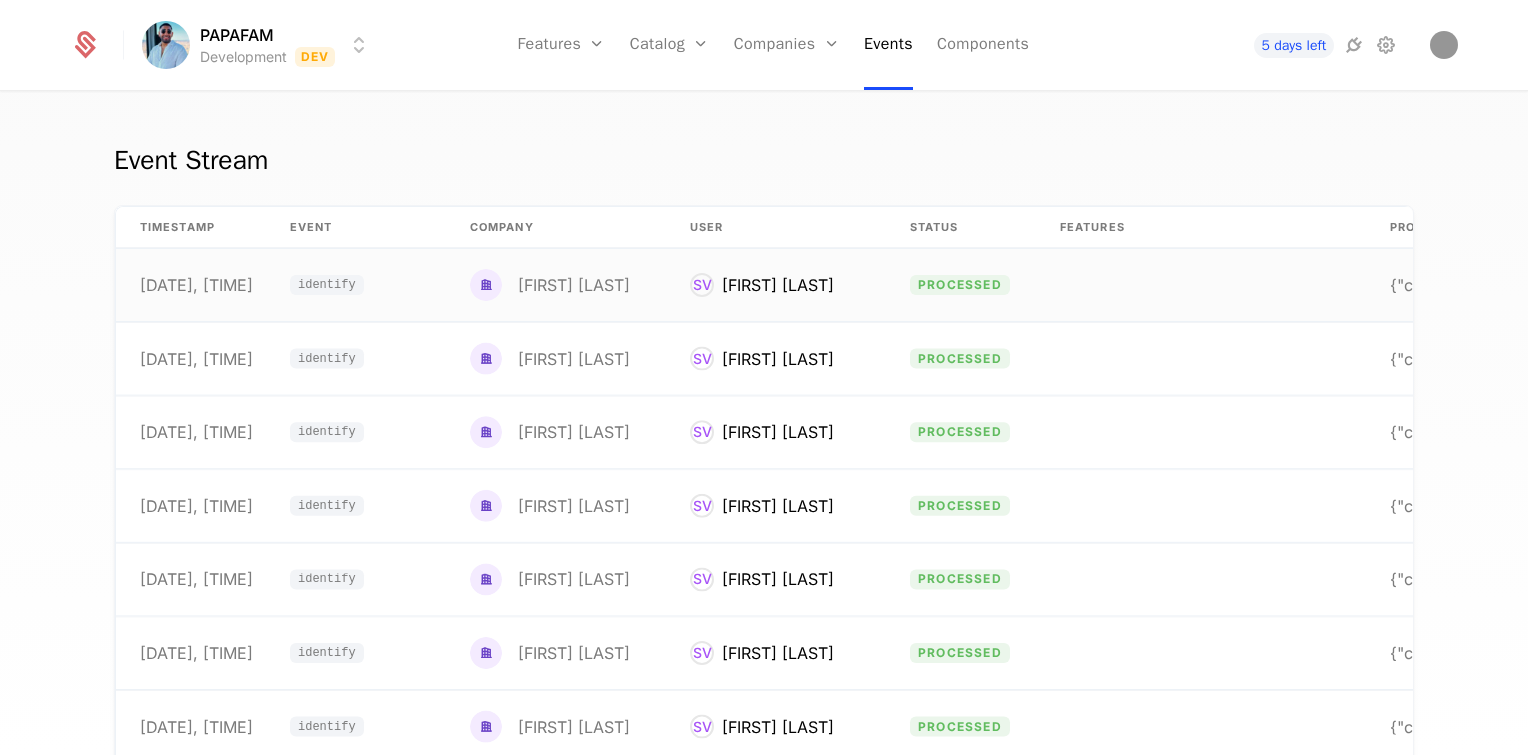 click on "processed" at bounding box center (961, 285) 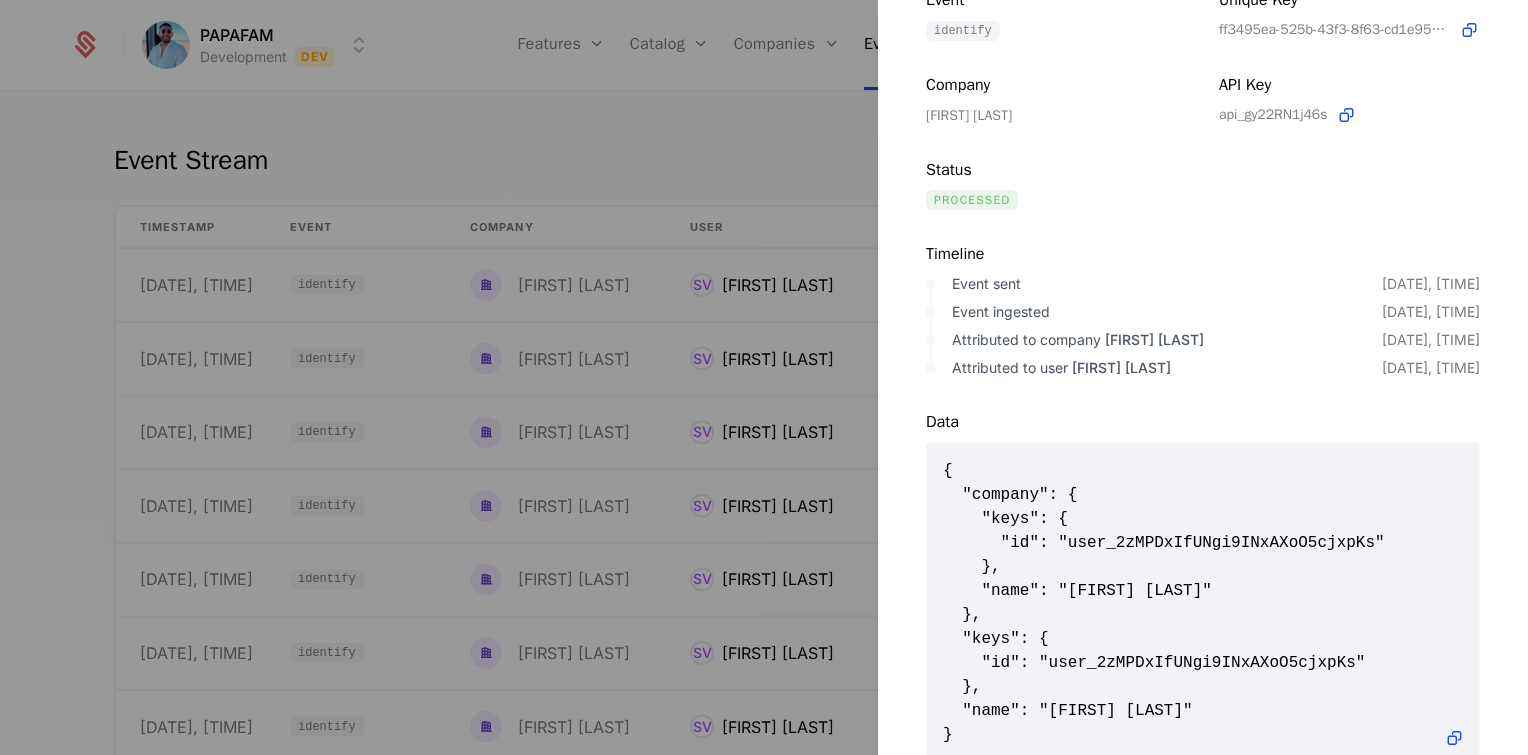 scroll, scrollTop: 156, scrollLeft: 0, axis: vertical 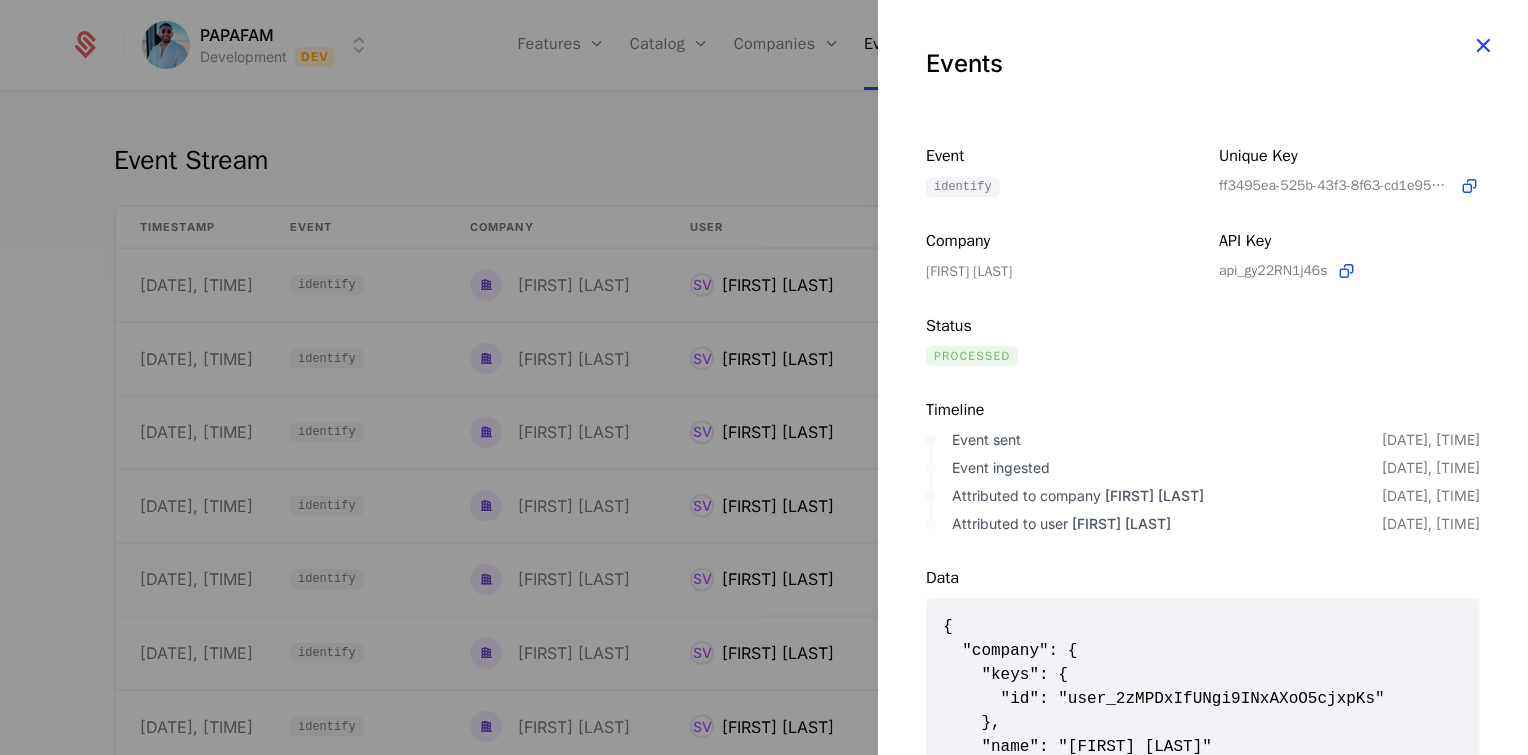 click at bounding box center [1483, 45] 